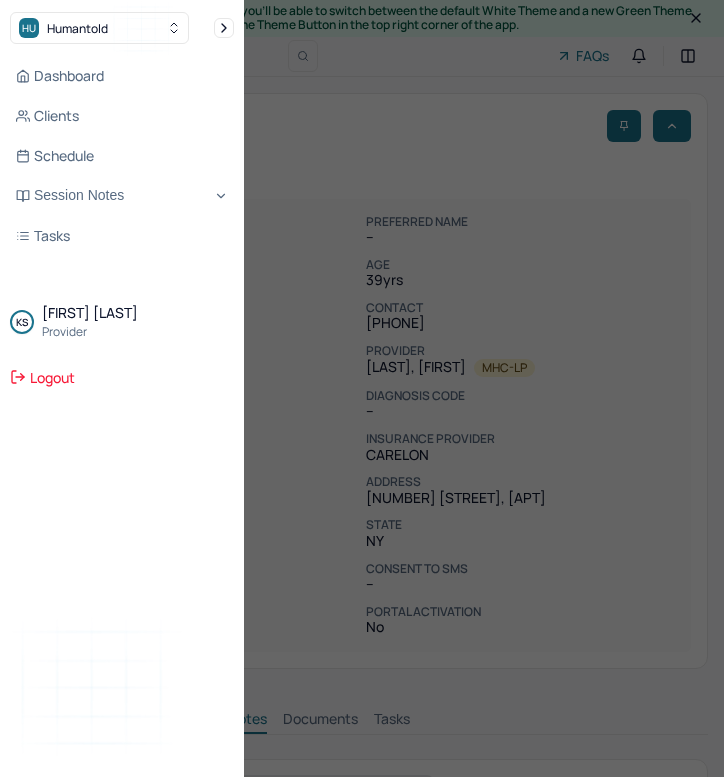 scroll, scrollTop: 367, scrollLeft: 0, axis: vertical 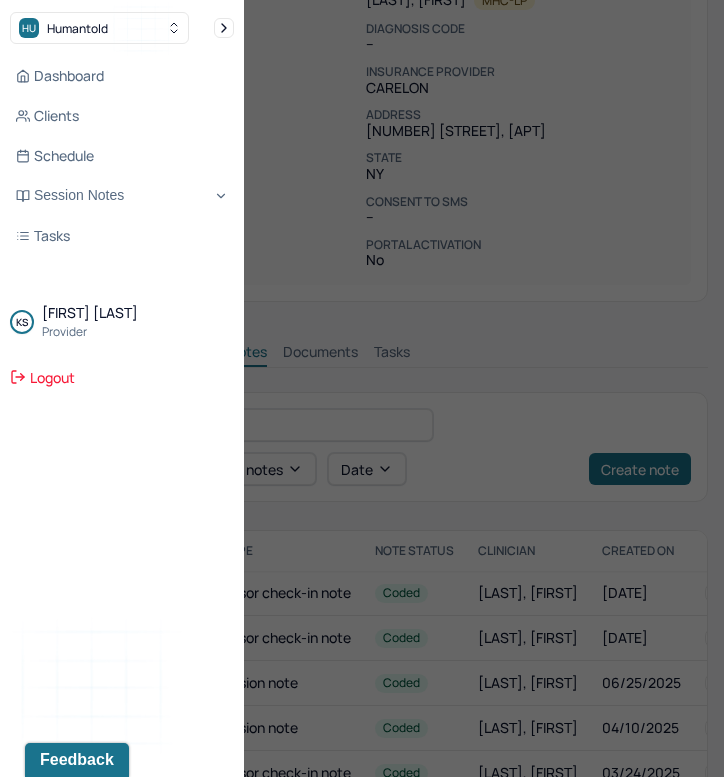 click at bounding box center [362, 388] 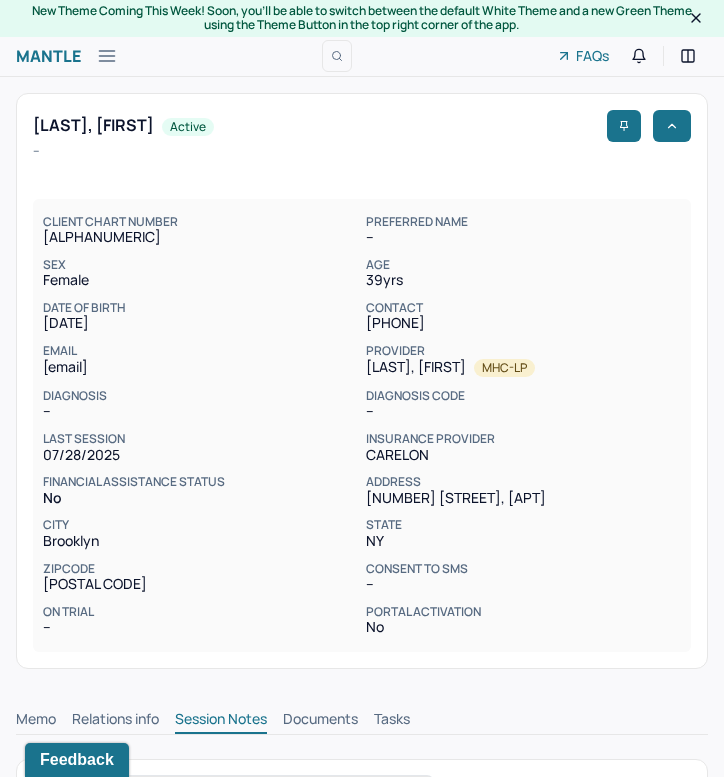 scroll, scrollTop: 0, scrollLeft: 0, axis: both 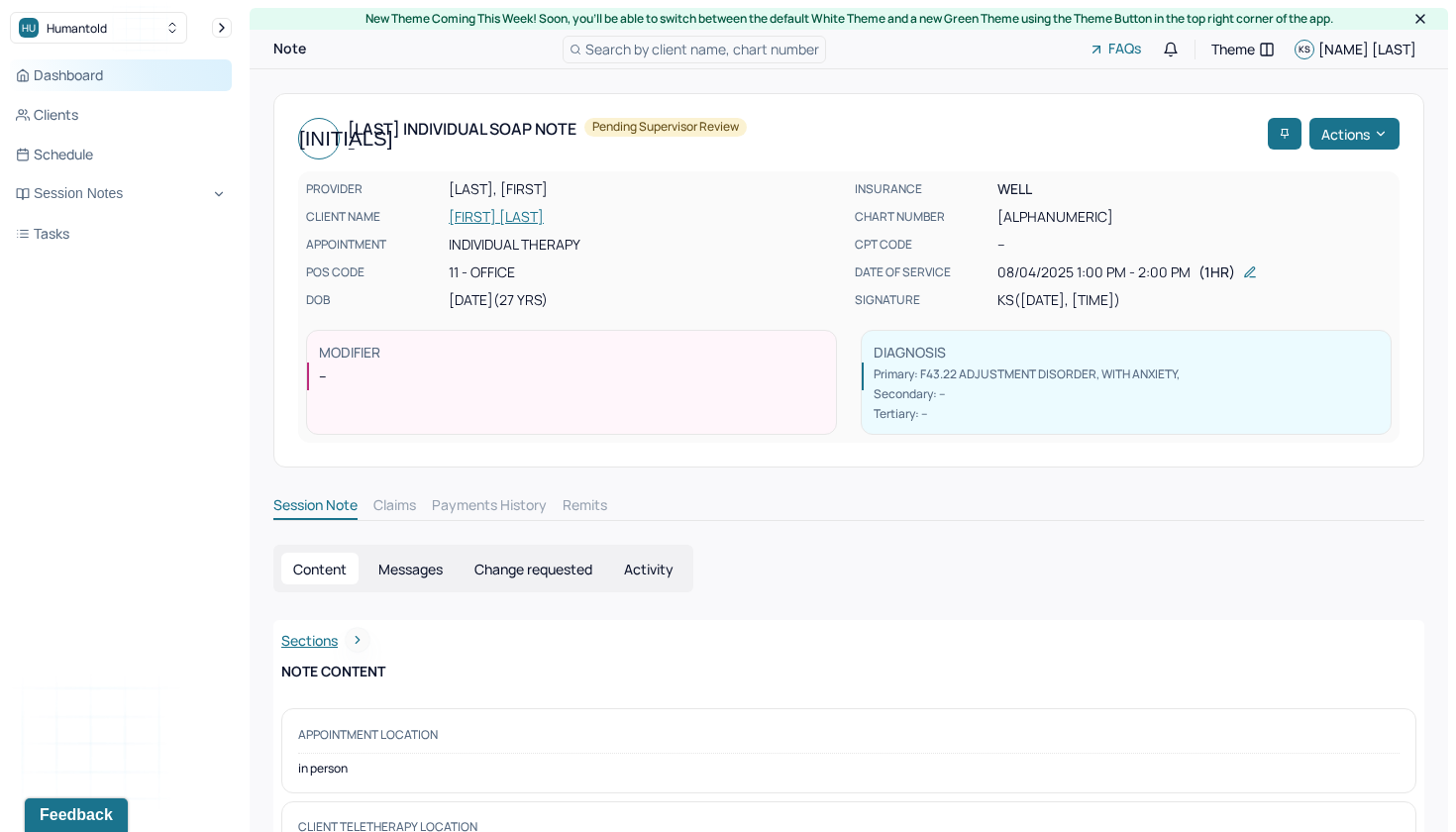 click on "Dashboard" at bounding box center [121, 75] 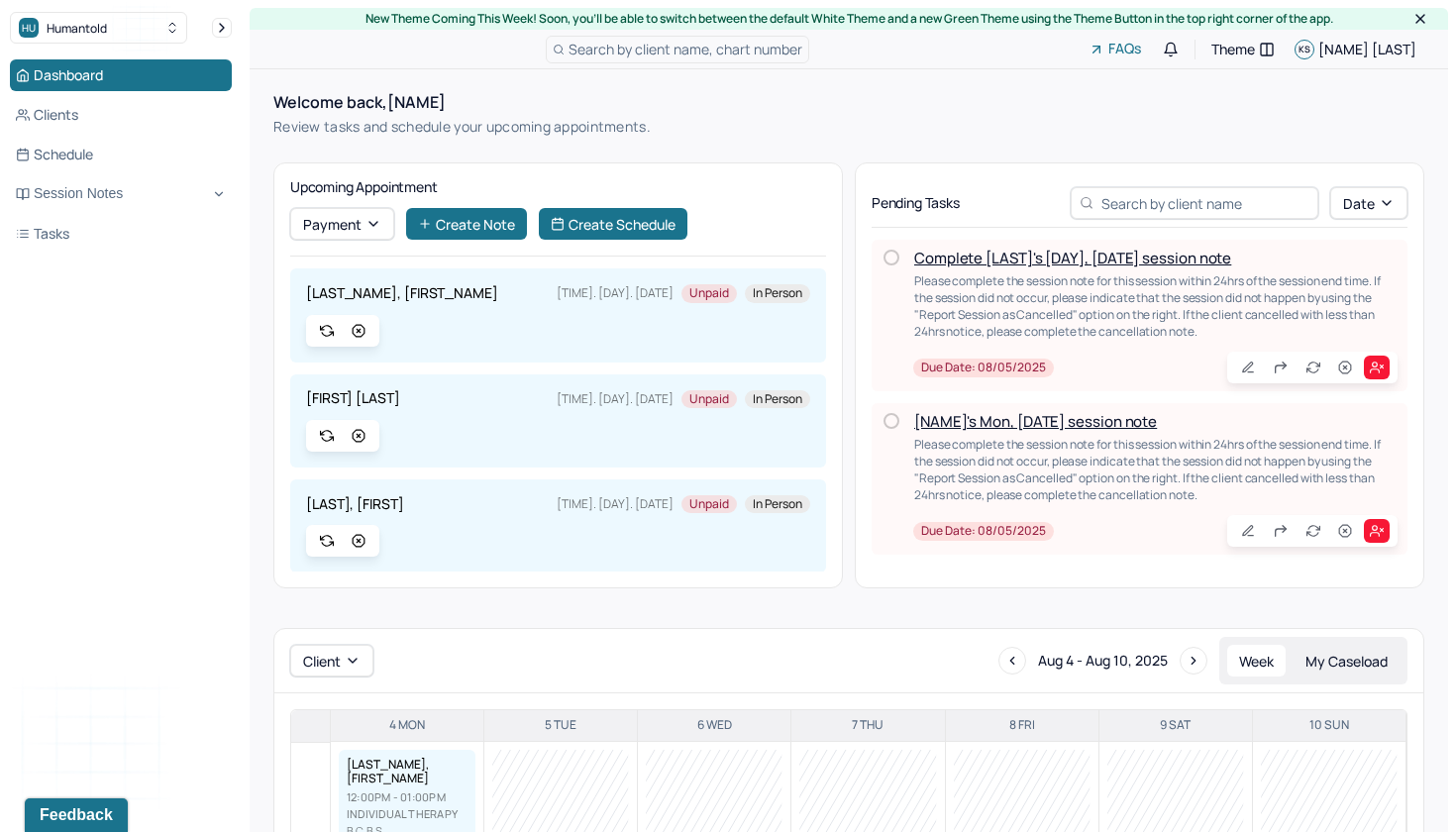 click on "Complete [LAST]'s [DAY], [DATE] session note" at bounding box center [1073, 258] 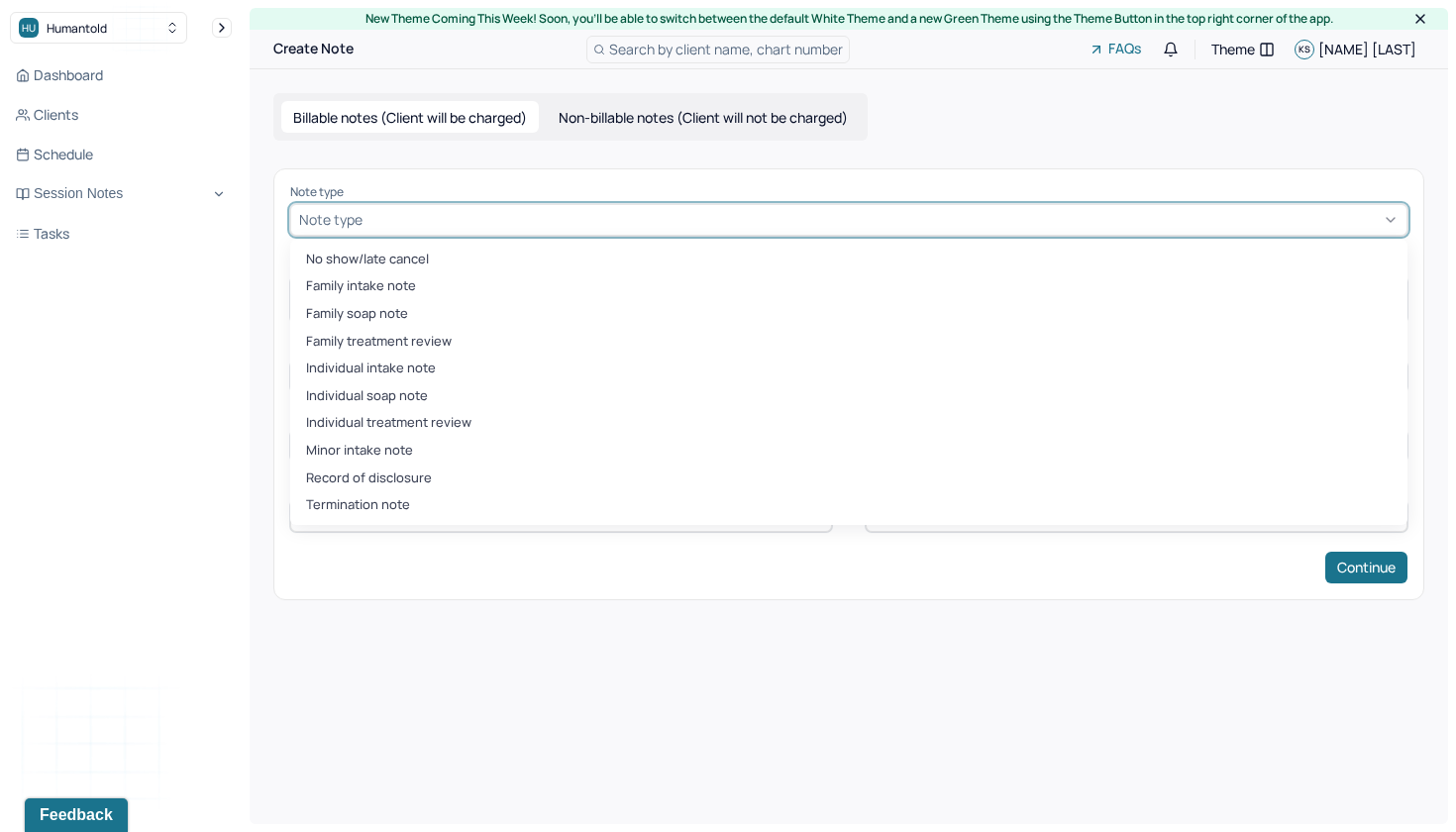click at bounding box center [883, 219] 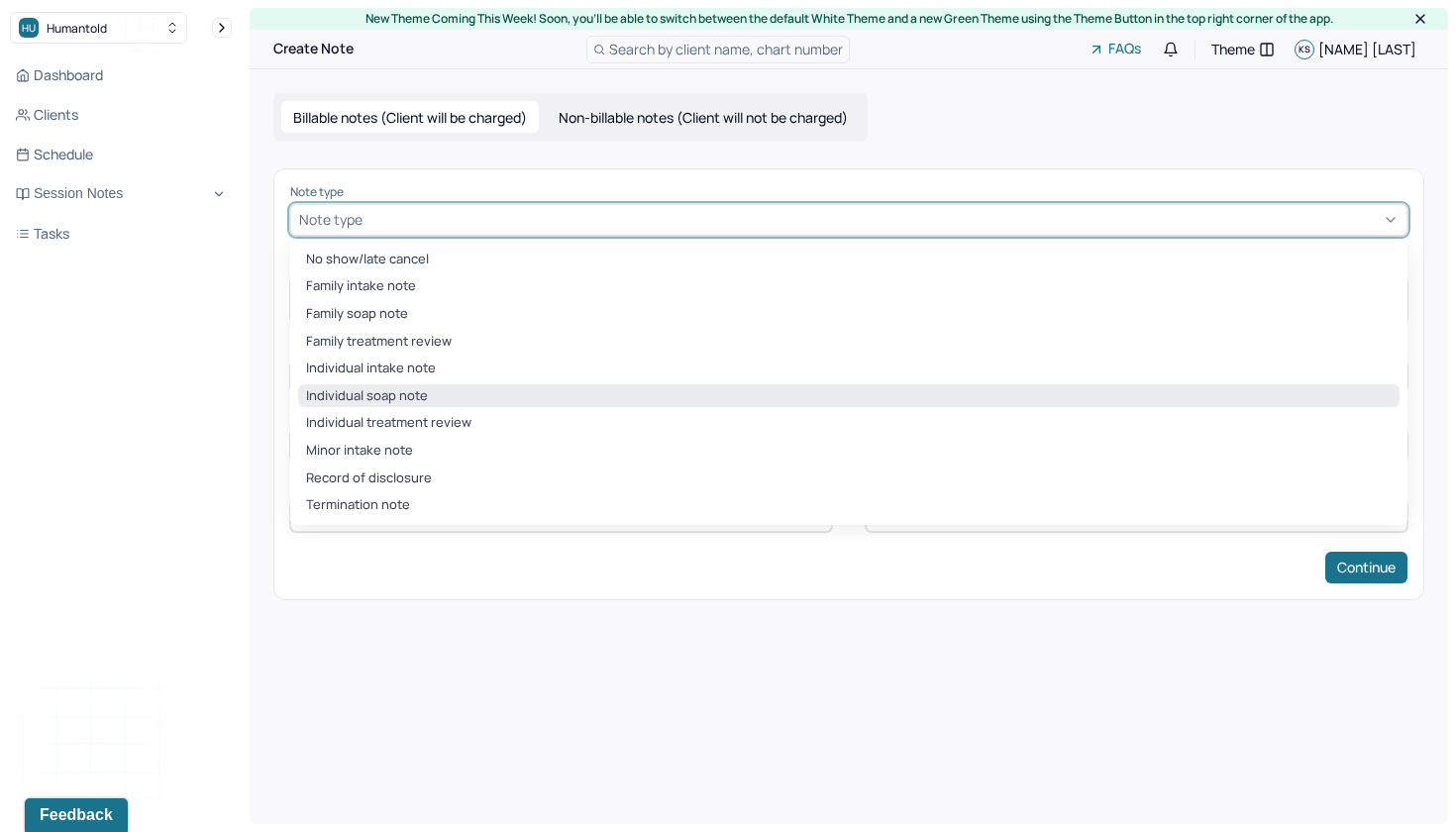 click on "Individual soap note" at bounding box center (849, 396) 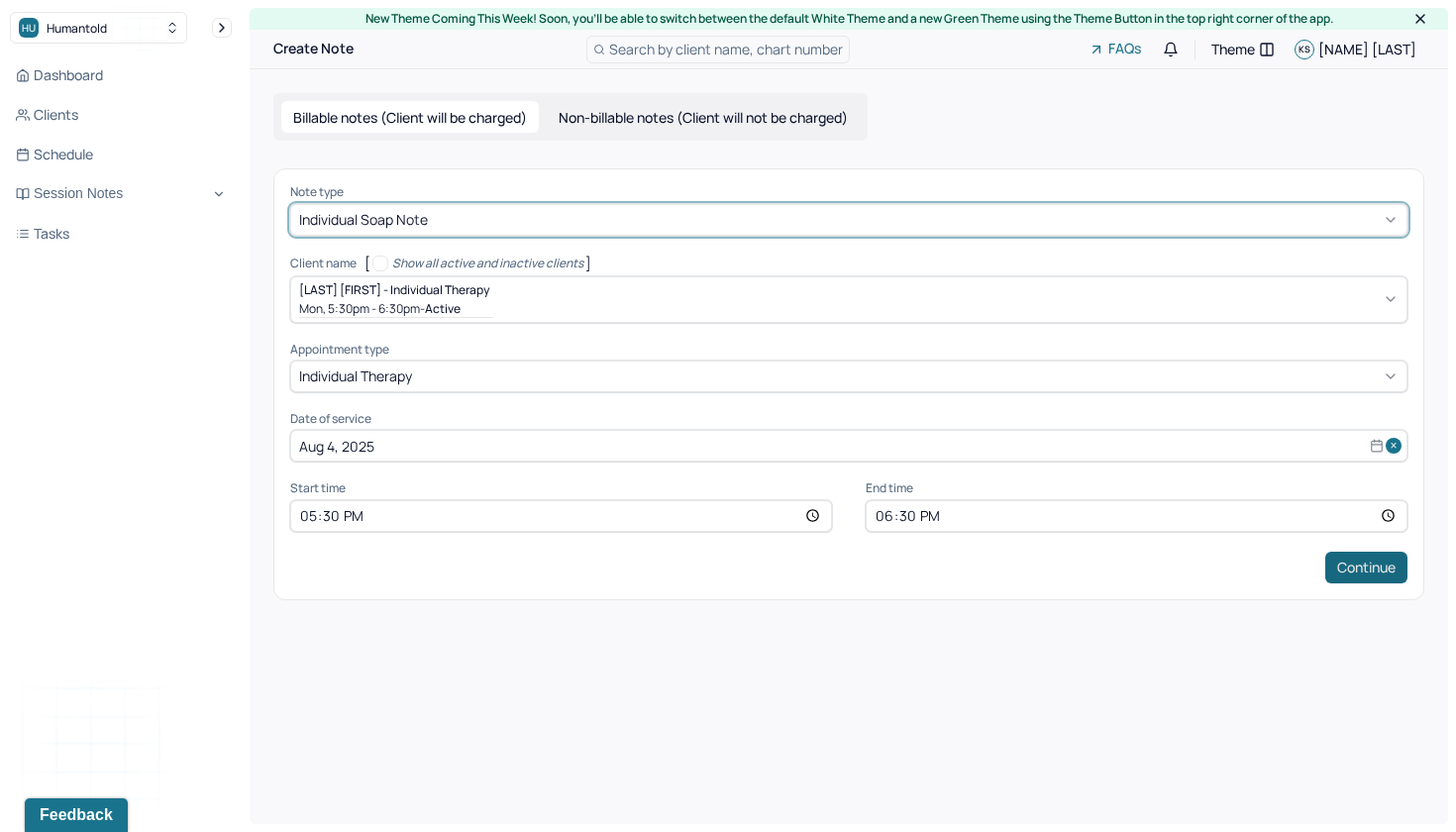 click on "Continue" at bounding box center (1366, 568) 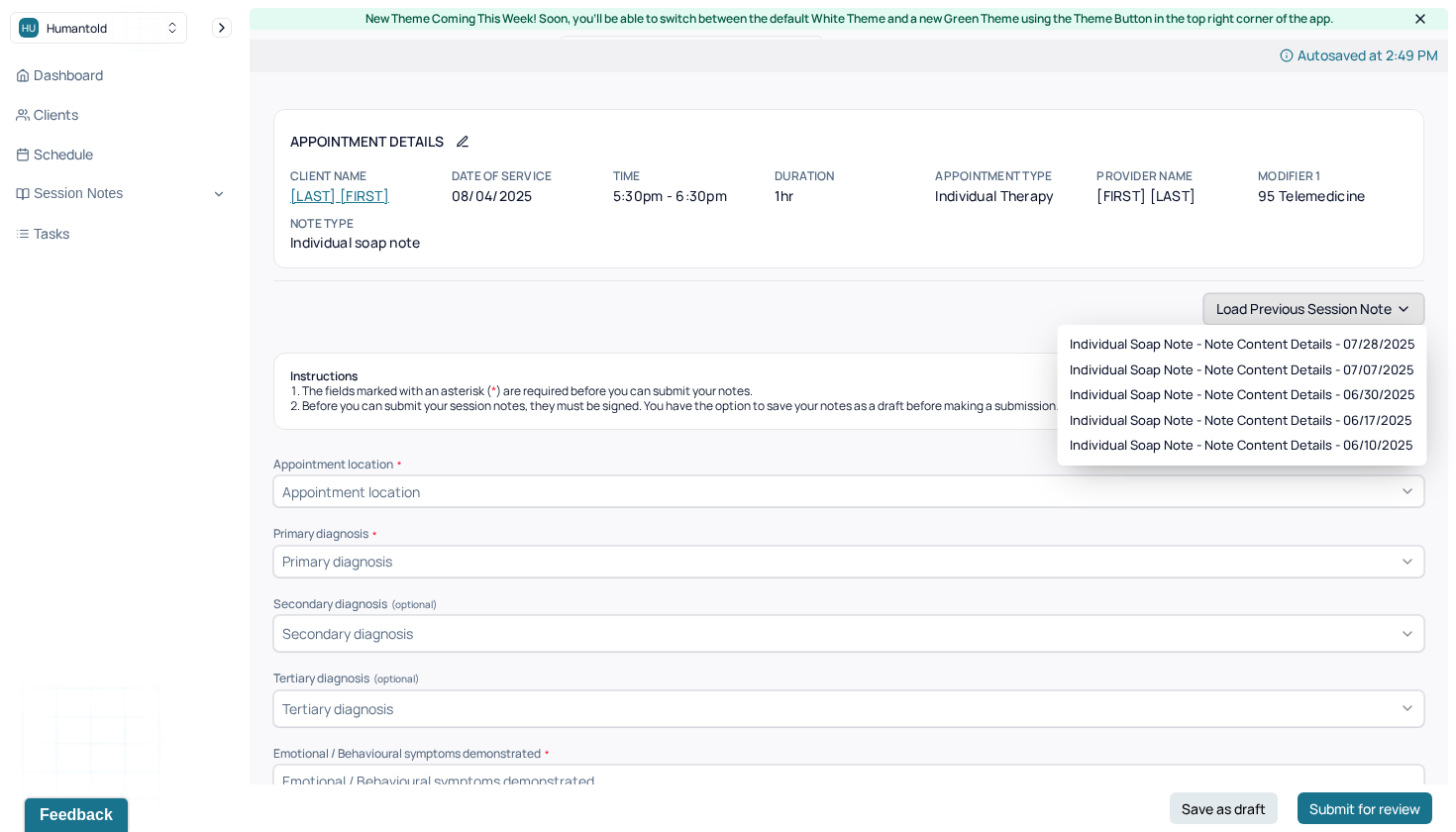 click on "Load previous session note" at bounding box center [1313, 309] 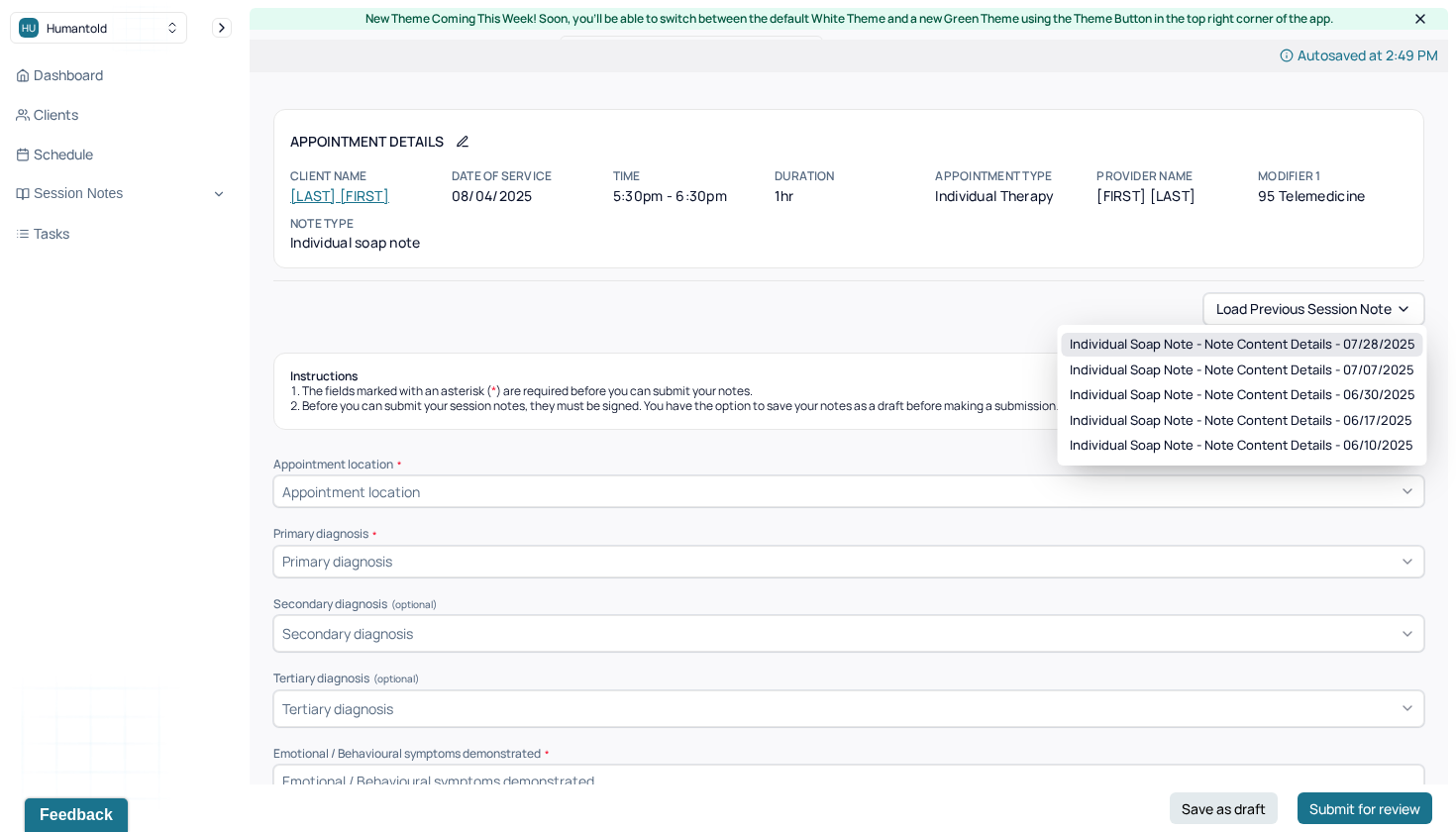 click on "Individual soap note   - Note content Details -   07/28/2025" at bounding box center (1242, 345) 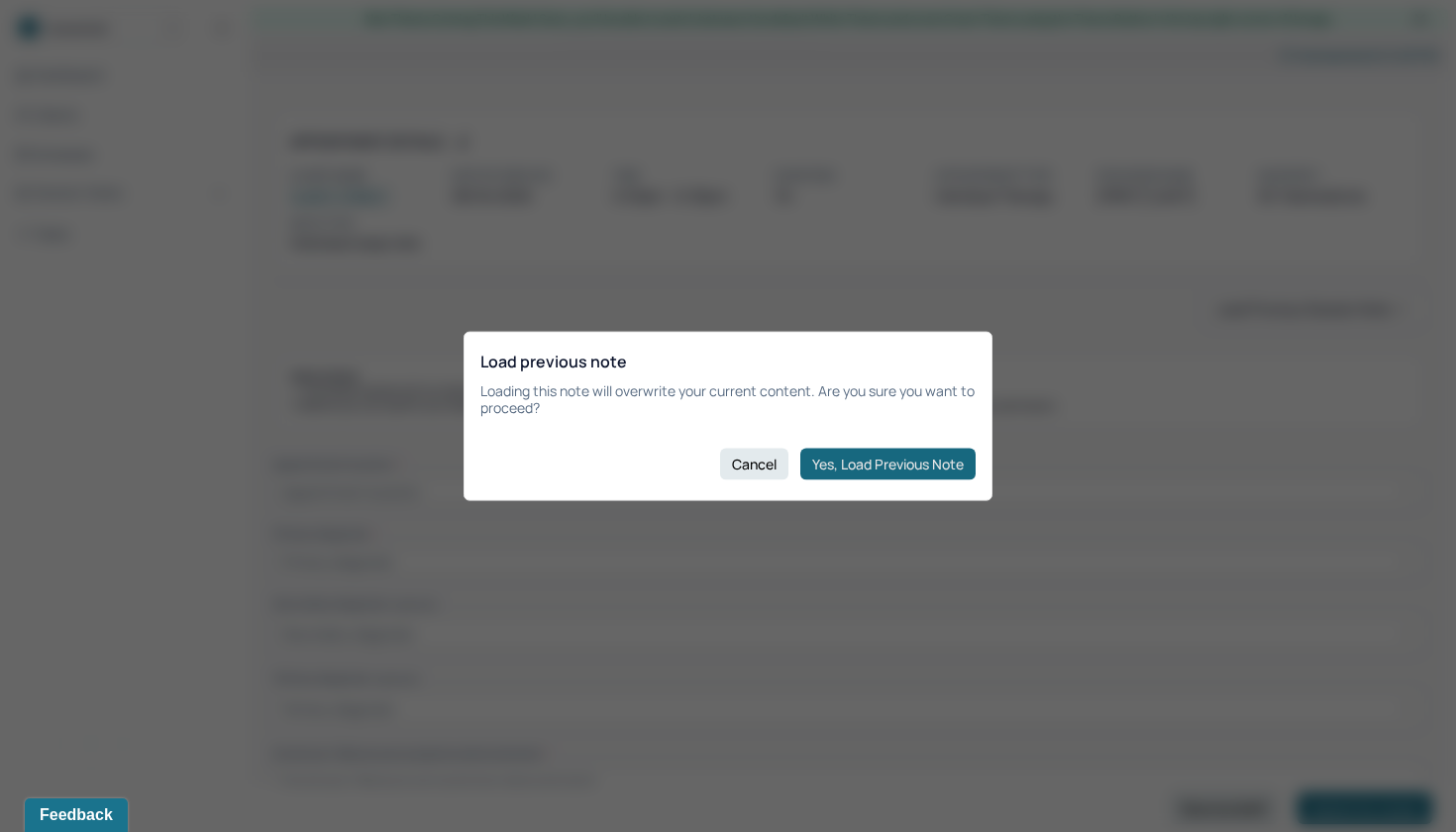 click on "Yes, Load Previous Note" at bounding box center (887, 464) 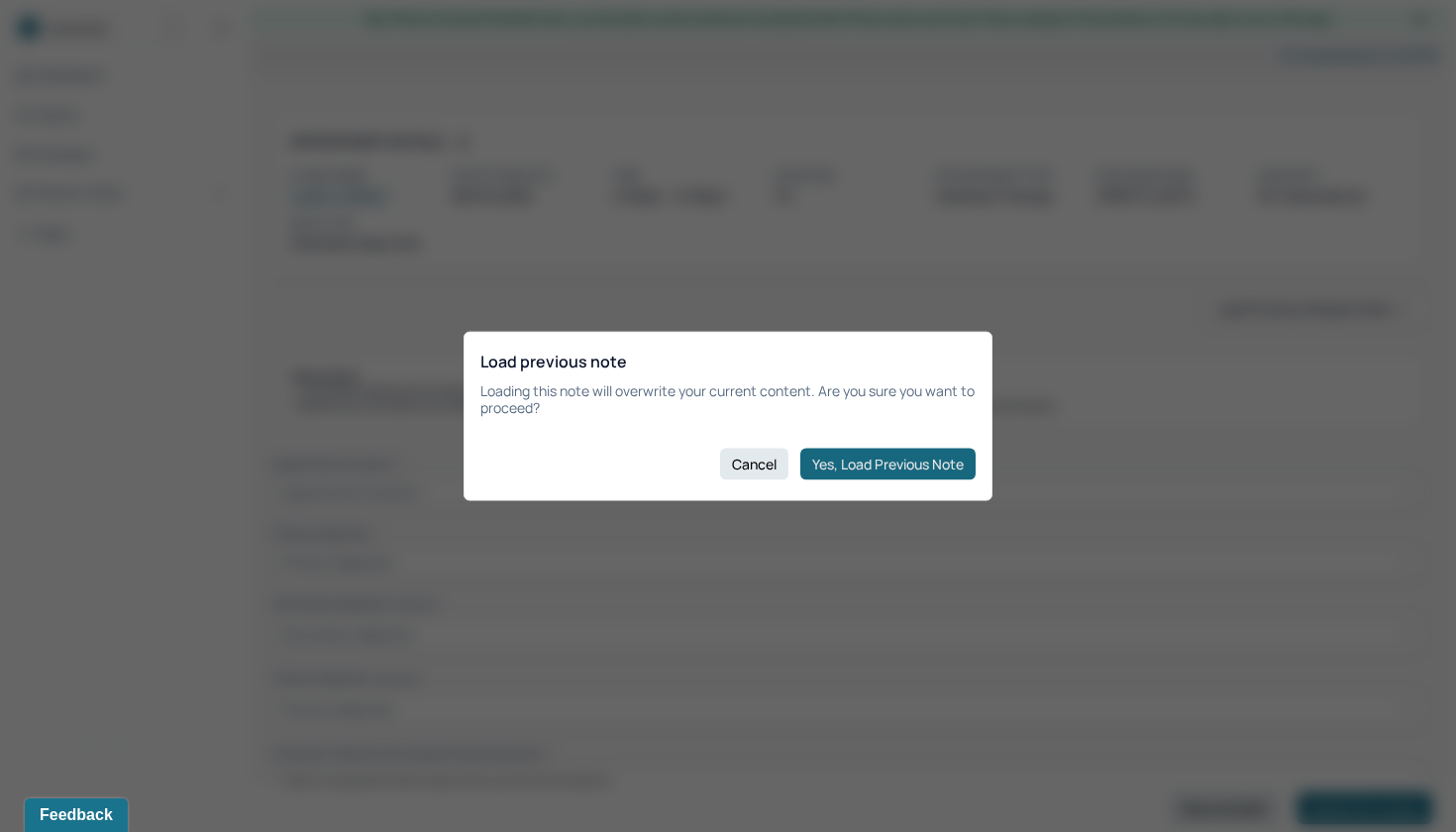 type on "Identity triggers for social anxiety symptoms and develop healthy & effective coping skills." 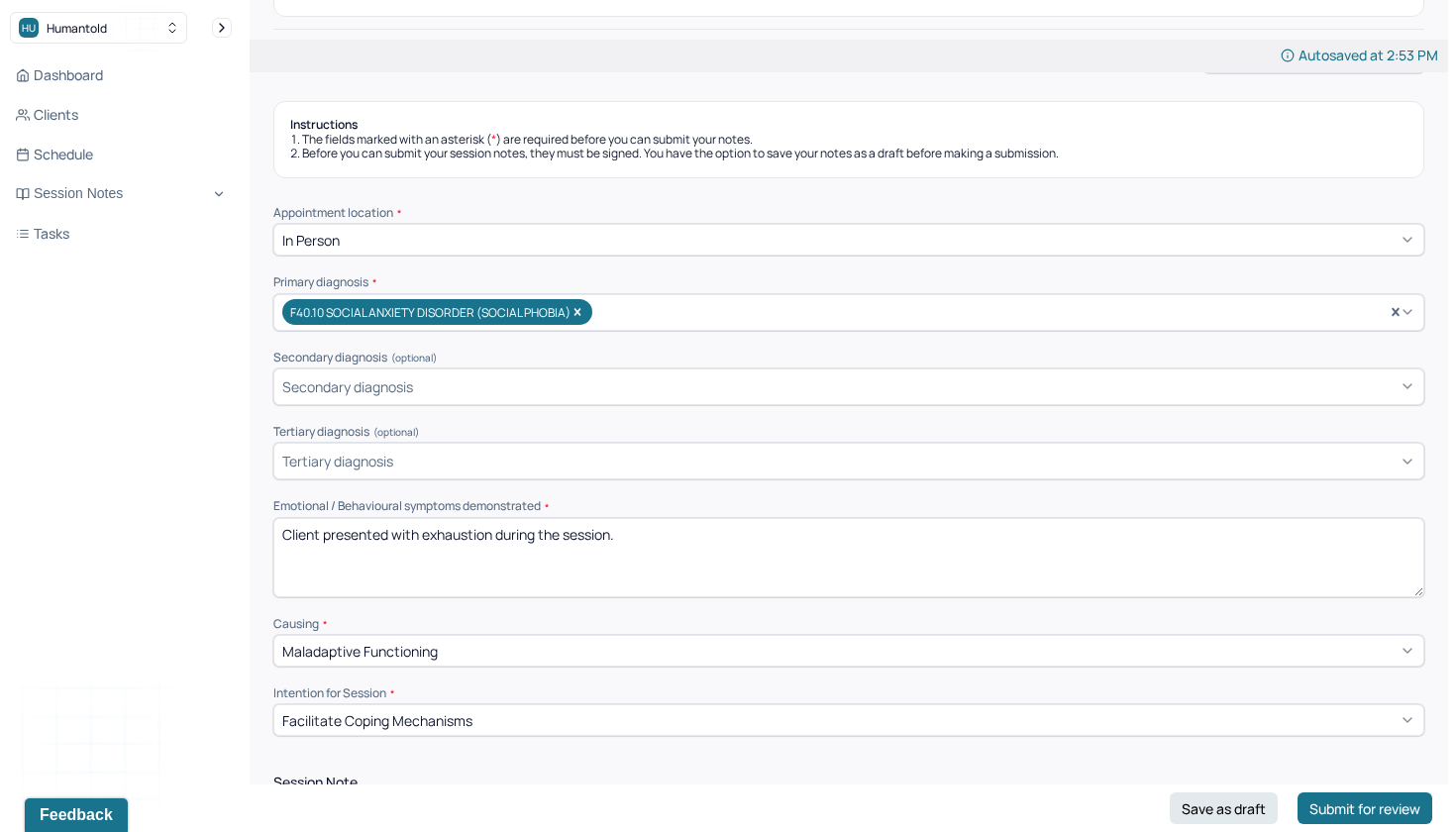 scroll, scrollTop: 242, scrollLeft: 0, axis: vertical 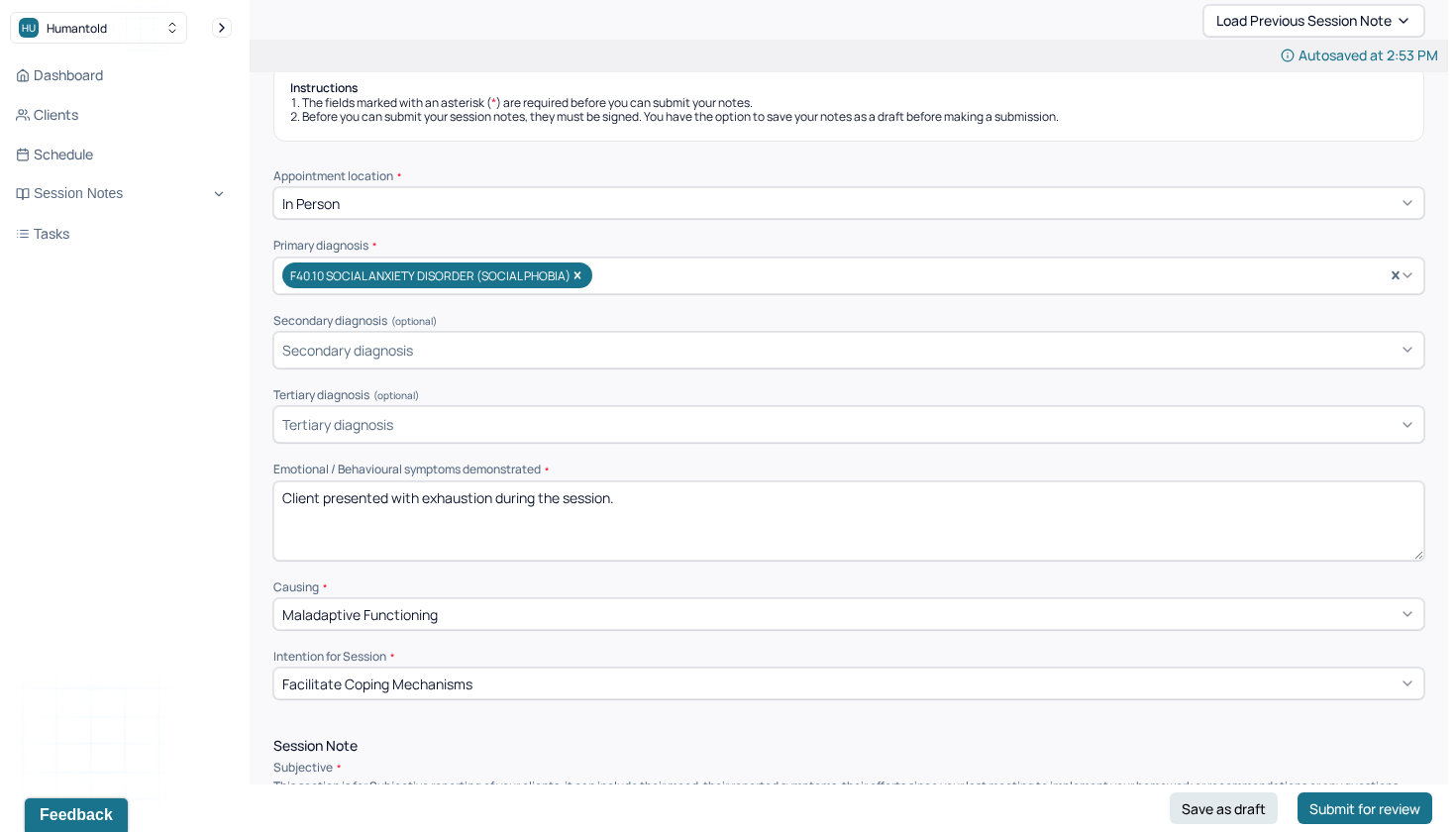 drag, startPoint x: 650, startPoint y: 490, endPoint x: 438, endPoint y: 491, distance: 212.00236 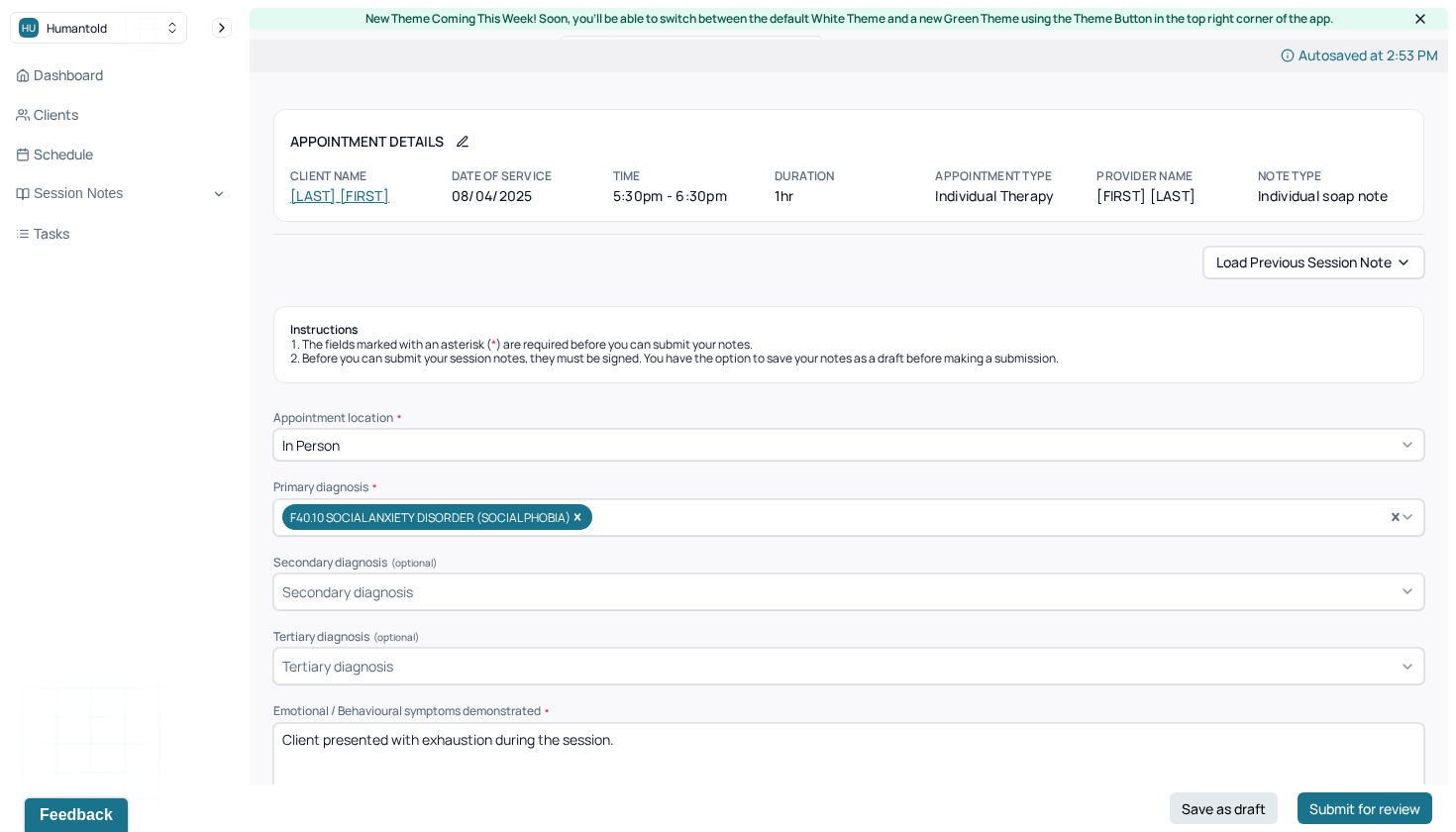 scroll, scrollTop: 0, scrollLeft: 0, axis: both 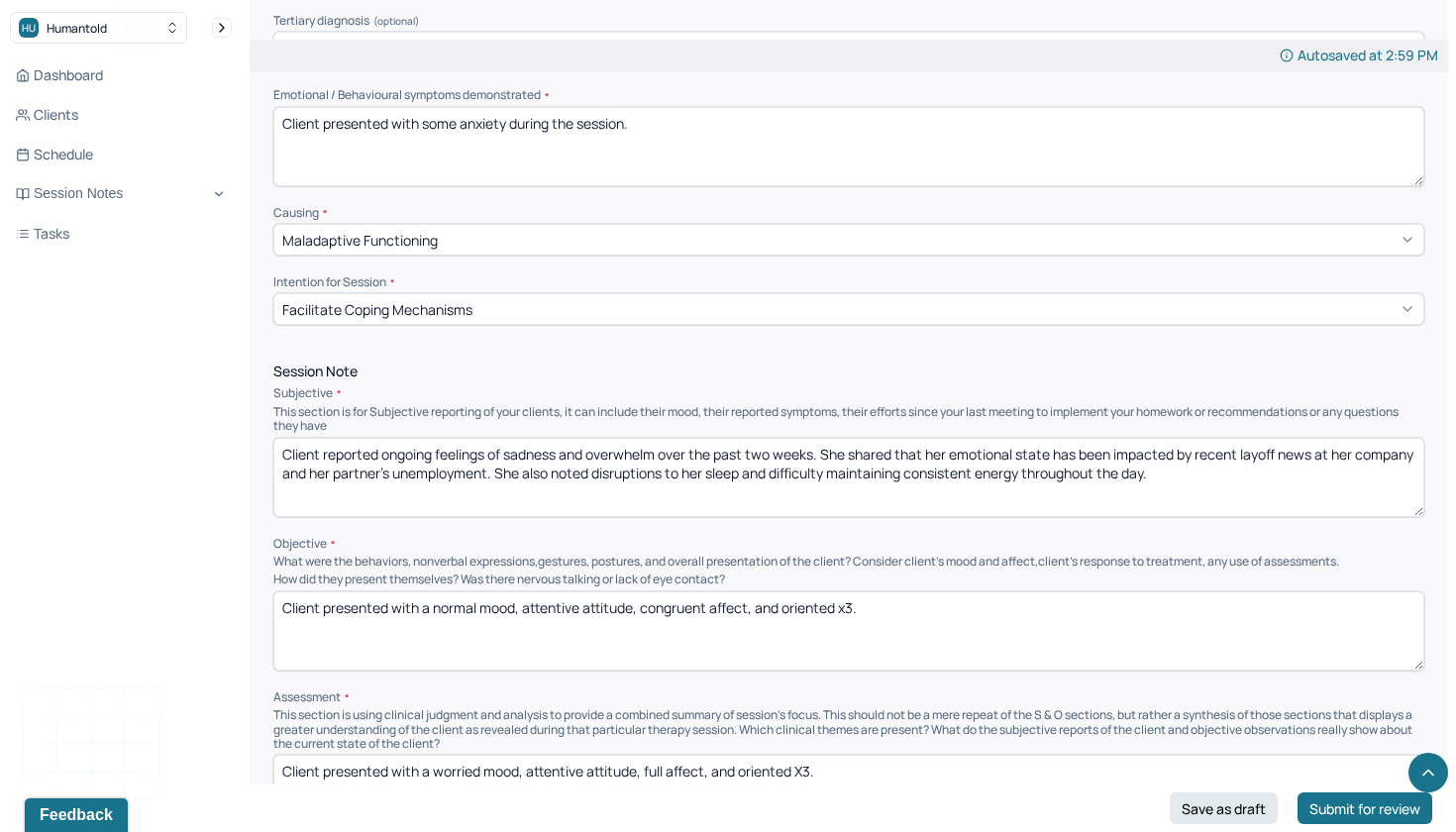 type on "Client presented with some anxiety during the session." 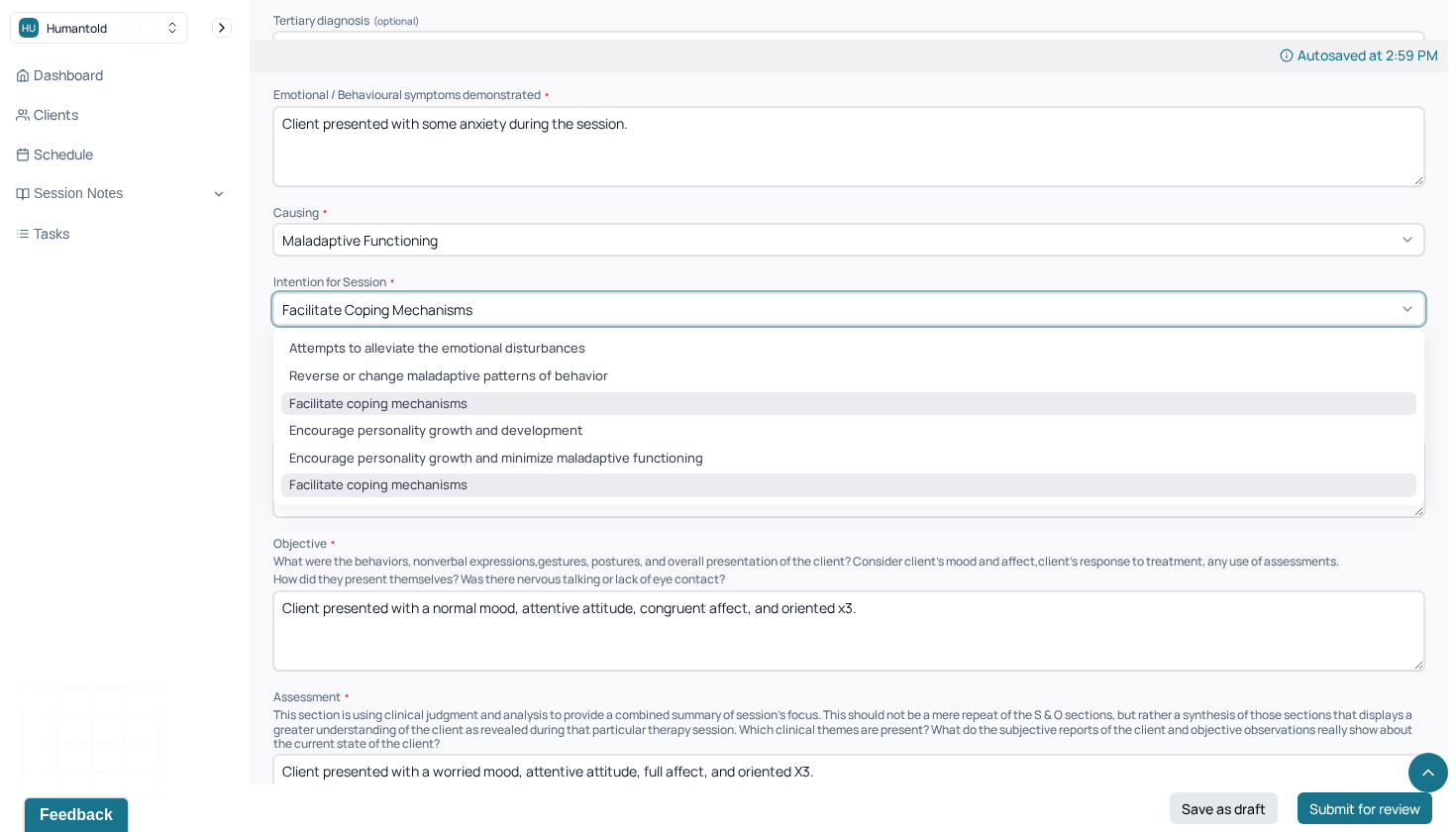 click on "Facilitate coping mechanisms" at bounding box center (849, 309) 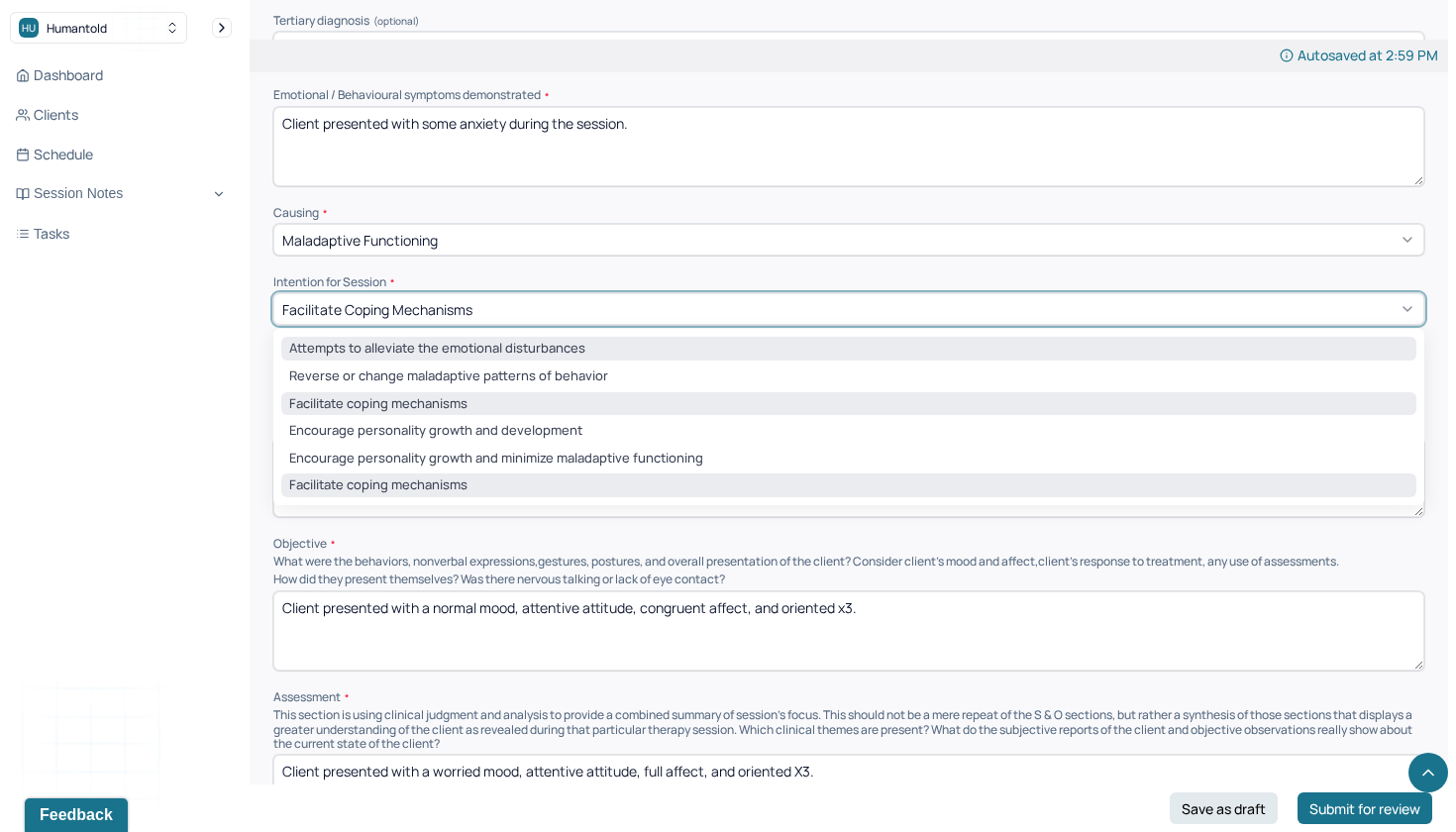 click on "Attempts to alleviate the emotional disturbances" at bounding box center (849, 349) 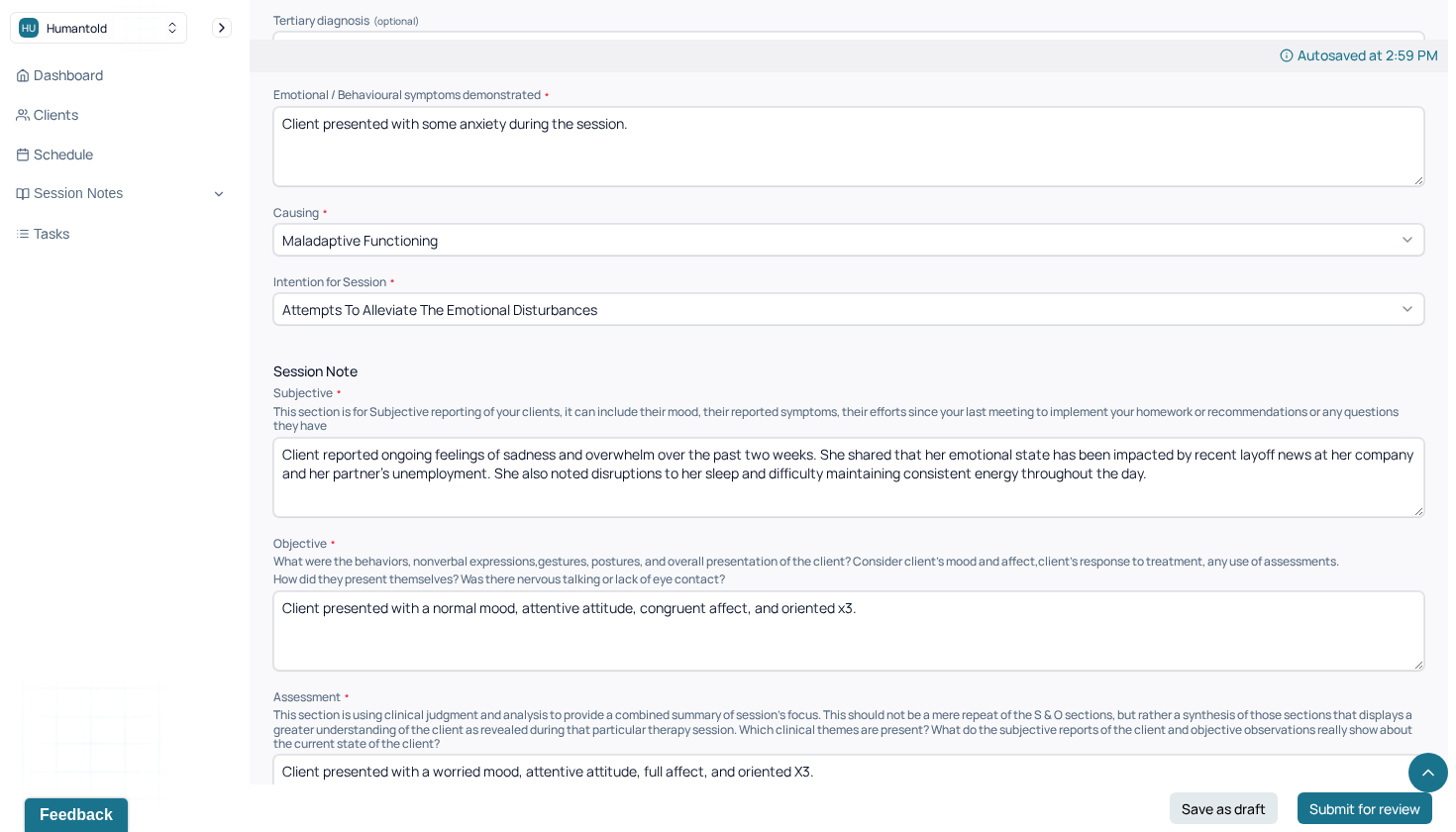 drag, startPoint x: 1175, startPoint y: 474, endPoint x: 233, endPoint y: 376, distance: 947.0839 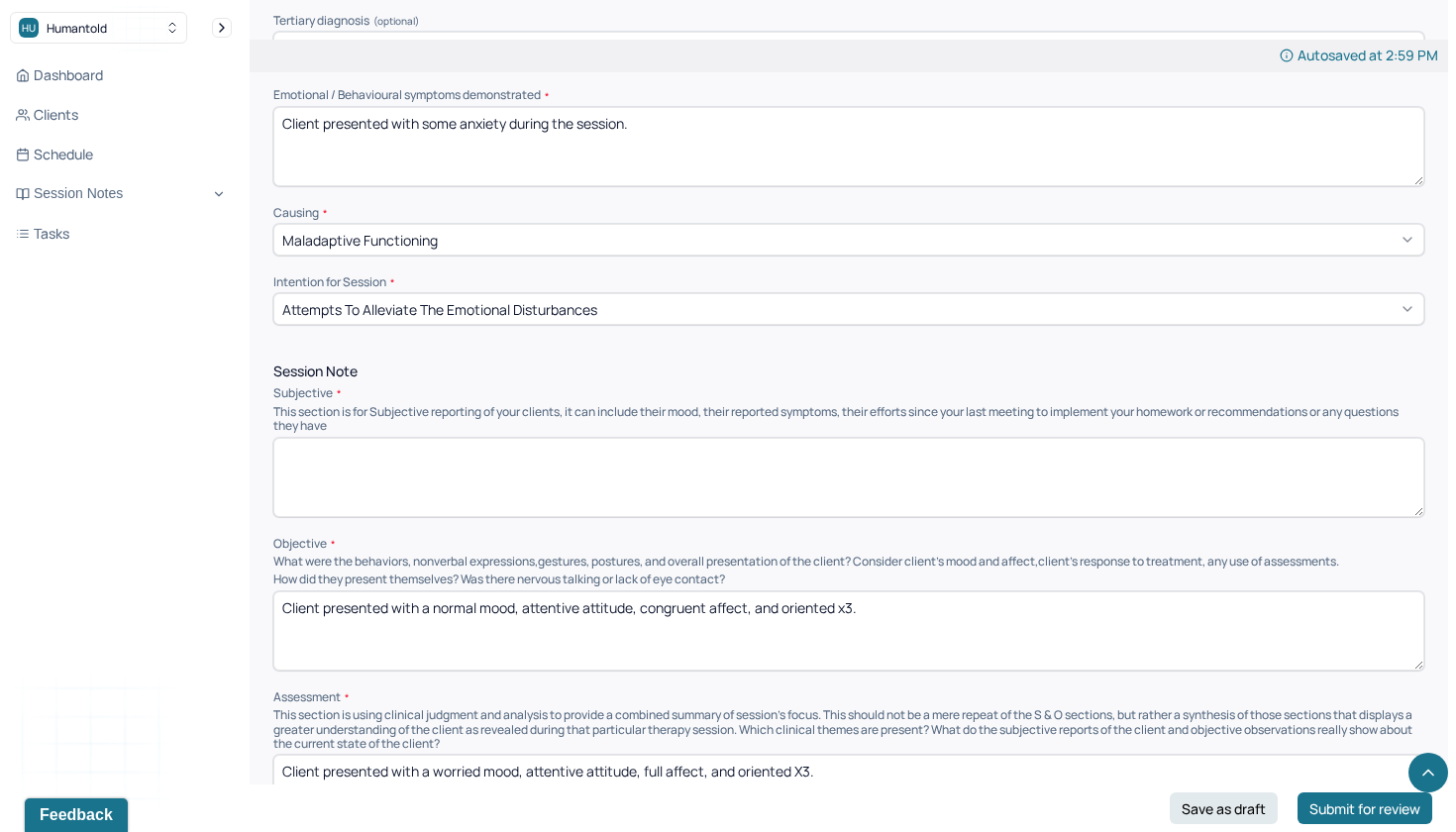 scroll, scrollTop: 732, scrollLeft: 0, axis: vertical 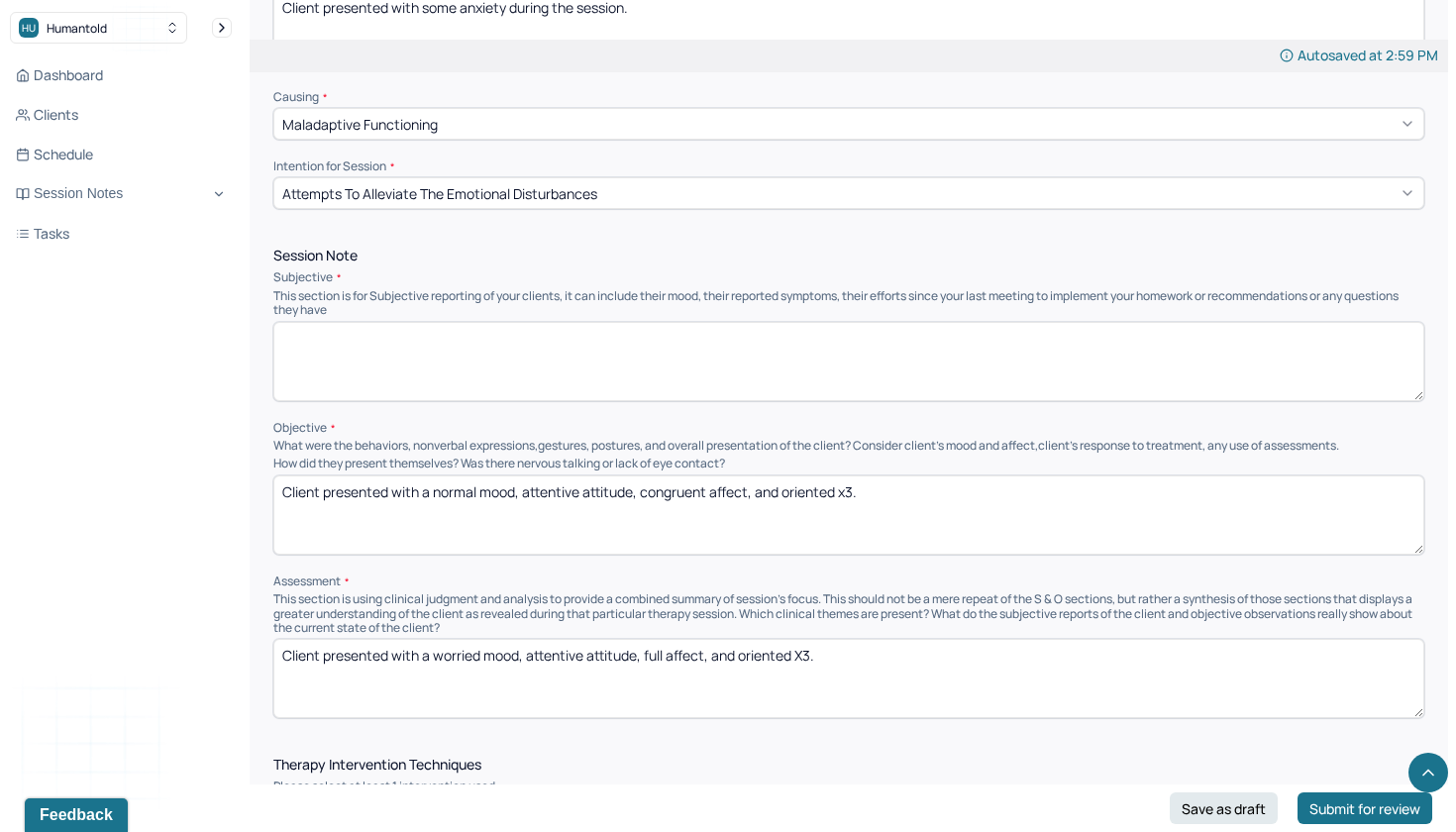type 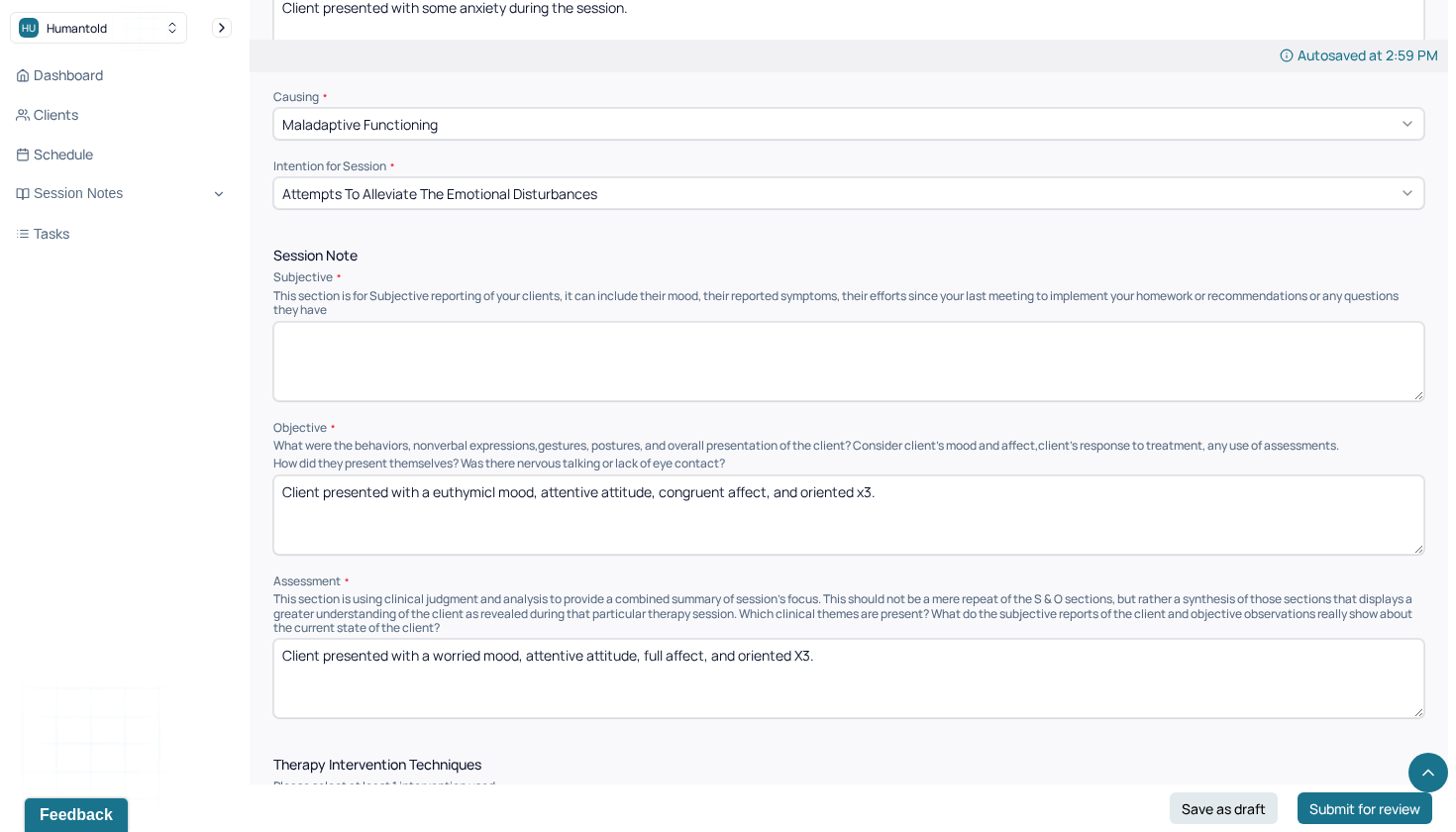 drag, startPoint x: 543, startPoint y: 478, endPoint x: 601, endPoint y: 479, distance: 58.00862 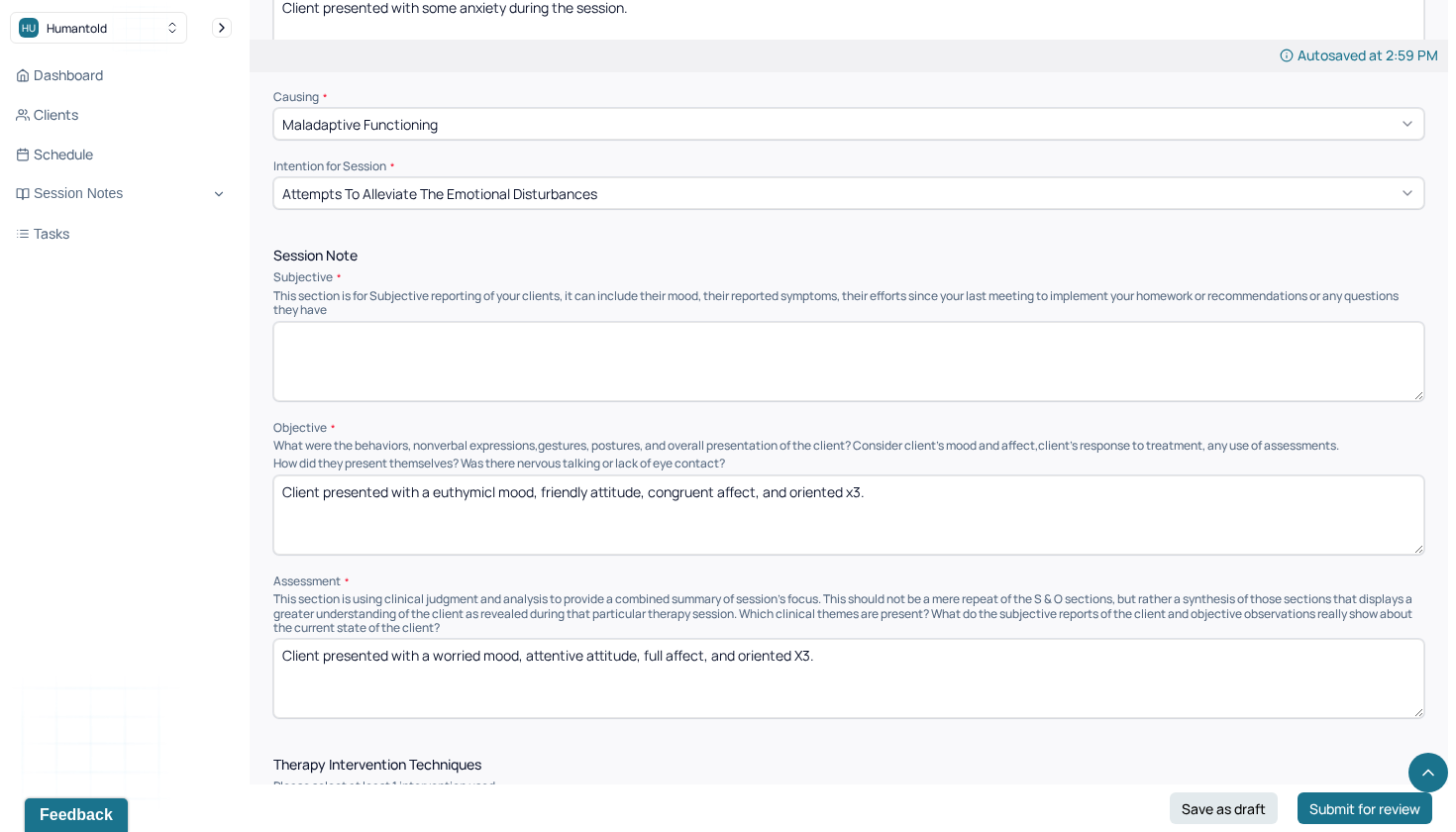 drag, startPoint x: 653, startPoint y: 480, endPoint x: 717, endPoint y: 480, distance: 64 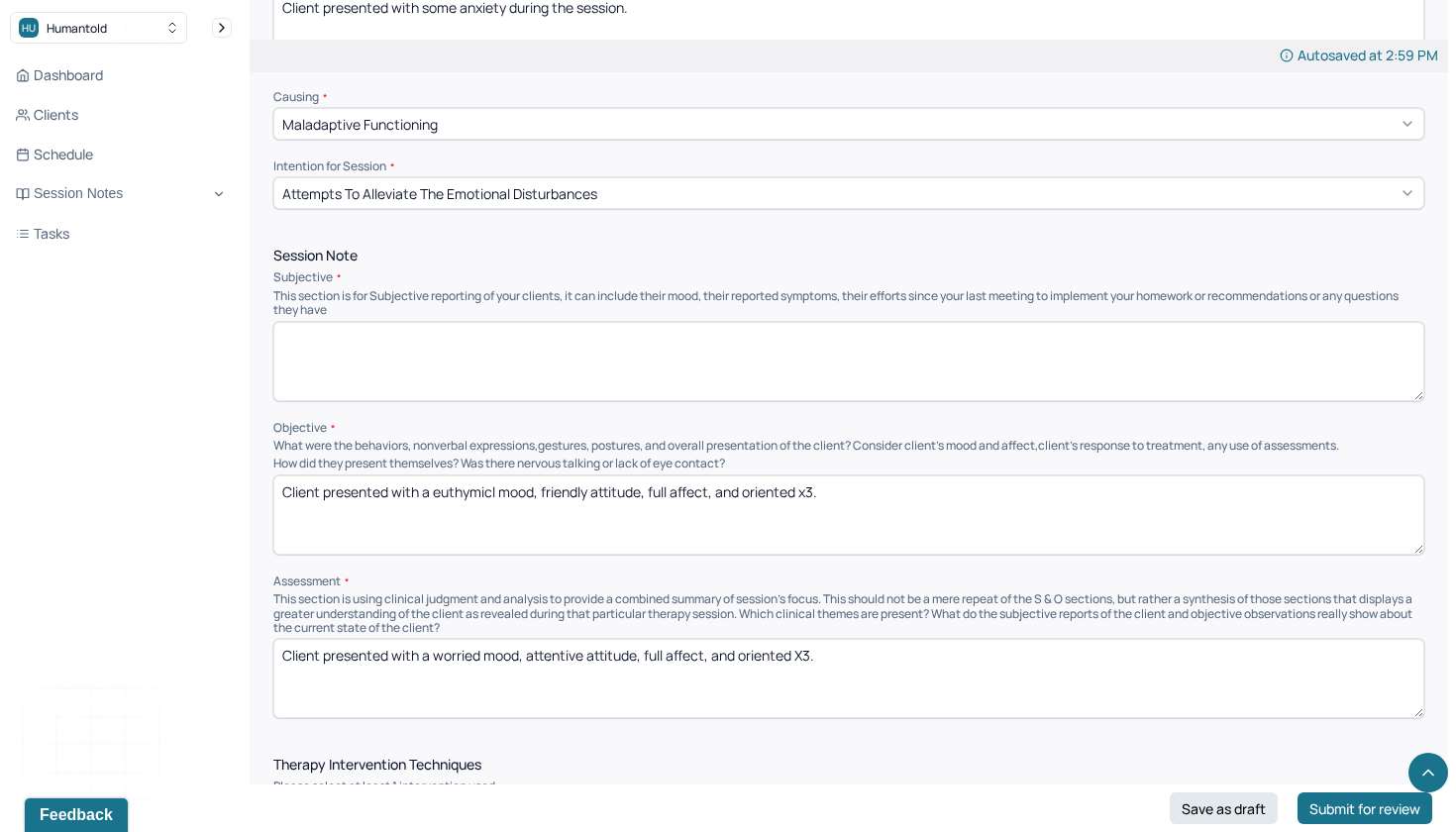 click on "Client presented with a euthymicl mood, friendly attitude, congruent affect, and oriented x3." at bounding box center (849, 515) 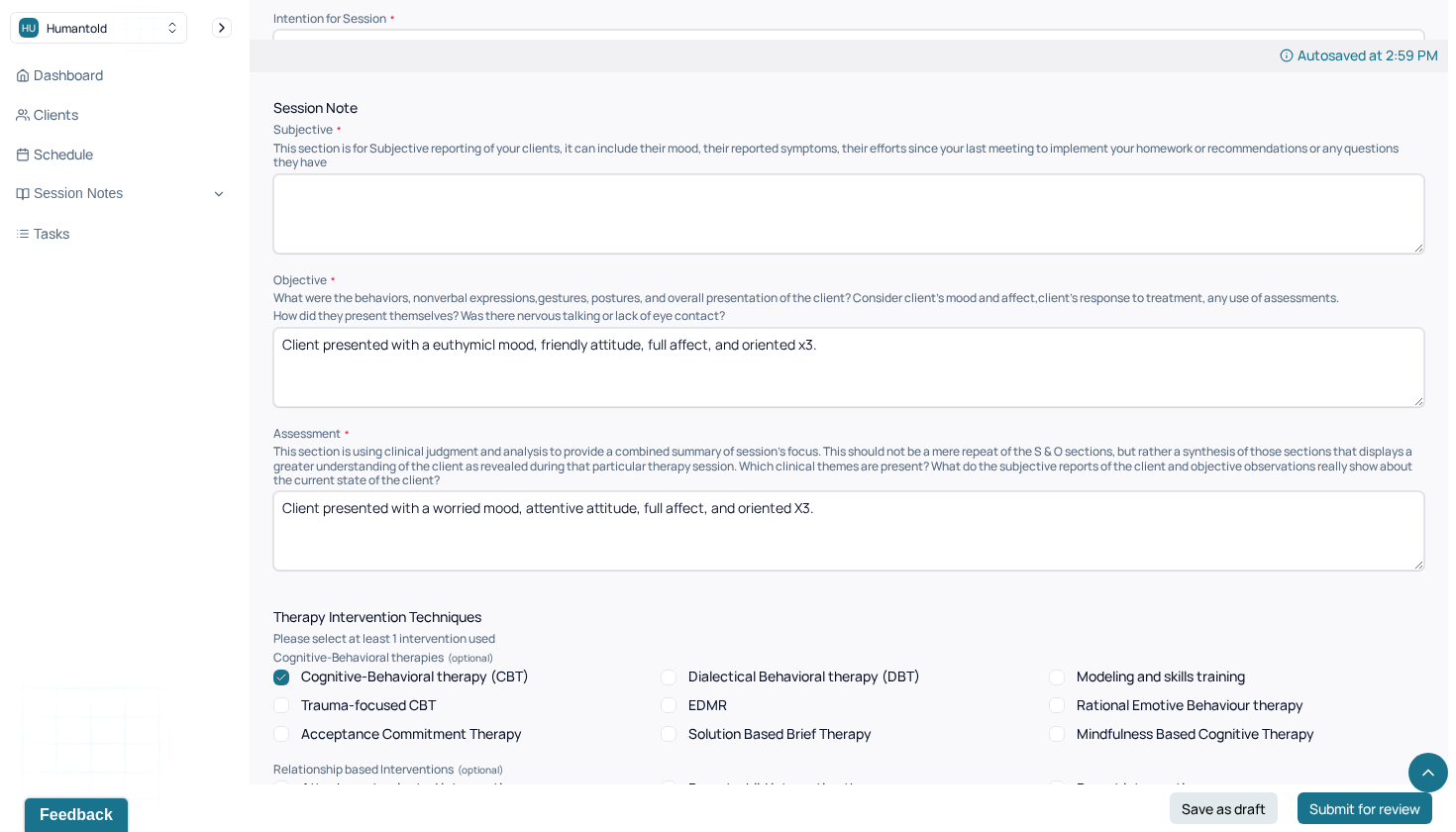 click on "Client presented with a euthymicl mood, friendly attitude, full affect, and oriented x3." at bounding box center [849, 367] 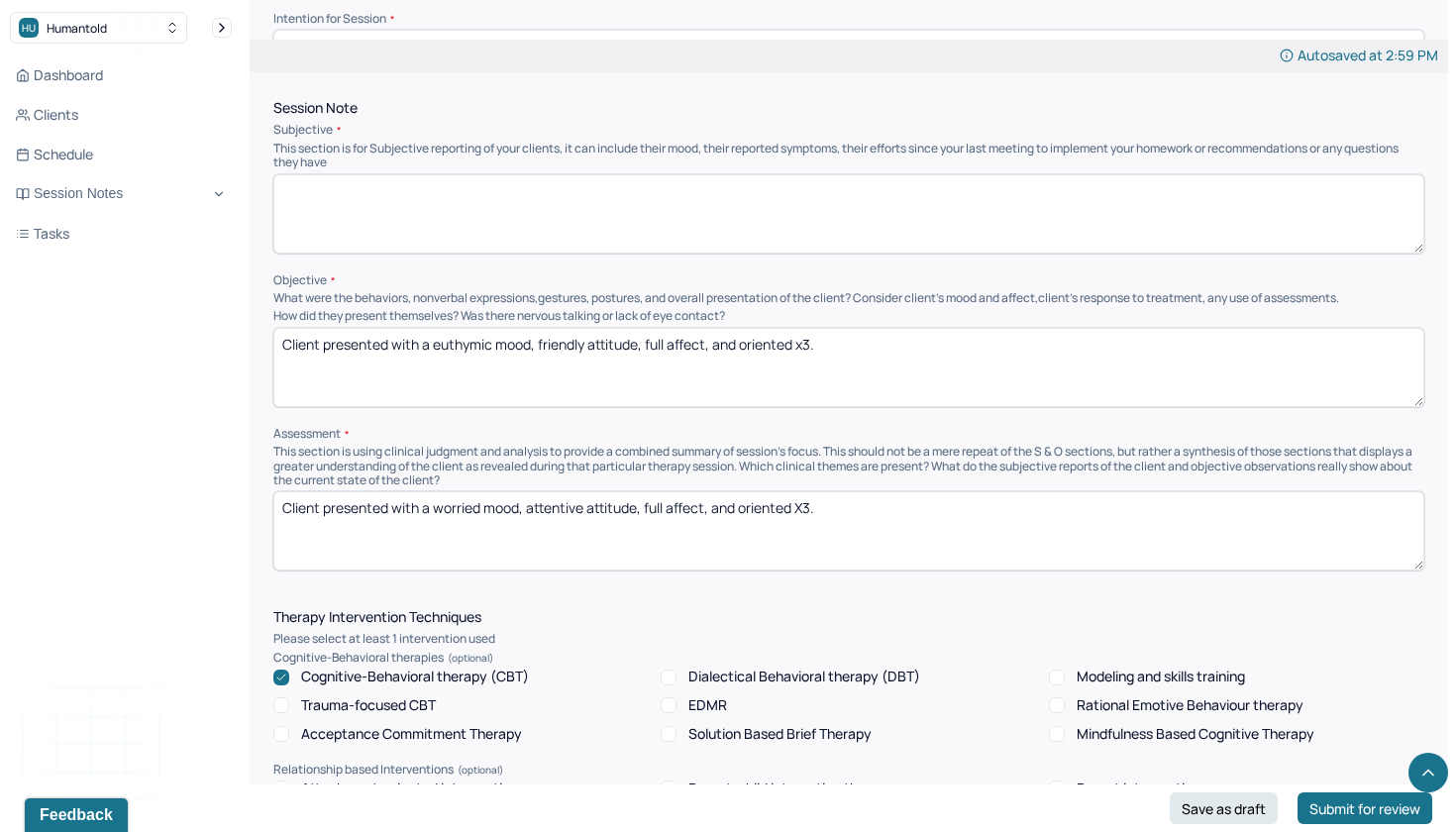 type on "Client presented with a euthymic mood, friendly attitude, full affect, and oriented x3." 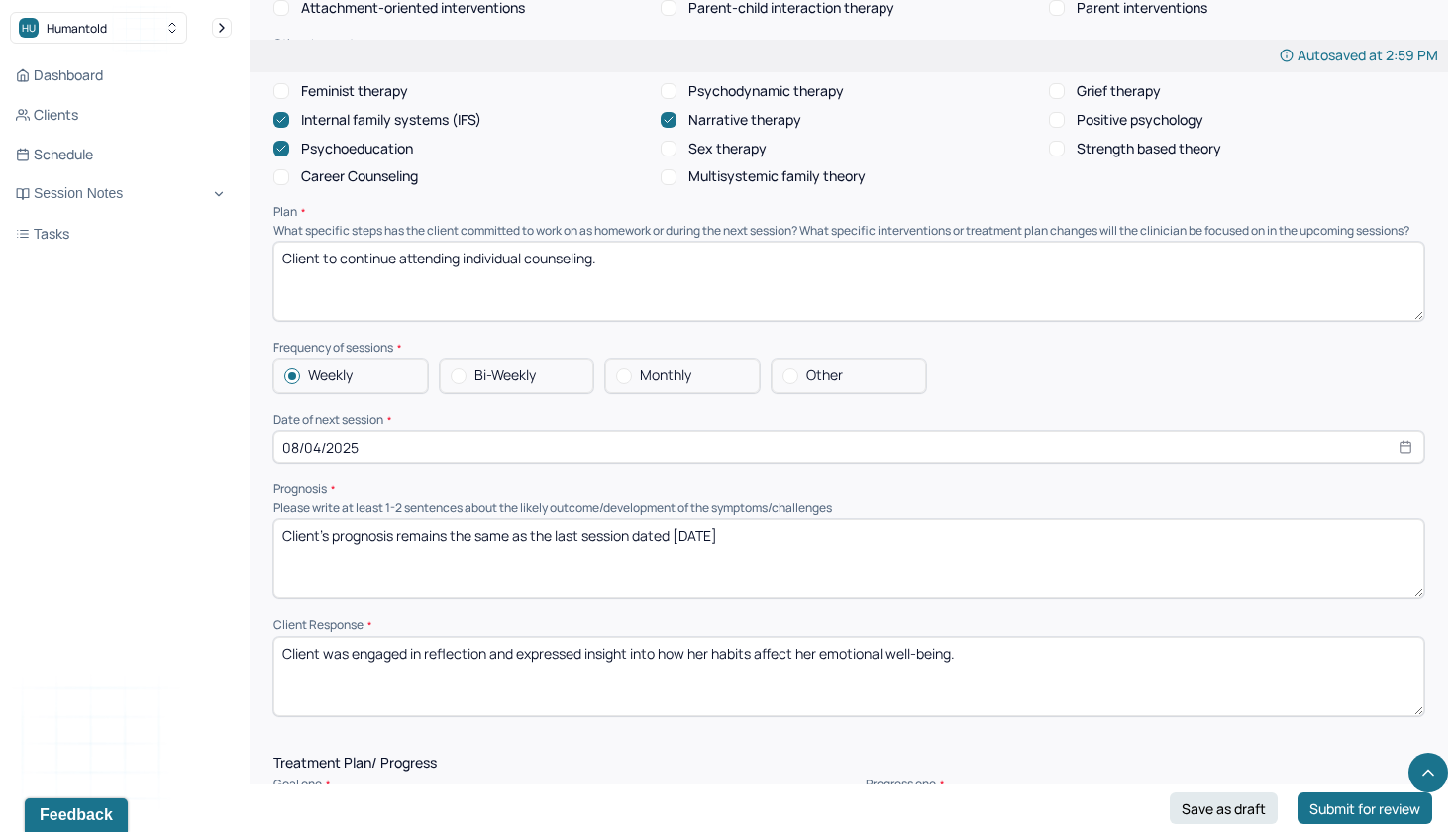 scroll, scrollTop: 1667, scrollLeft: 0, axis: vertical 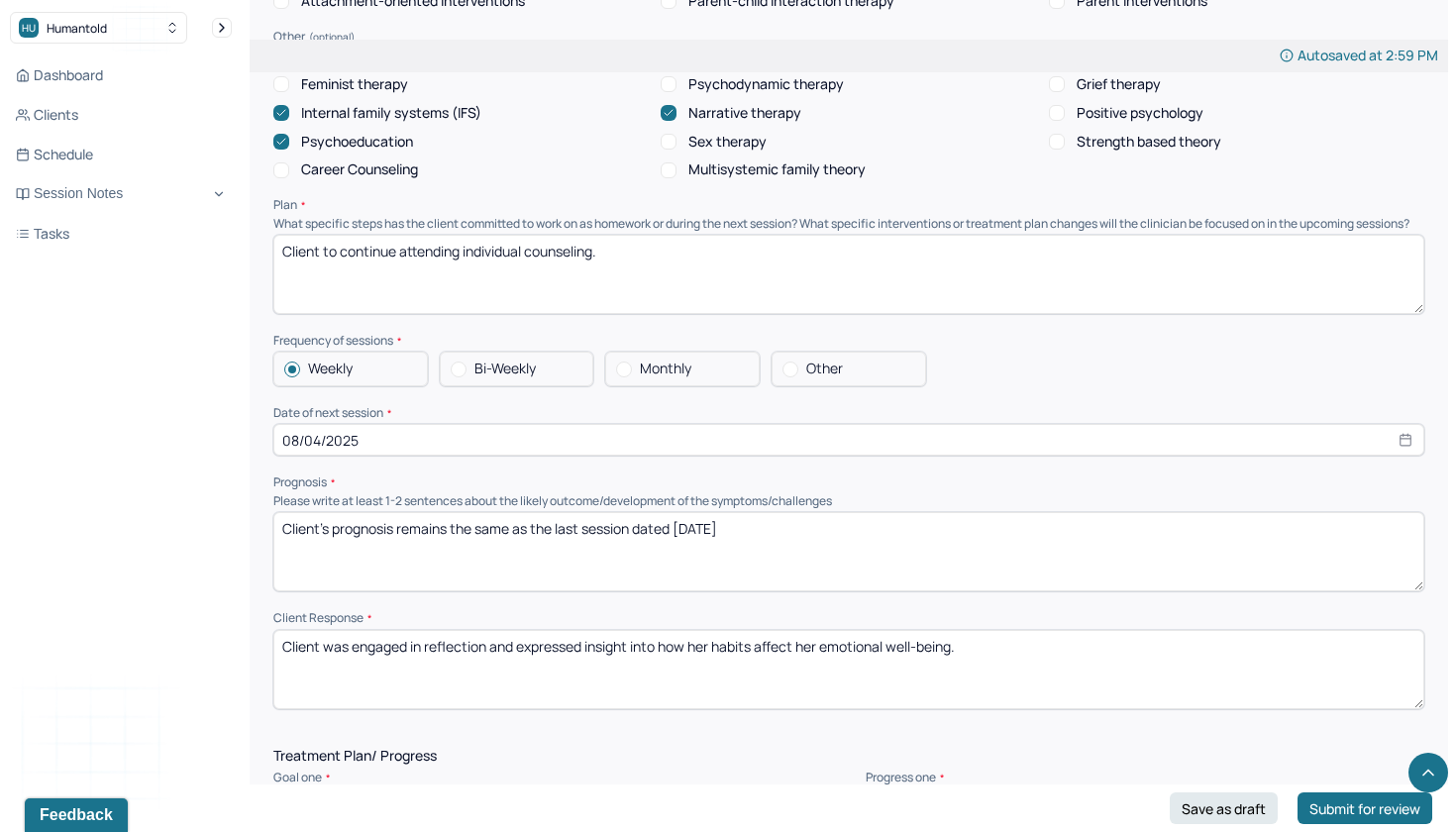 type 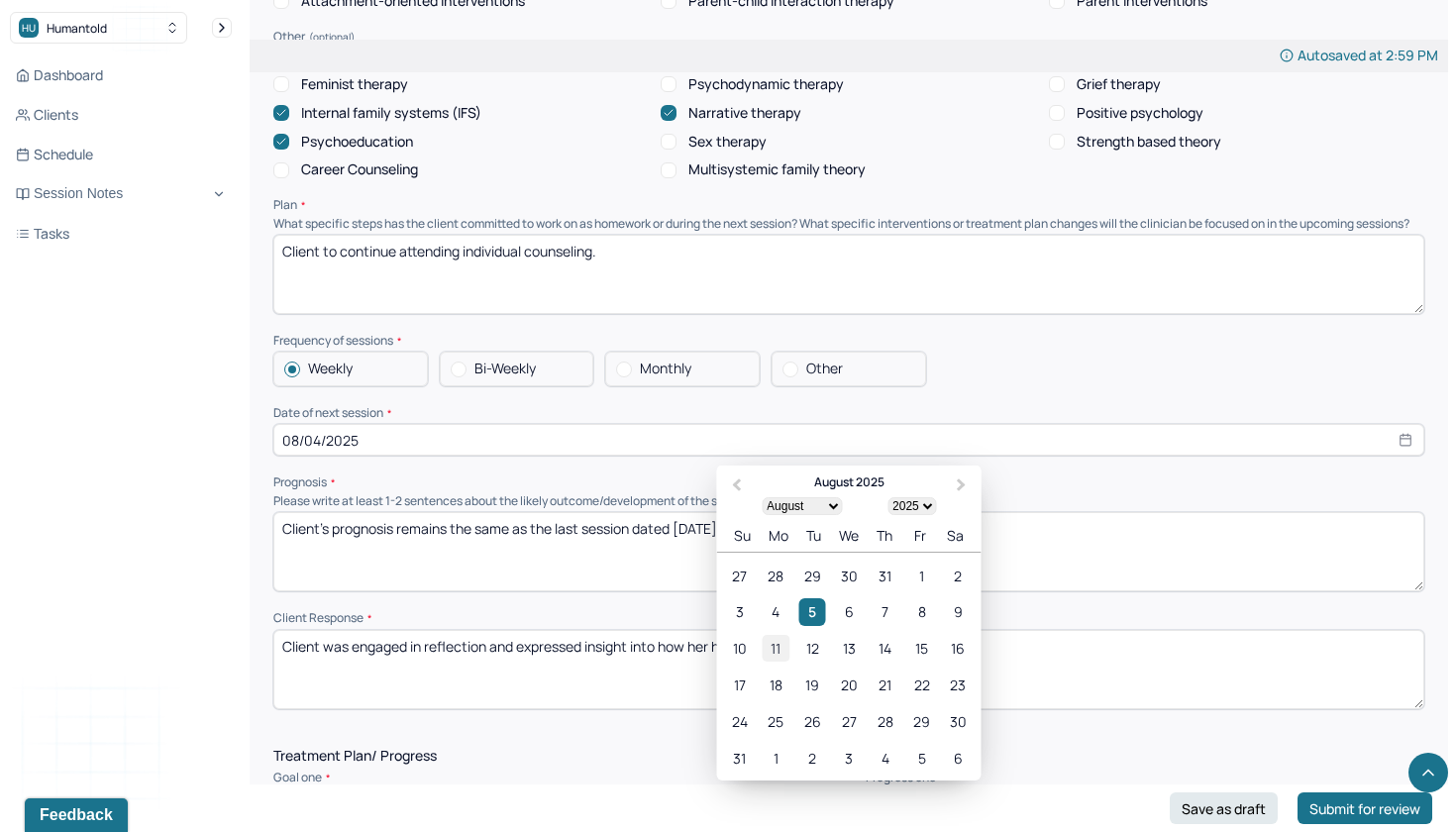 click on "11" at bounding box center (776, 649) 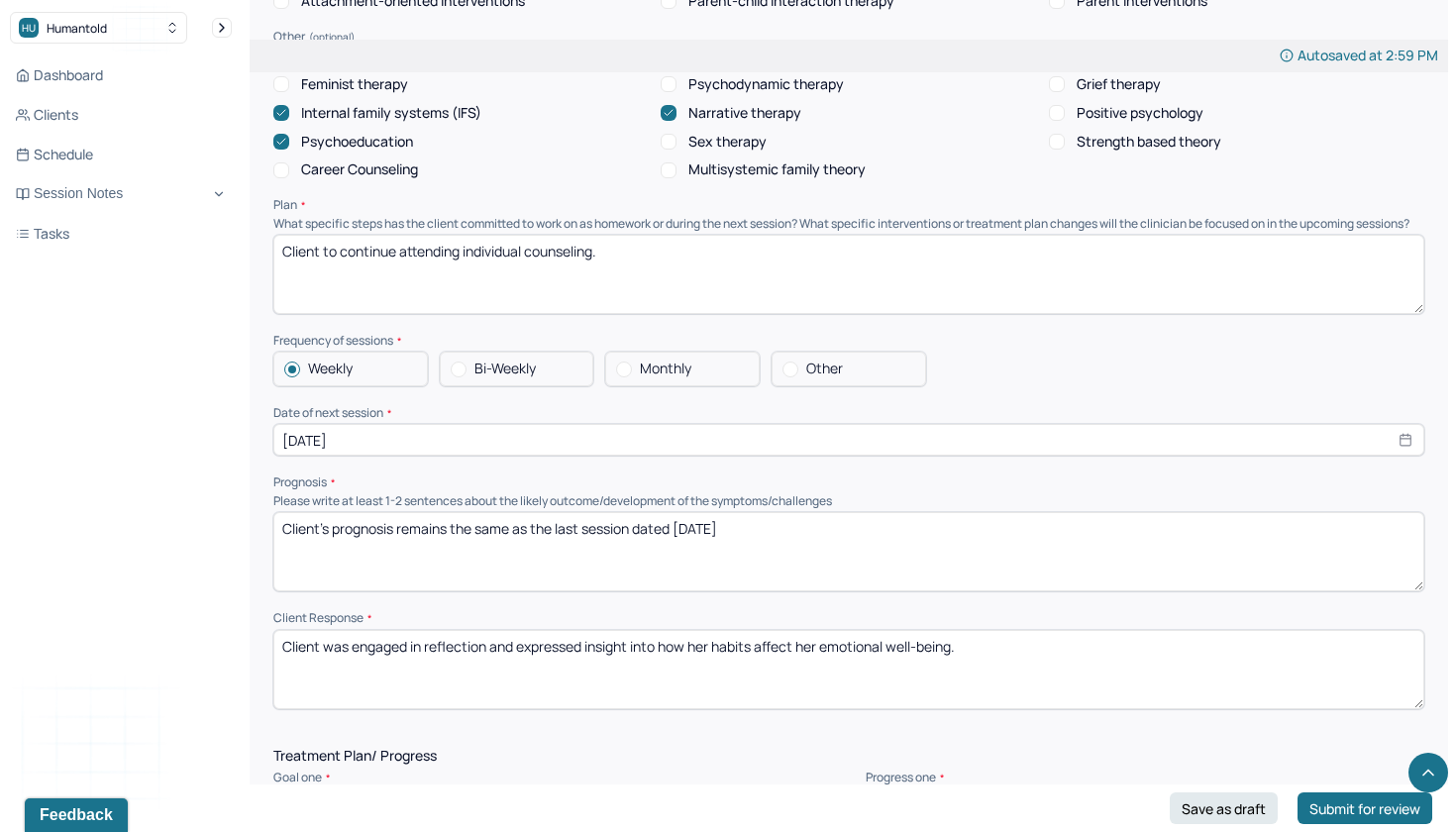 click on "Client's prognosis remains the same as the last session dated [DATE]" at bounding box center [849, 552] 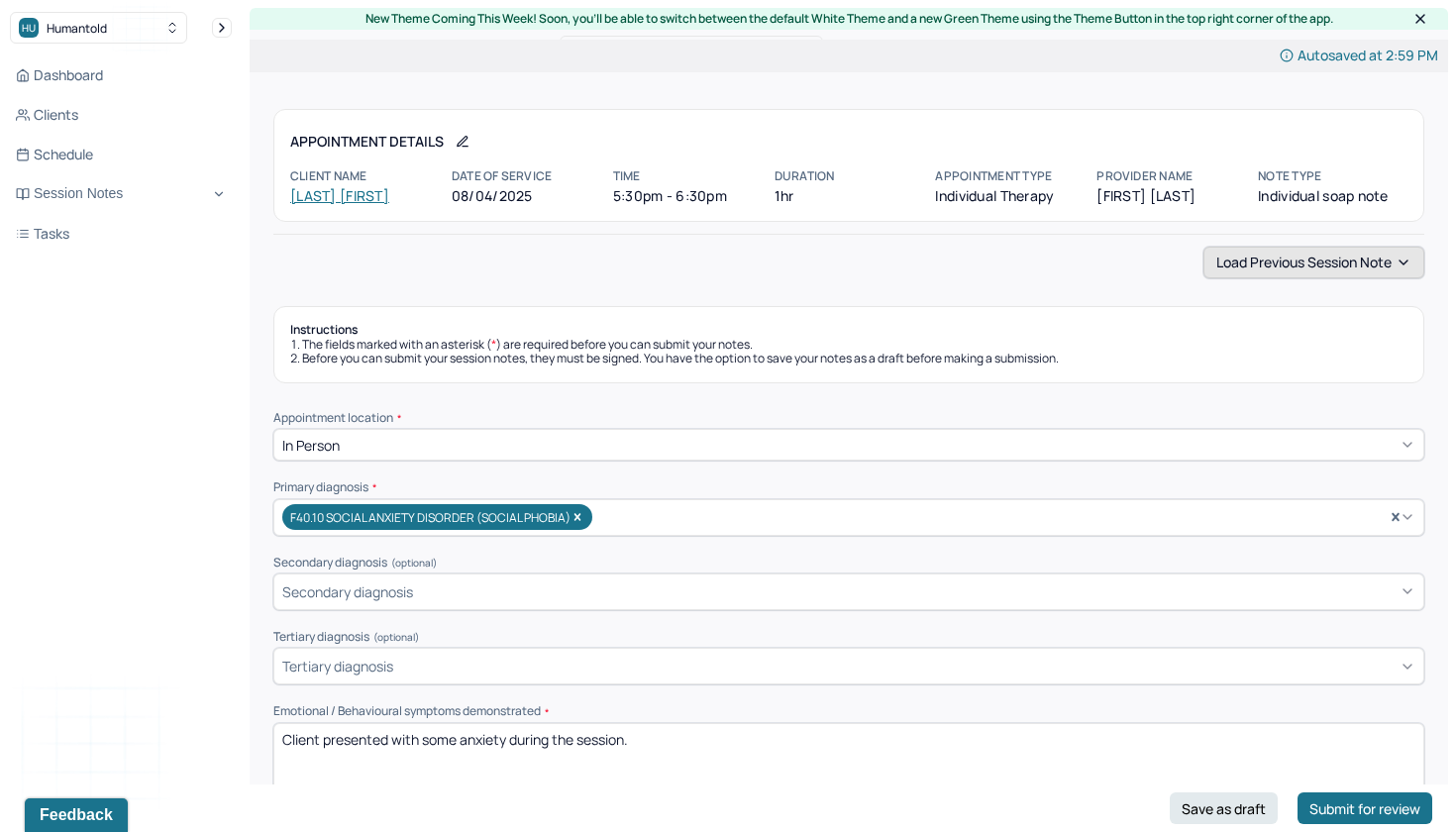 scroll, scrollTop: 0, scrollLeft: 0, axis: both 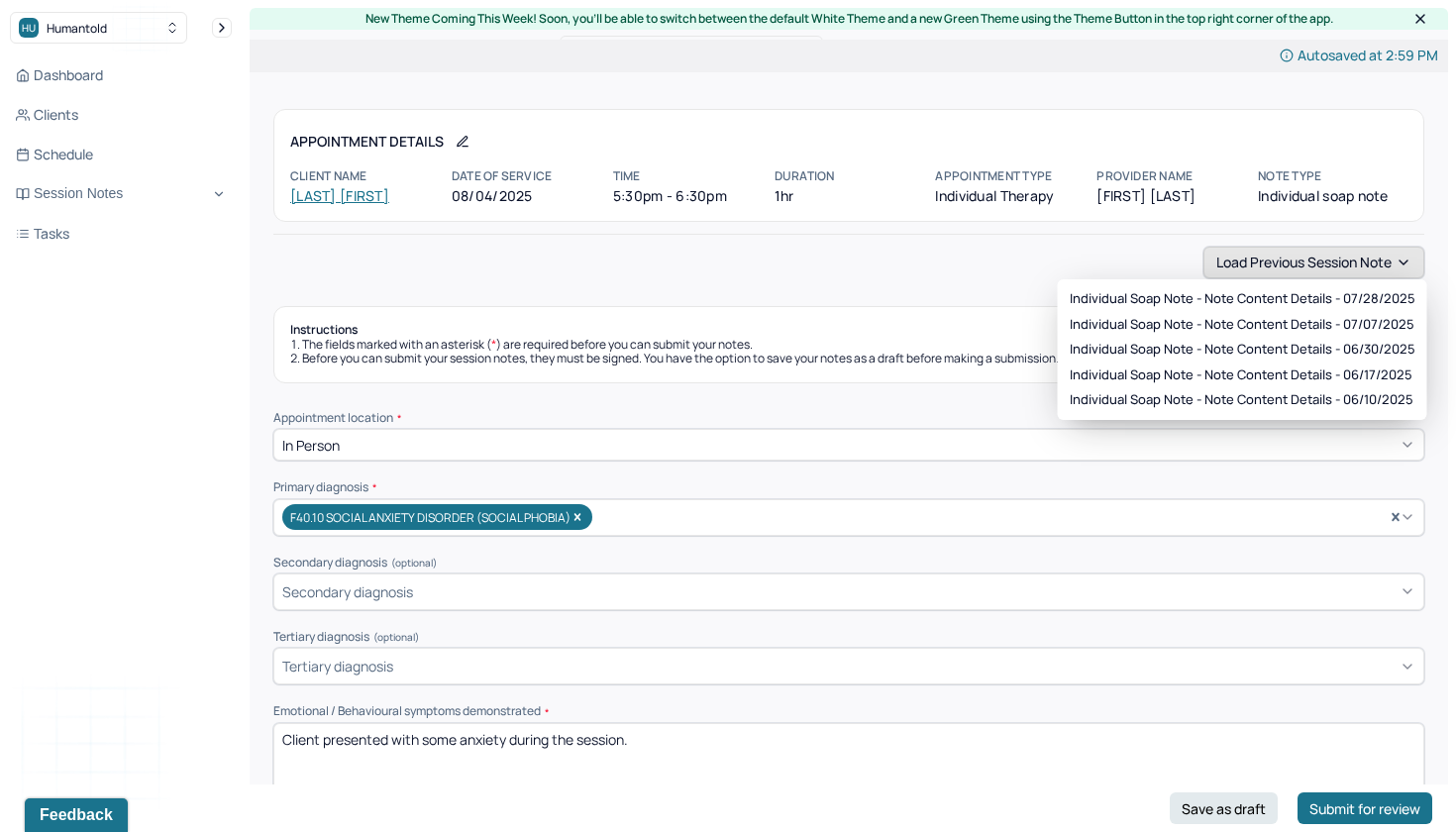 click on "Load previous session note" at bounding box center [1313, 262] 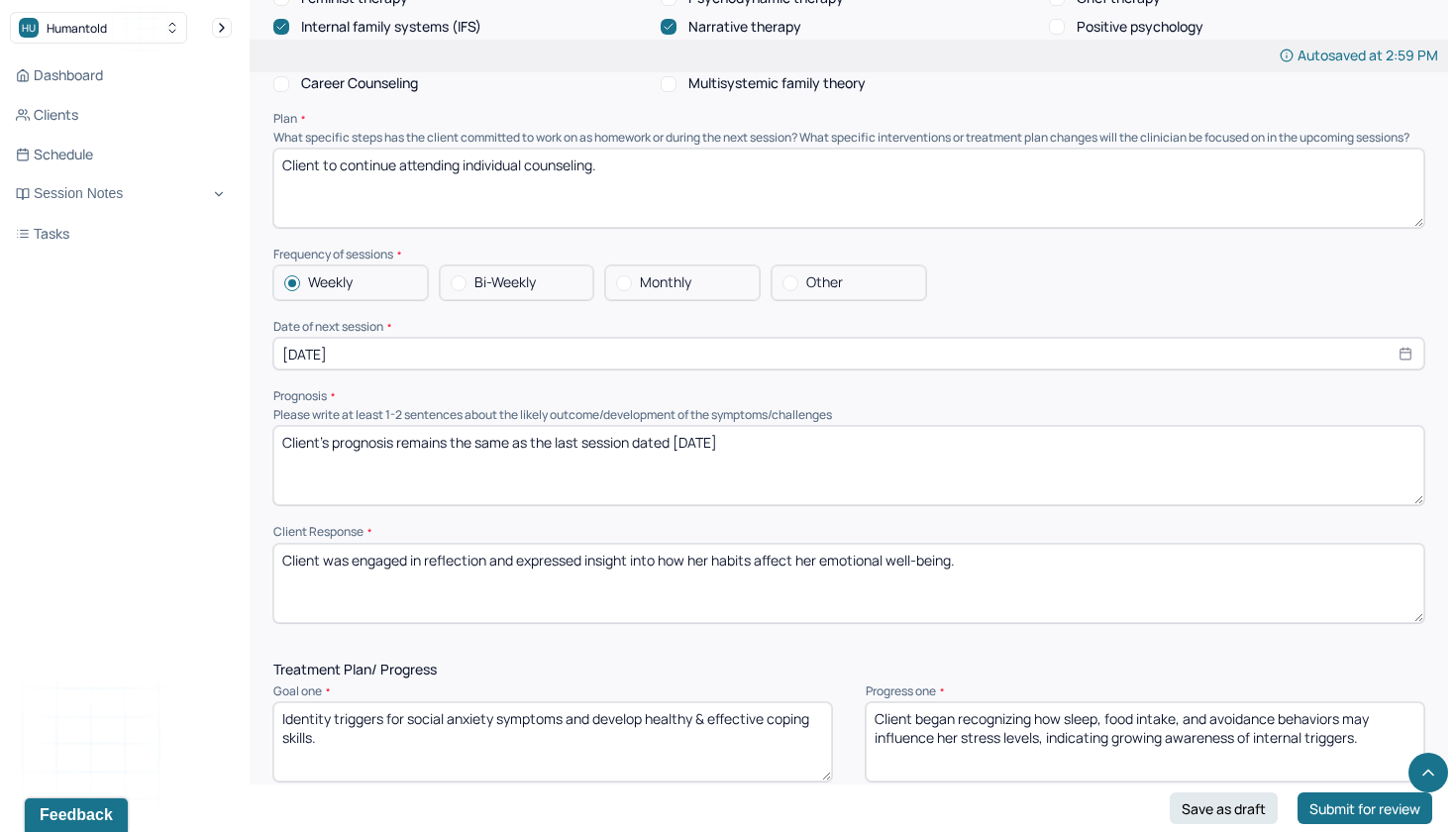 scroll, scrollTop: 1825, scrollLeft: 0, axis: vertical 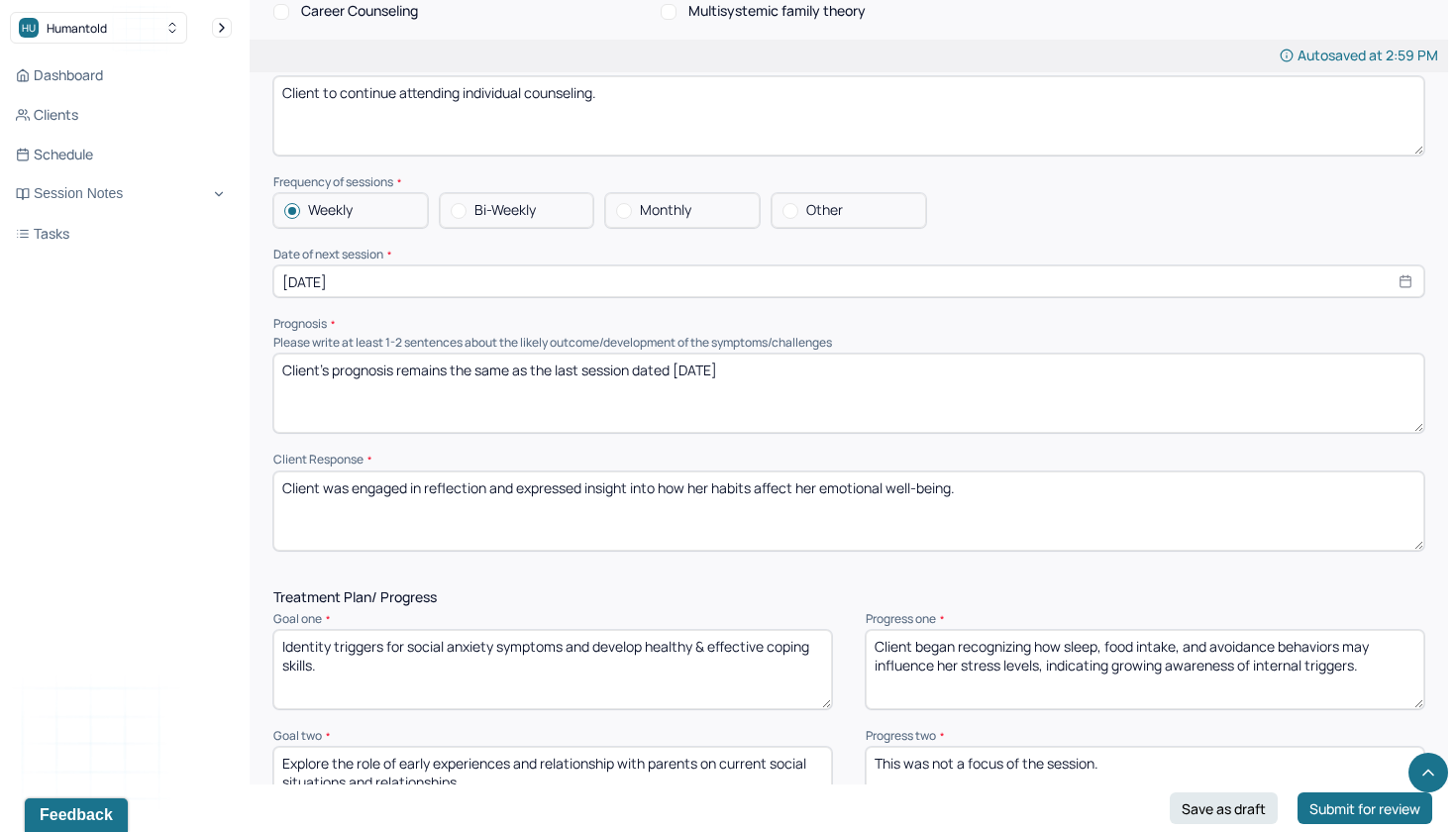 click on "Client's prognosis remains the same as the last session dated [DATE]" at bounding box center [849, 393] 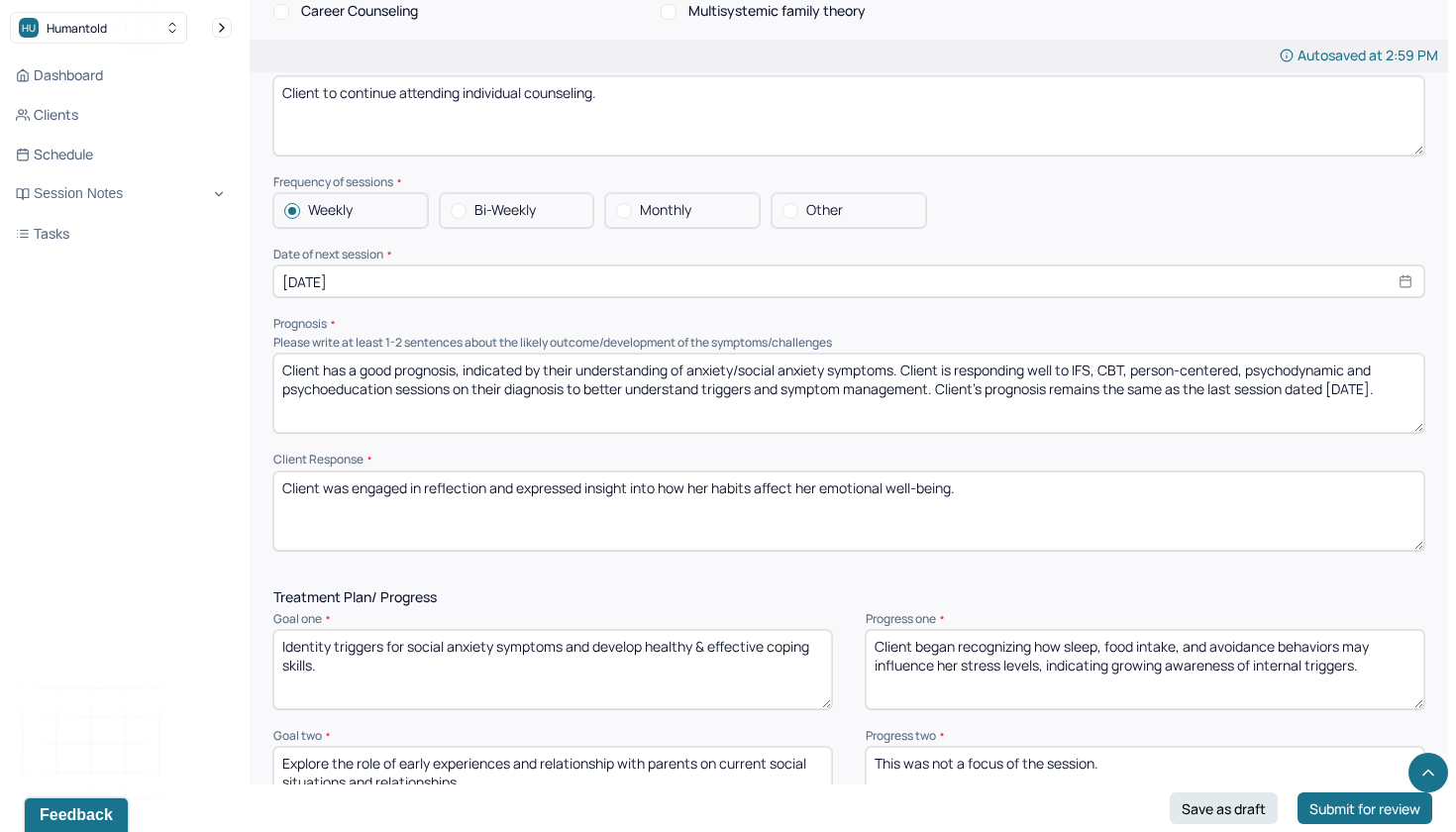 type on "Client has a good prognosis, indicated by their understanding of anxiety/social anxiety symptoms. Client is responding well to IFS, CBT, person-centered, psychodynamic and psychoeducation sessions on their diagnosis to better understand triggers and symptom management. Client's prognosis remains the same as the last session dated [DATE]." 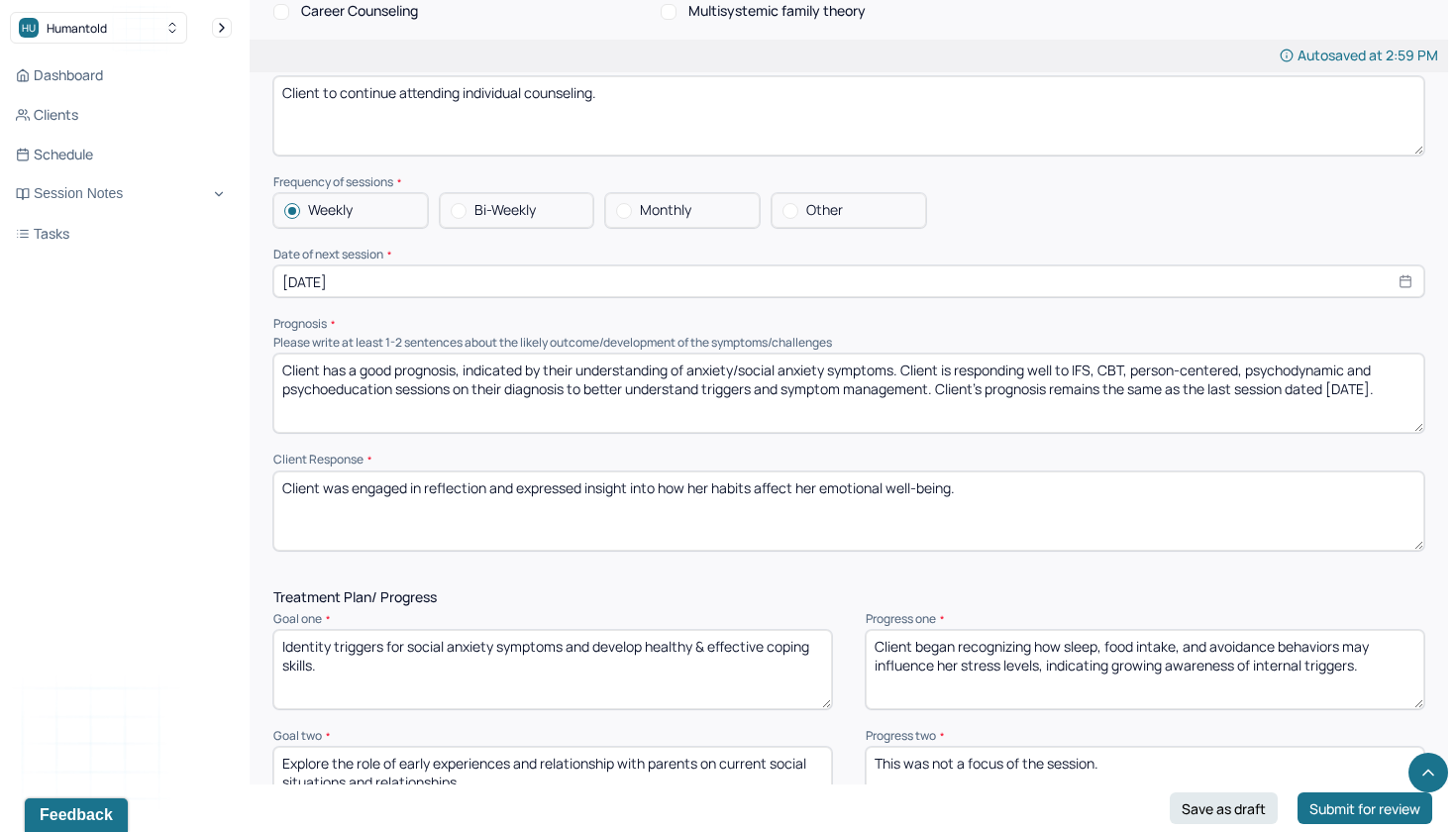 drag, startPoint x: 1020, startPoint y: 492, endPoint x: 282, endPoint y: 390, distance: 745.0154 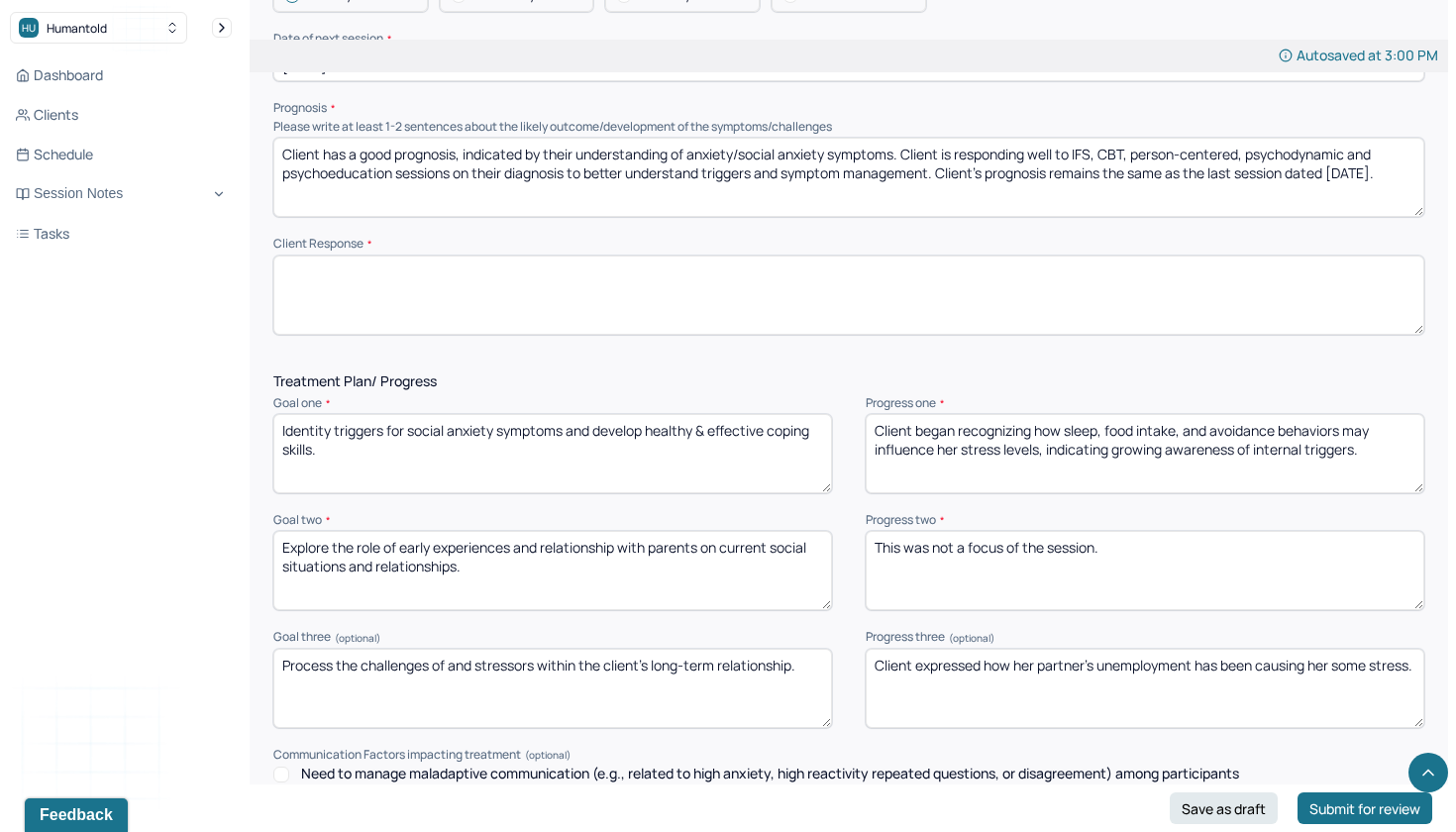 scroll, scrollTop: 2050, scrollLeft: 0, axis: vertical 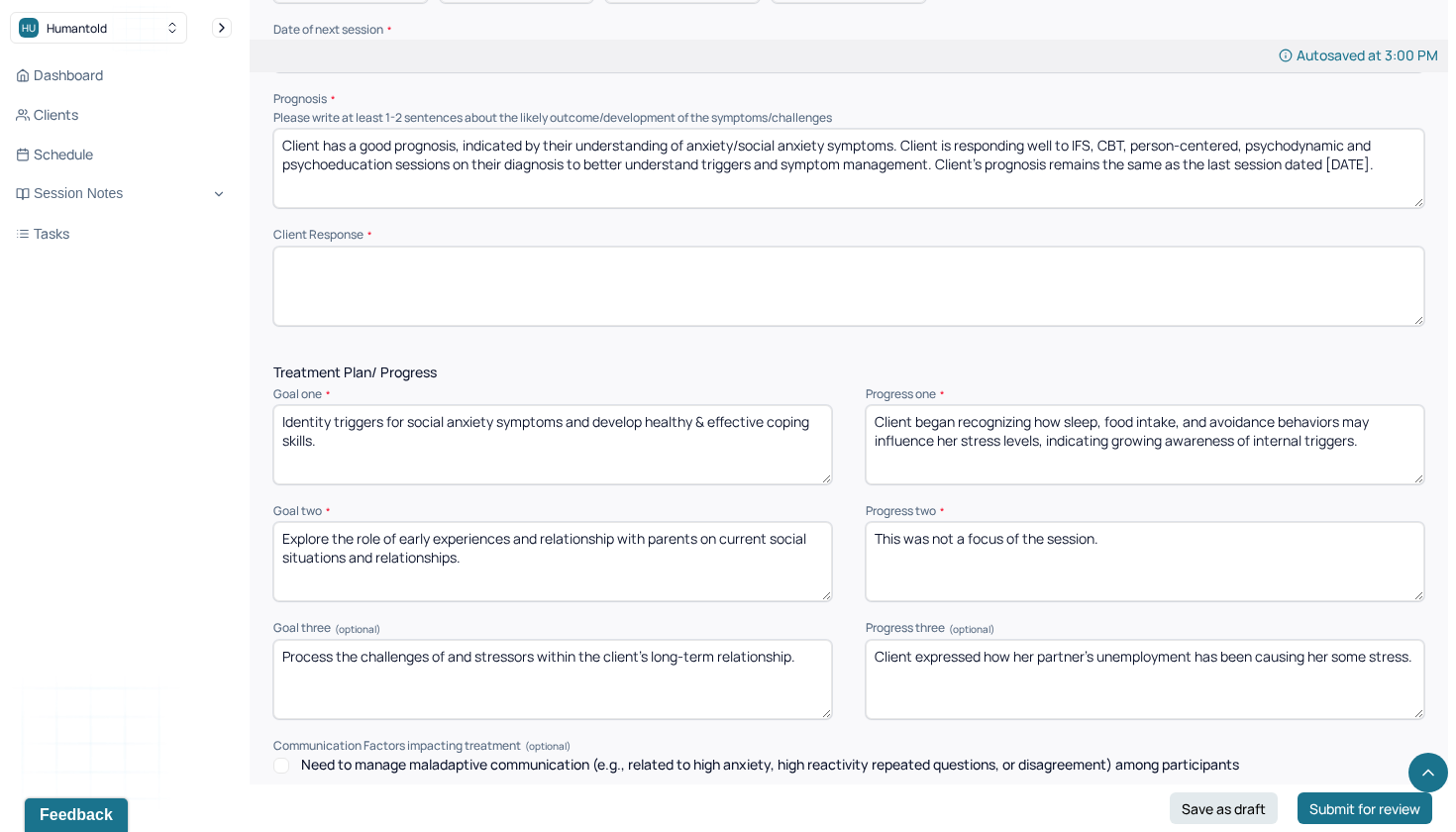 type 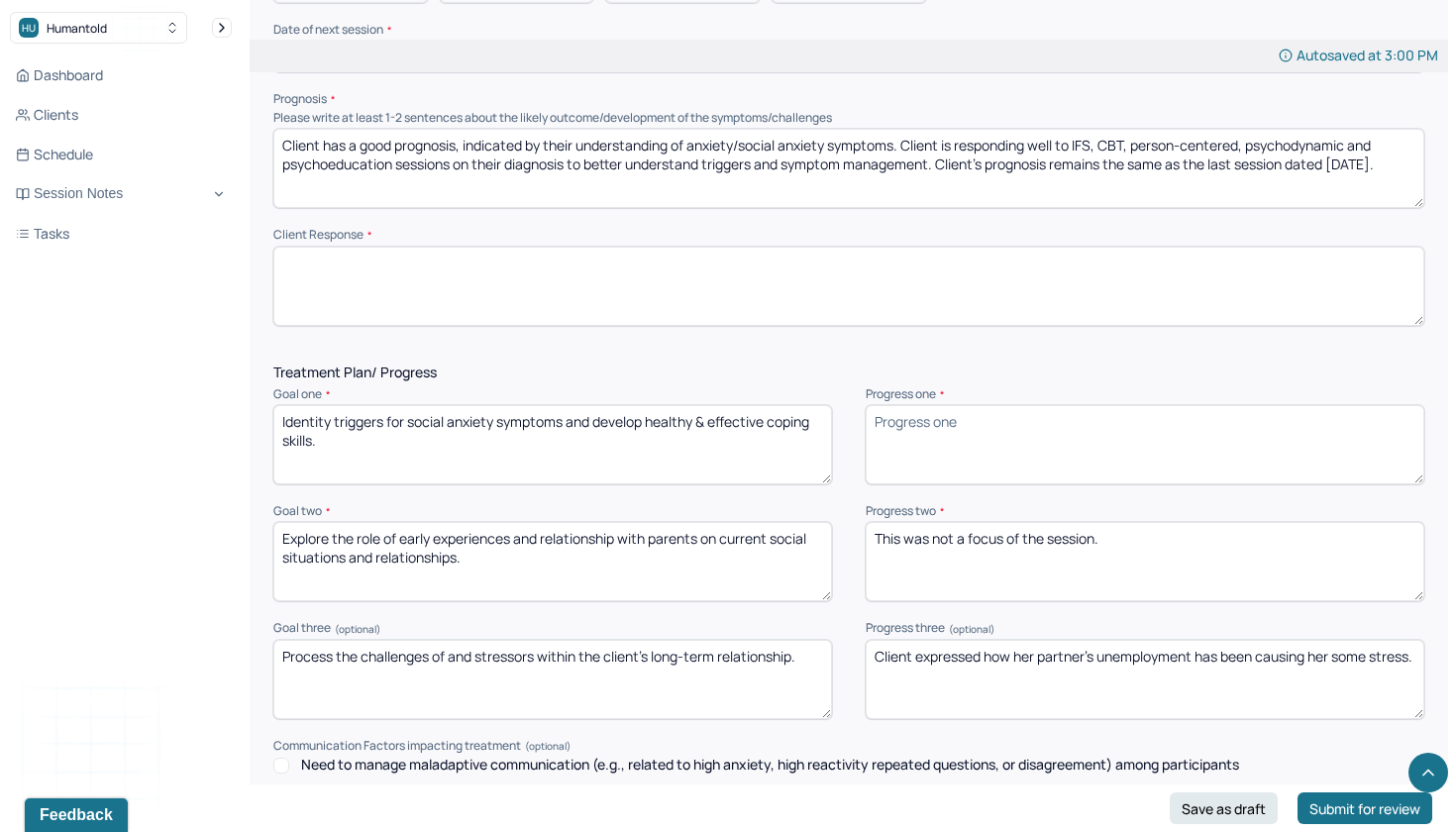 type 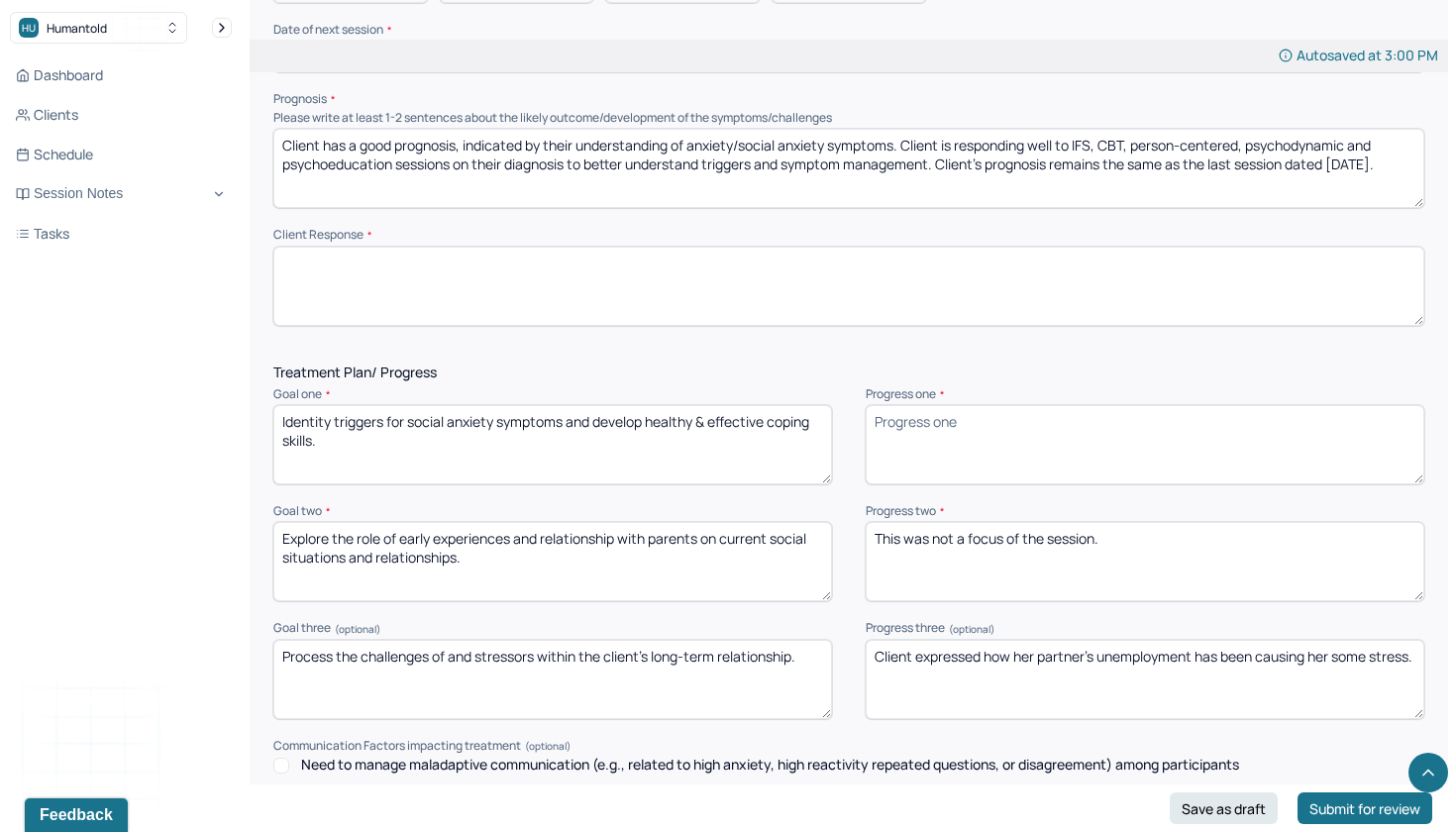 drag, startPoint x: 1115, startPoint y: 522, endPoint x: 800, endPoint y: 452, distance: 322.6841 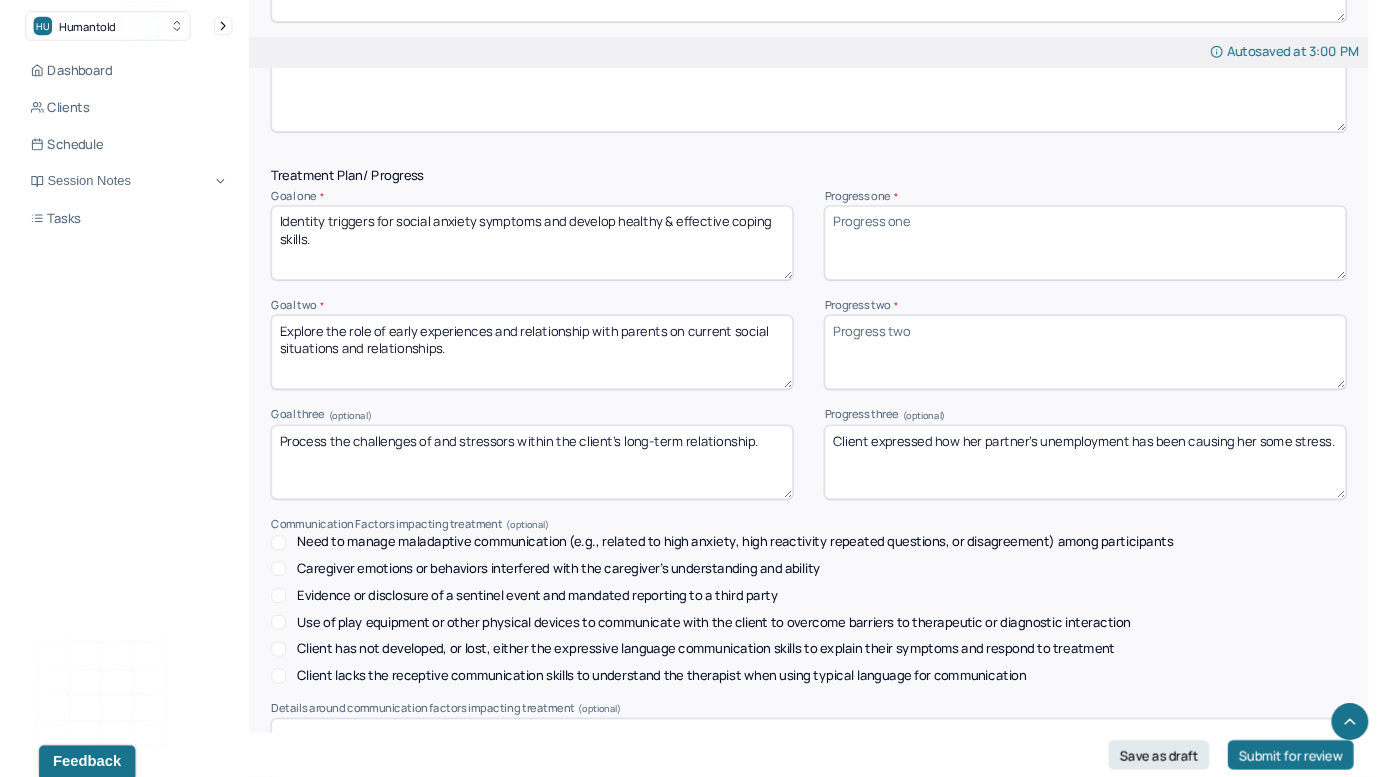 scroll, scrollTop: 2304, scrollLeft: 0, axis: vertical 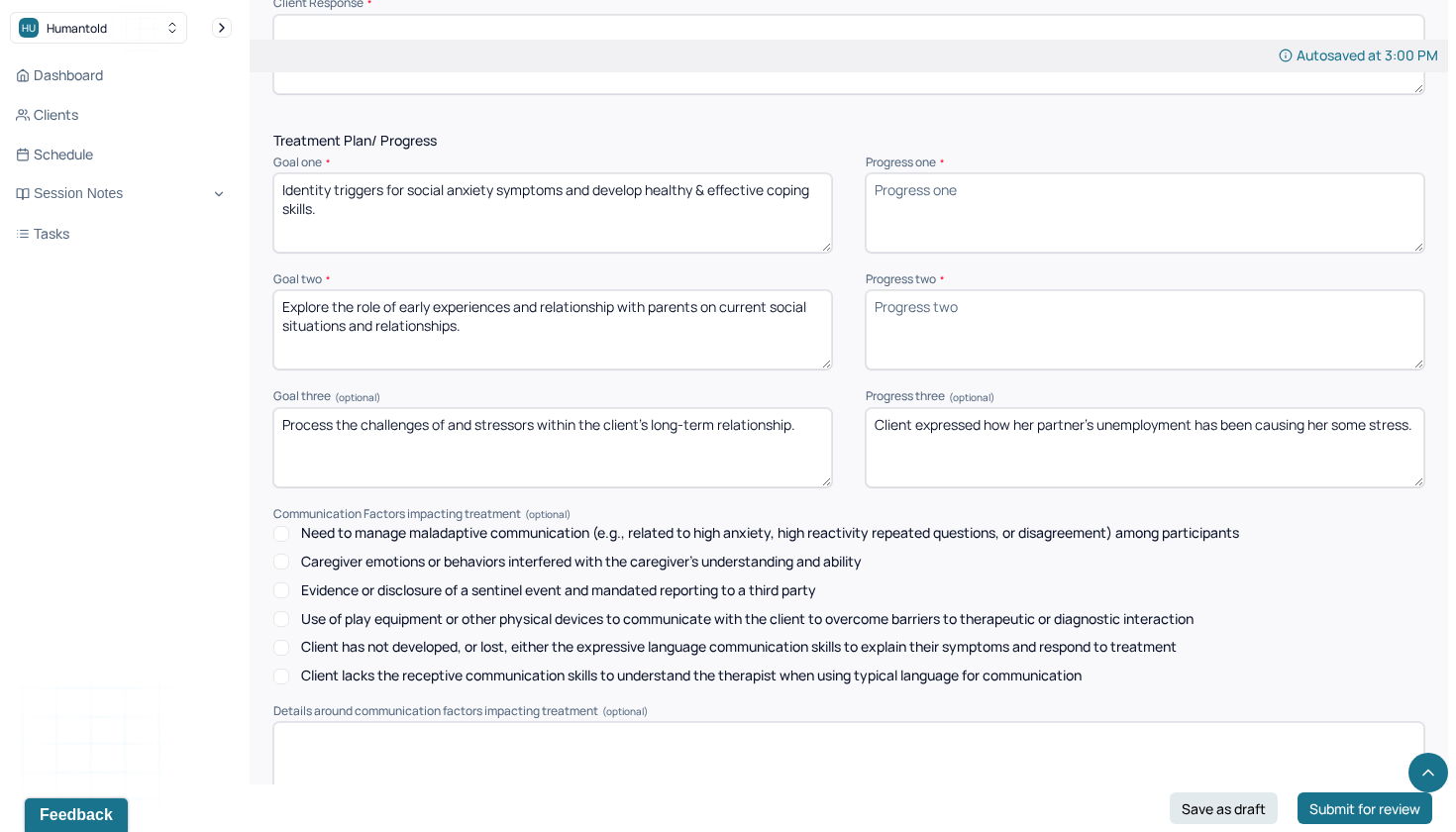 type 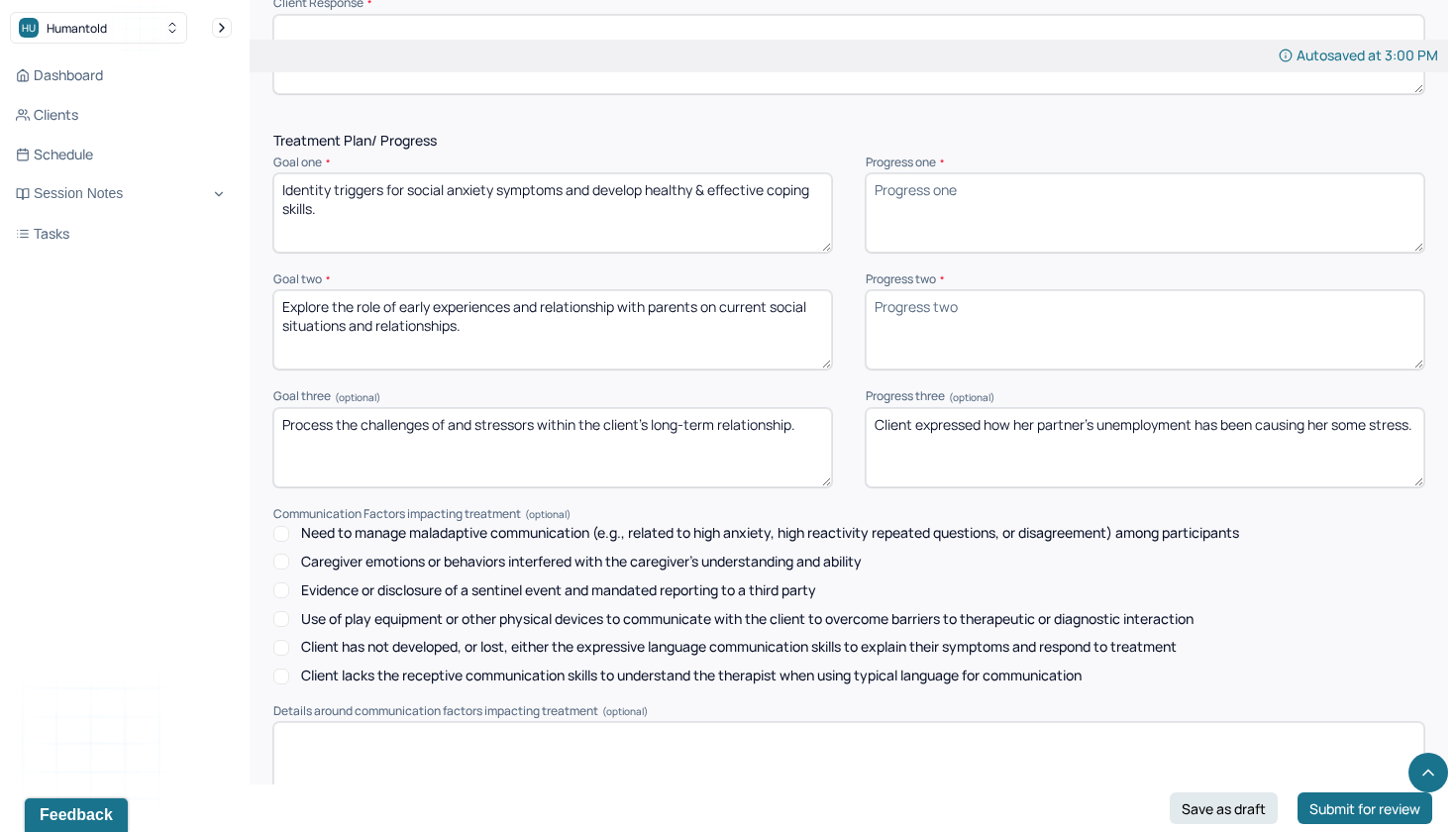drag, startPoint x: 941, startPoint y: 413, endPoint x: 833, endPoint y: 374, distance: 114.825955 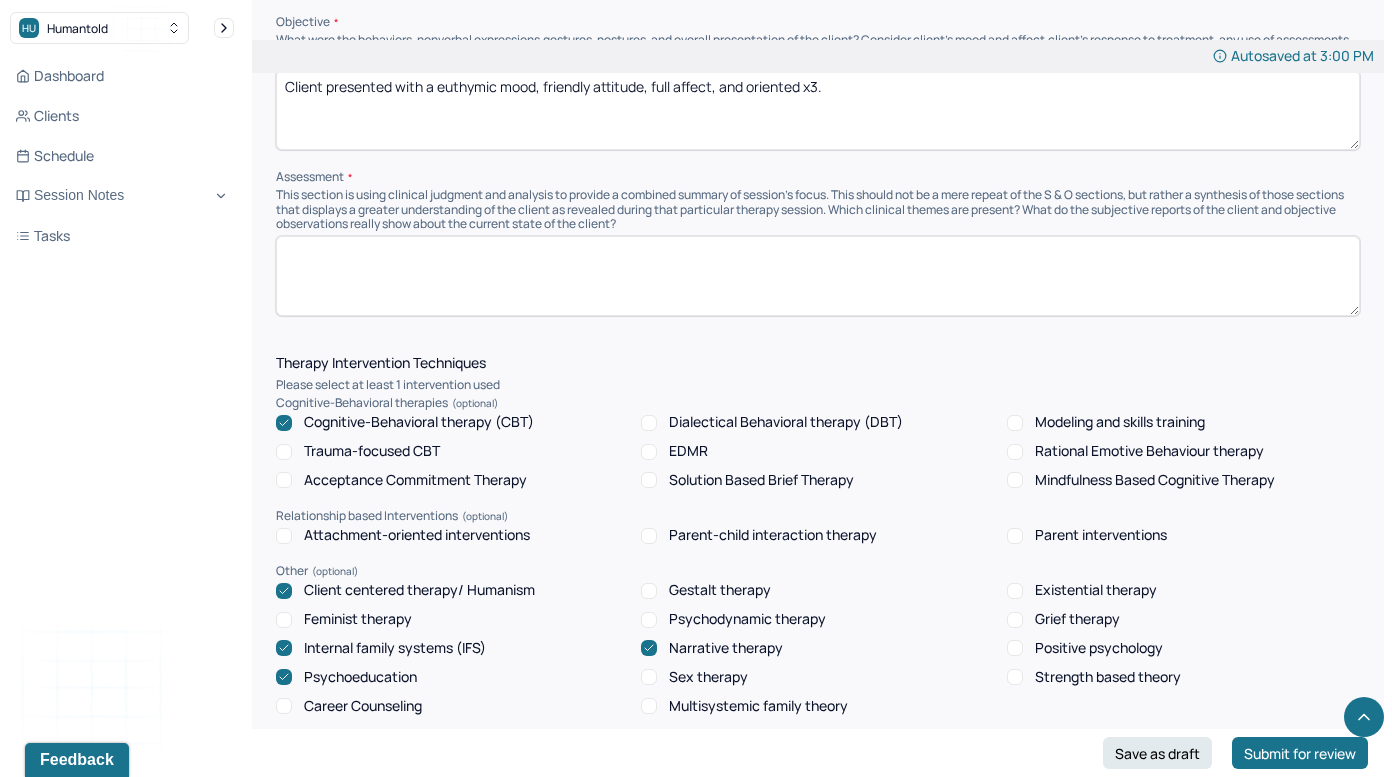 scroll, scrollTop: 861, scrollLeft: 0, axis: vertical 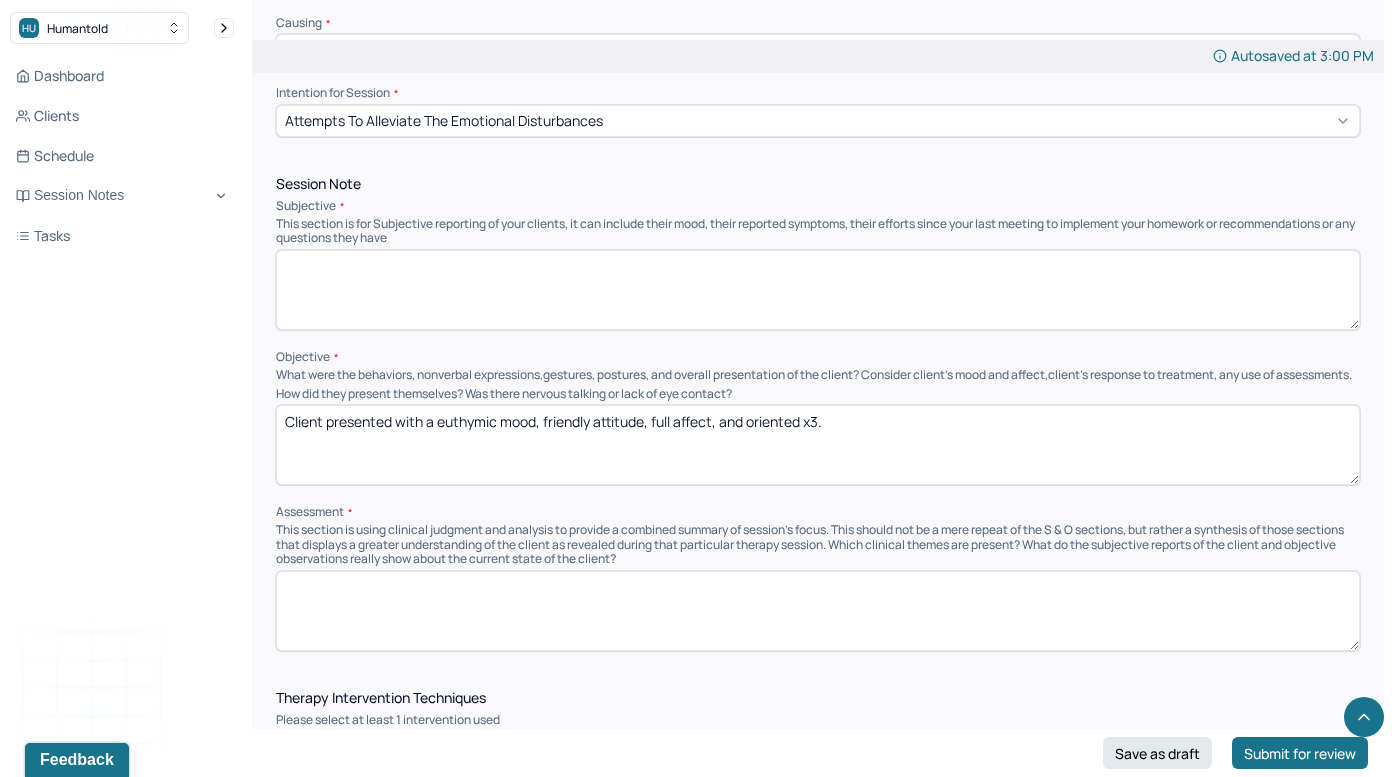 type 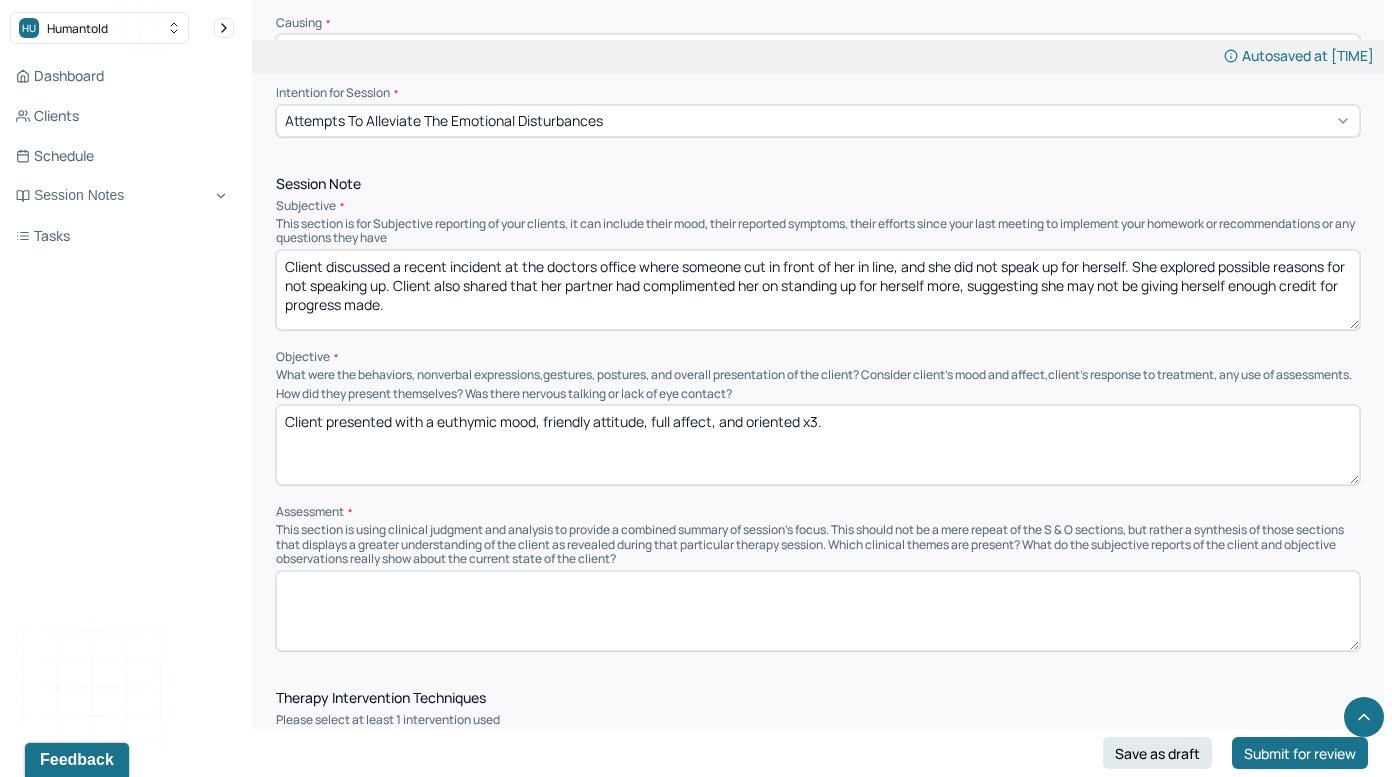 type on "Client discussed a recent incident at the doctors office where someone cut in front of her in line, and she did not speak up for herself. She explored possible reasons for not speaking up. Client also shared that her partner had complimented her on standing up for herself more, suggesting she may not be giving herself enough credit for progress made." 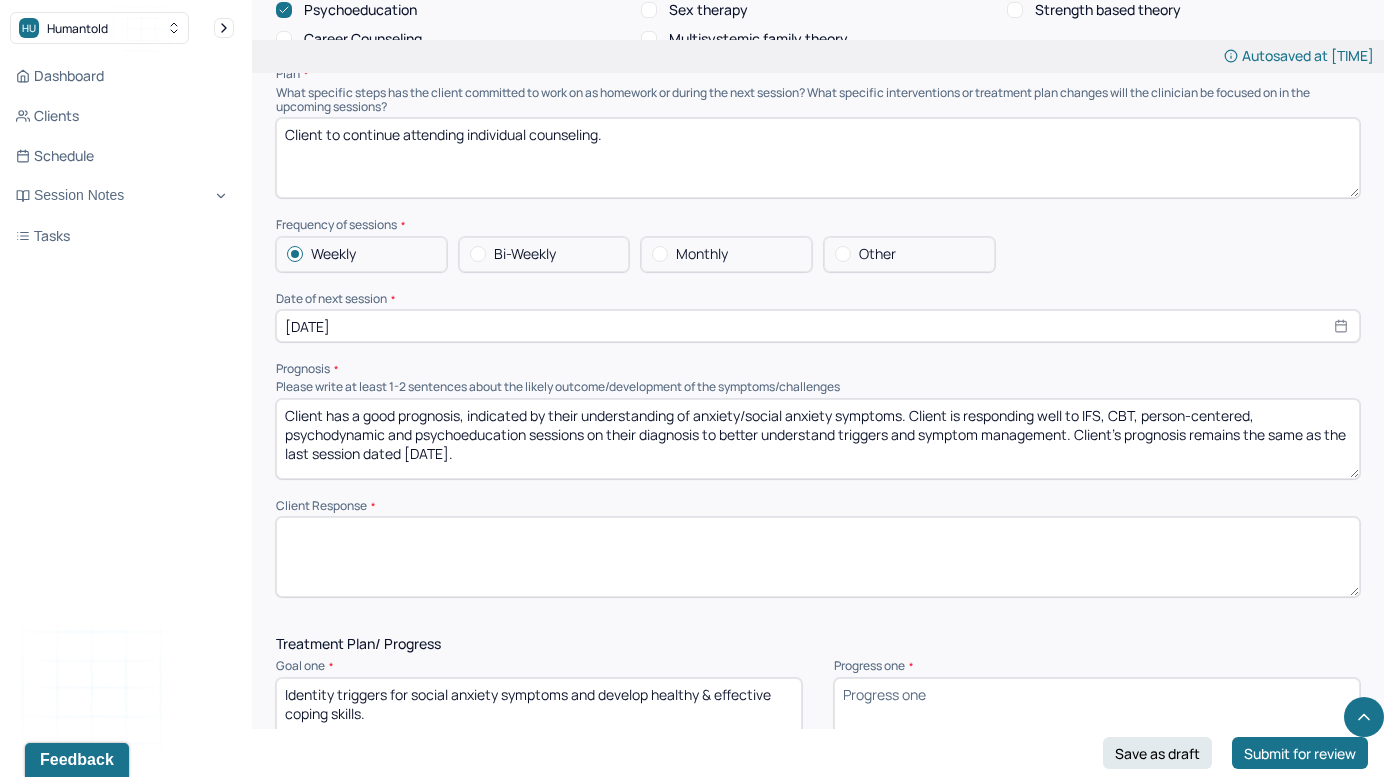 scroll, scrollTop: 1877, scrollLeft: 0, axis: vertical 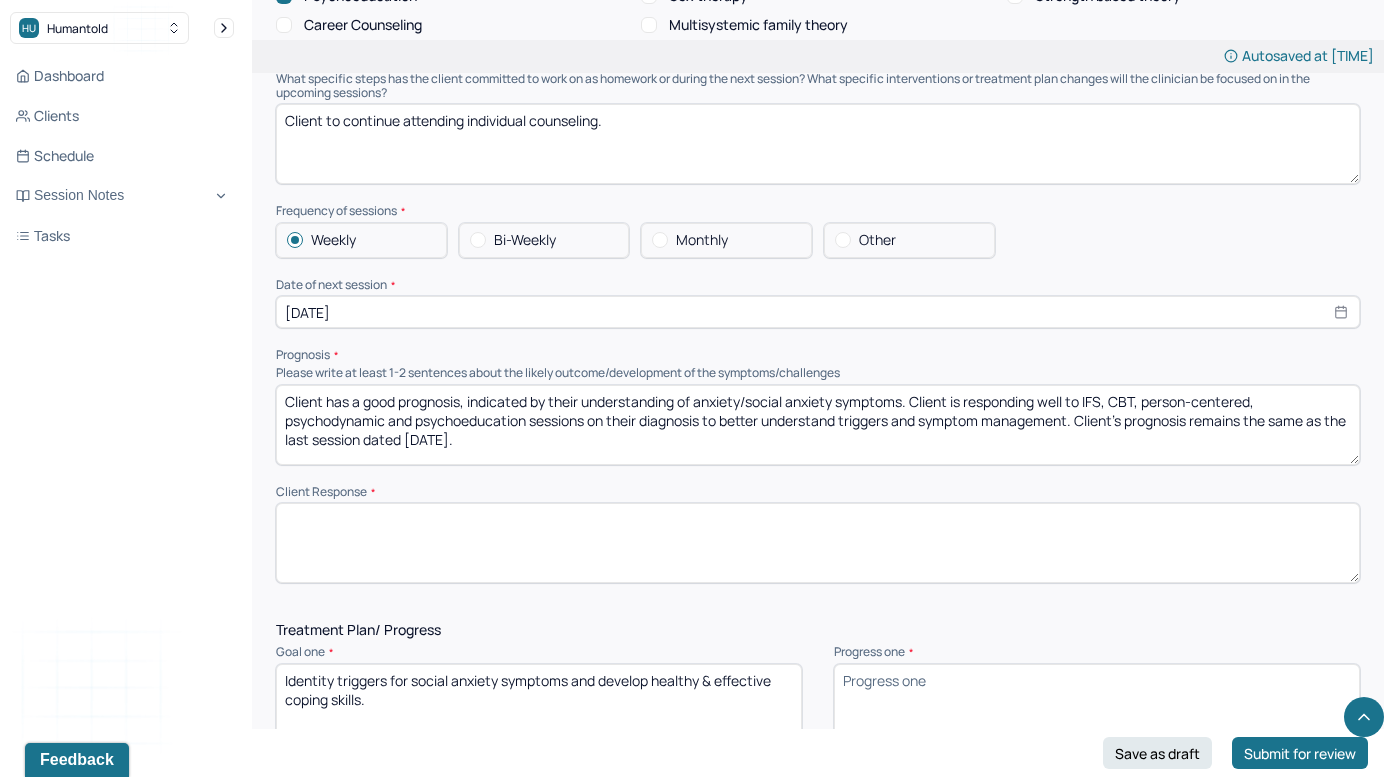 type on "Client demonstrated insight into her response patterns in situations requiring assertiveness. This discussion connected to themes of self-compassion and recognition of personal growth. Therapist incorporated IFS work, identifying that a [NUMBER]-year-old part was activated by the incident. Client was able to provide comfort to this part, indicating developing self-support skills." 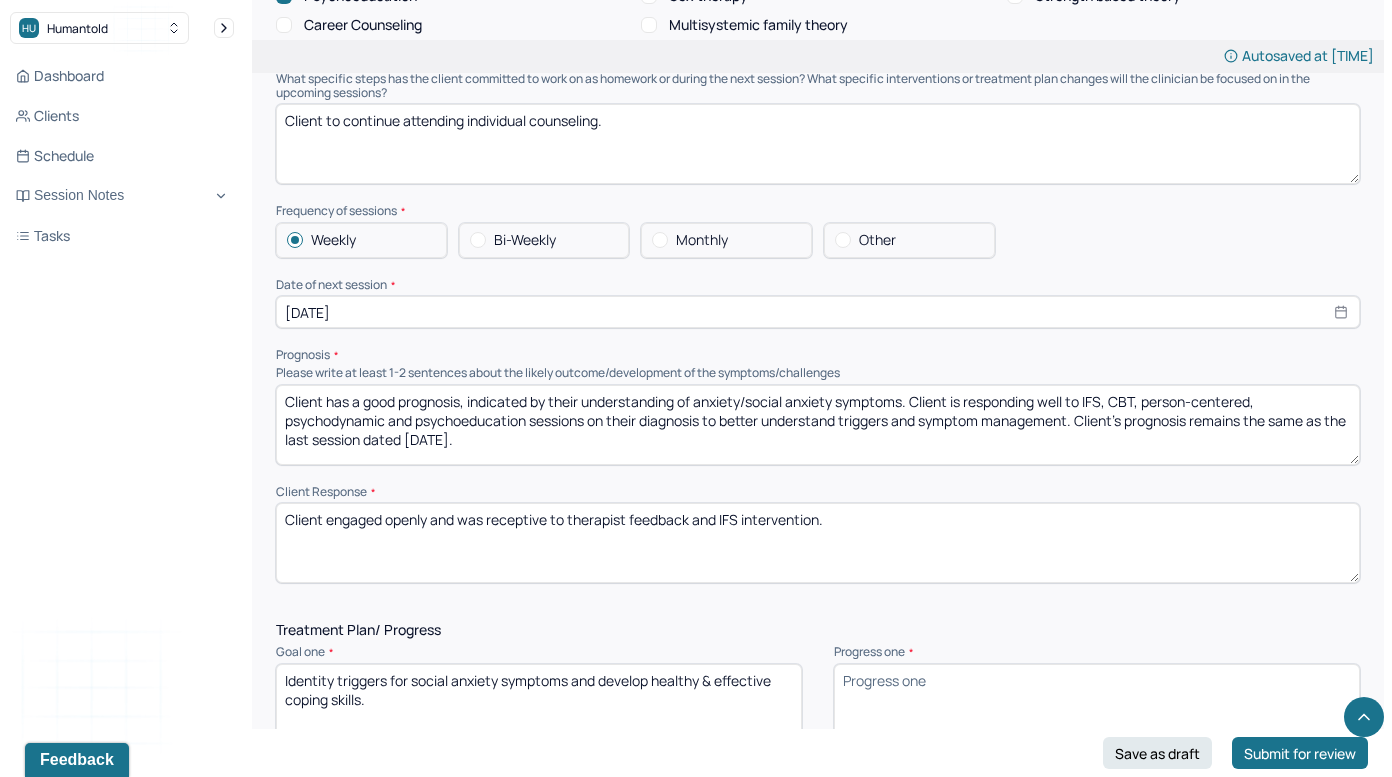 click at bounding box center (818, 543) 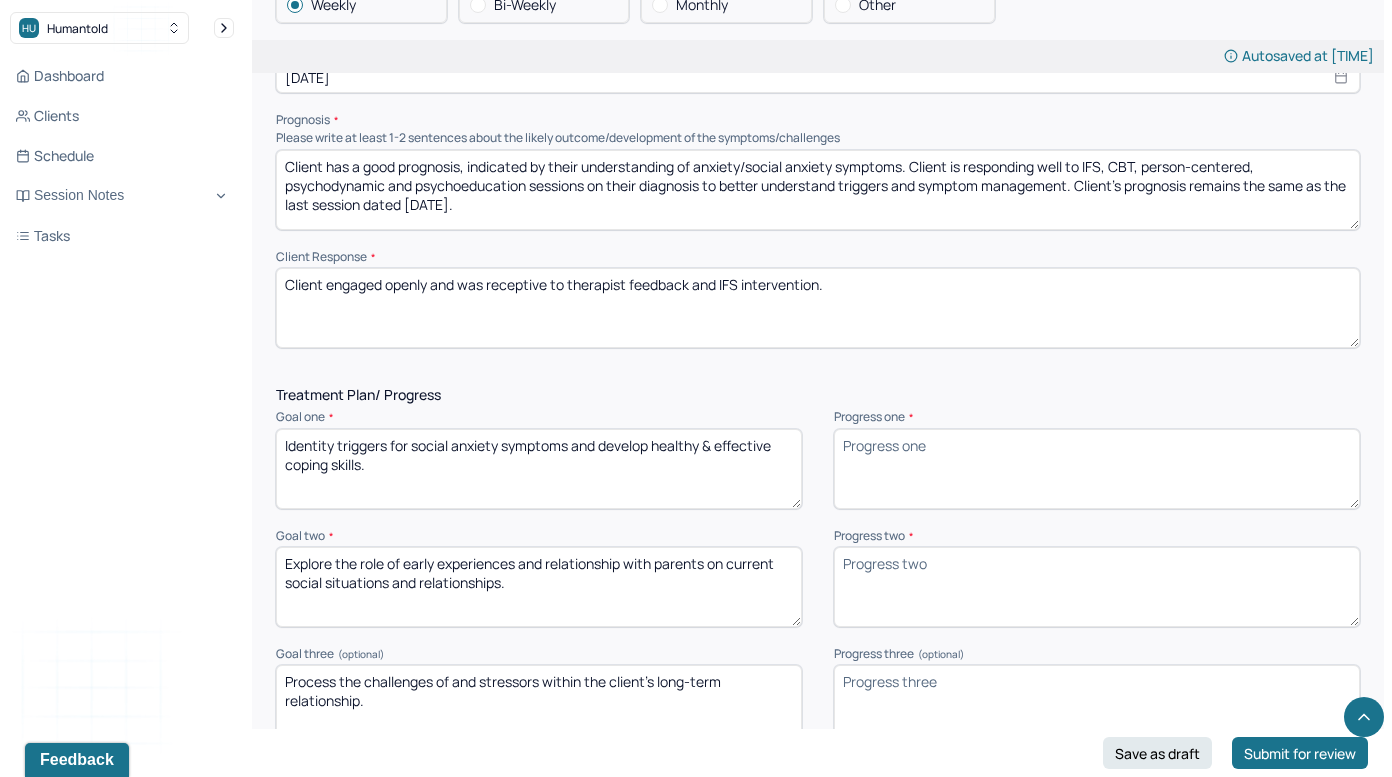 scroll, scrollTop: 2144, scrollLeft: 0, axis: vertical 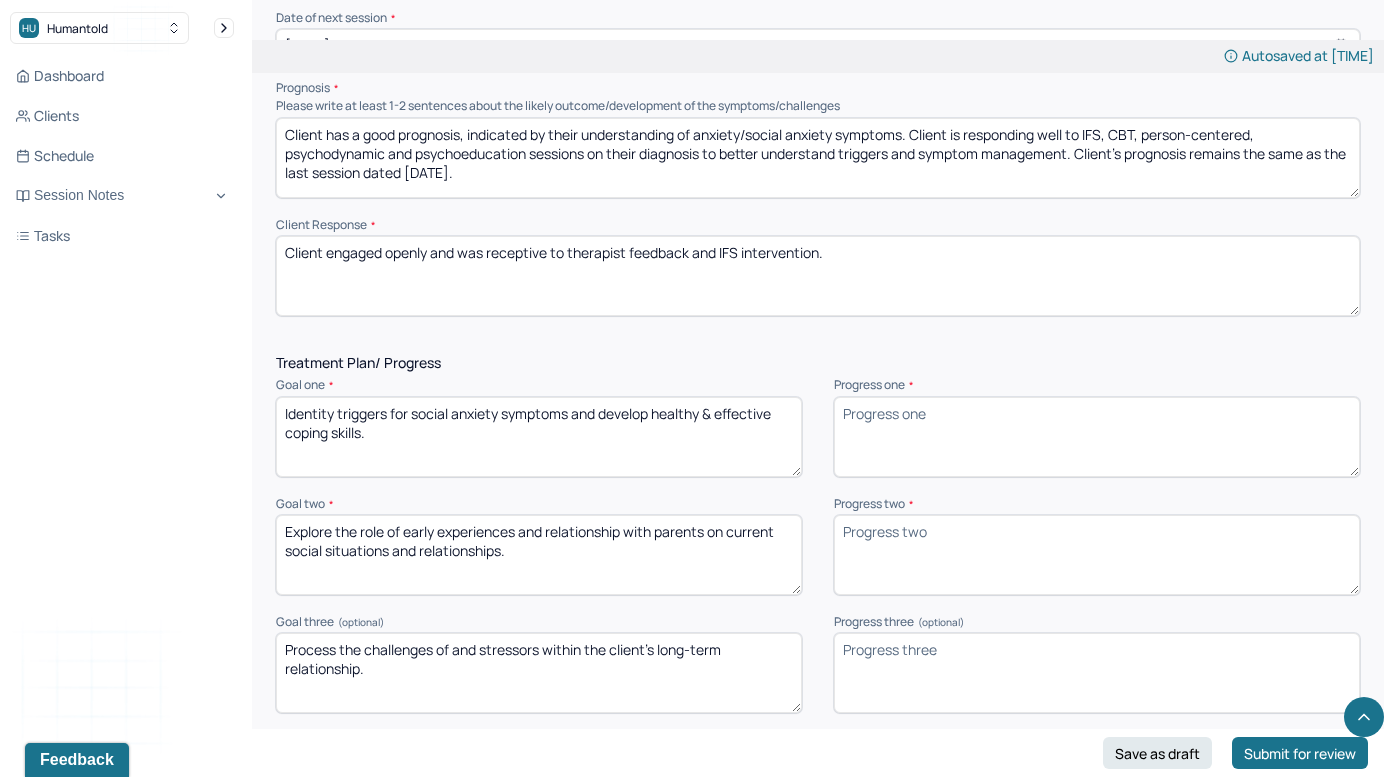 type on "Client engaged openly and was receptive to therapist feedback and IFS intervention." 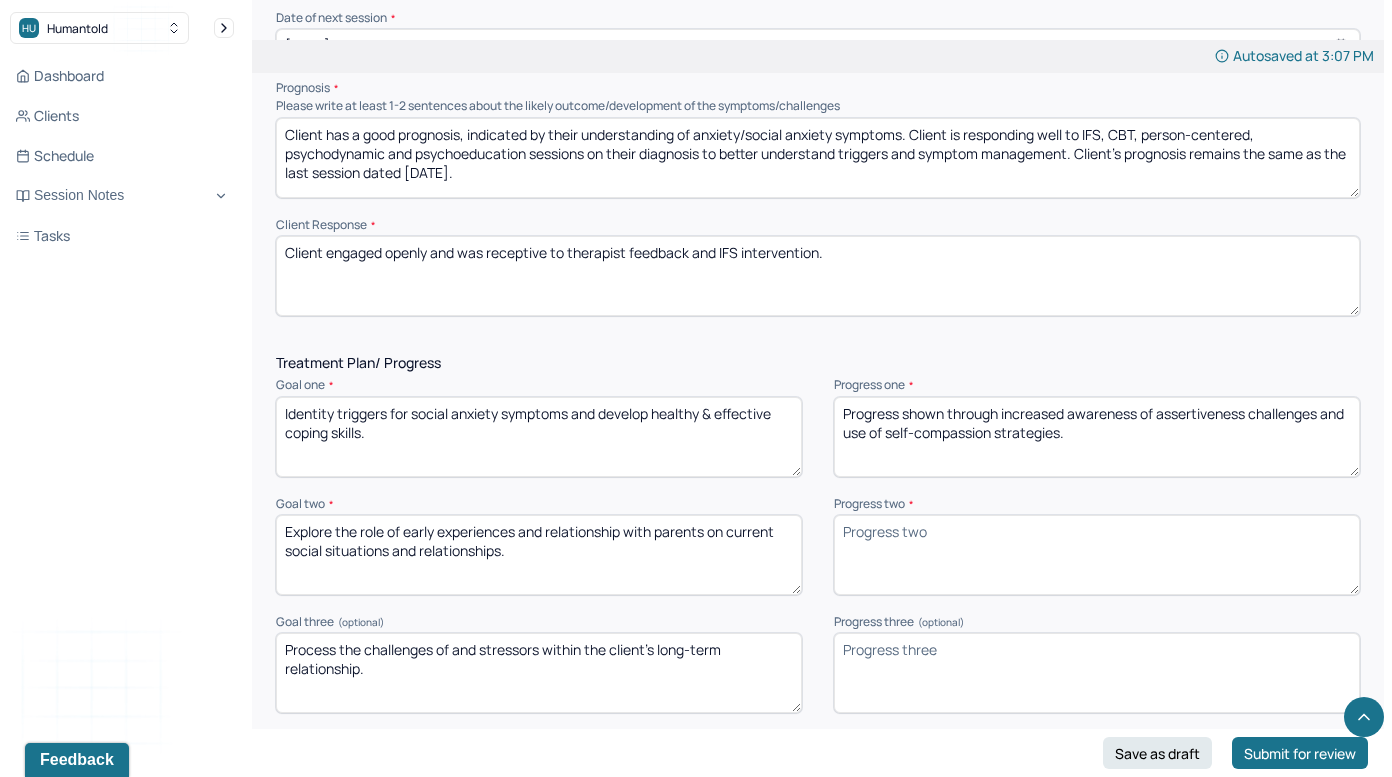 type on "Progress shown through increased awareness of assertiveness challenges and use of self-compassion strategies." 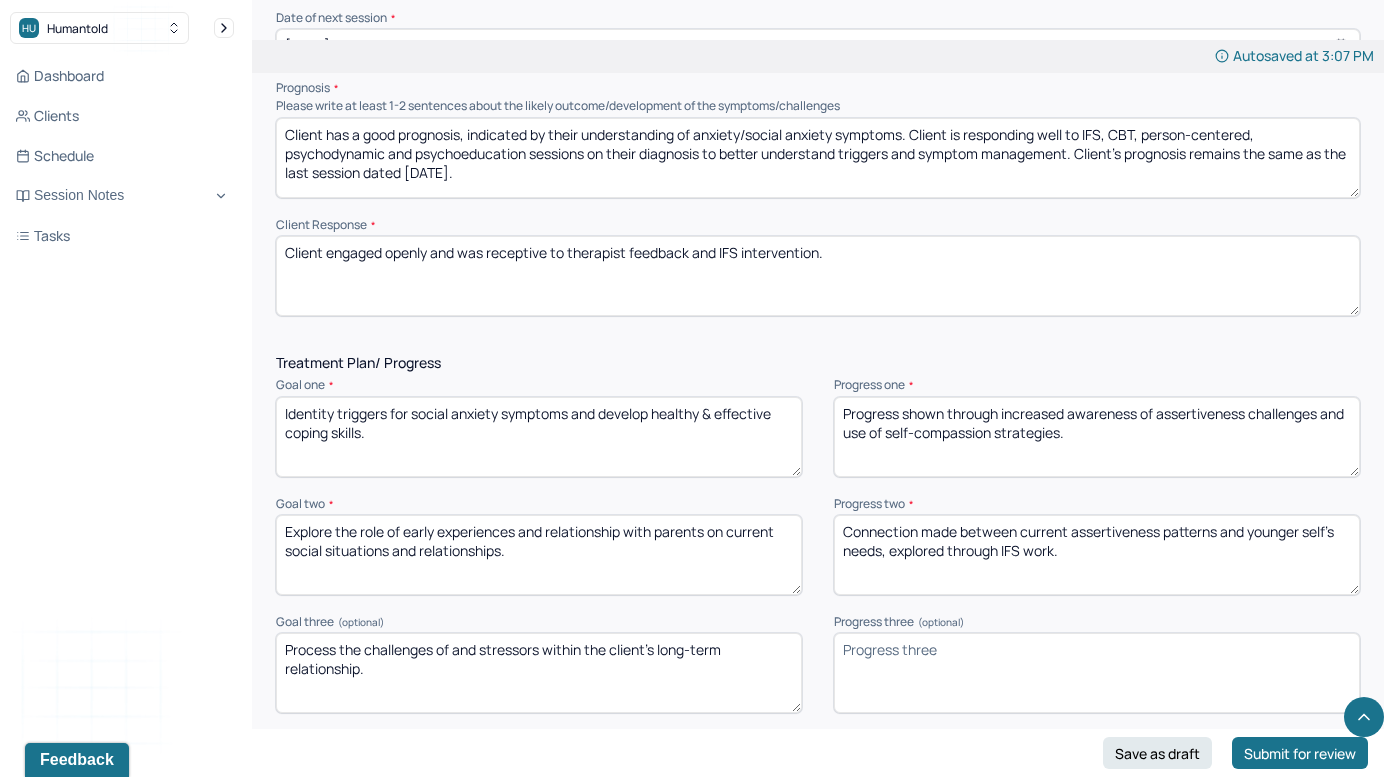 type on "Connection made between current assertiveness patterns and younger self’s needs, explored through IFS work." 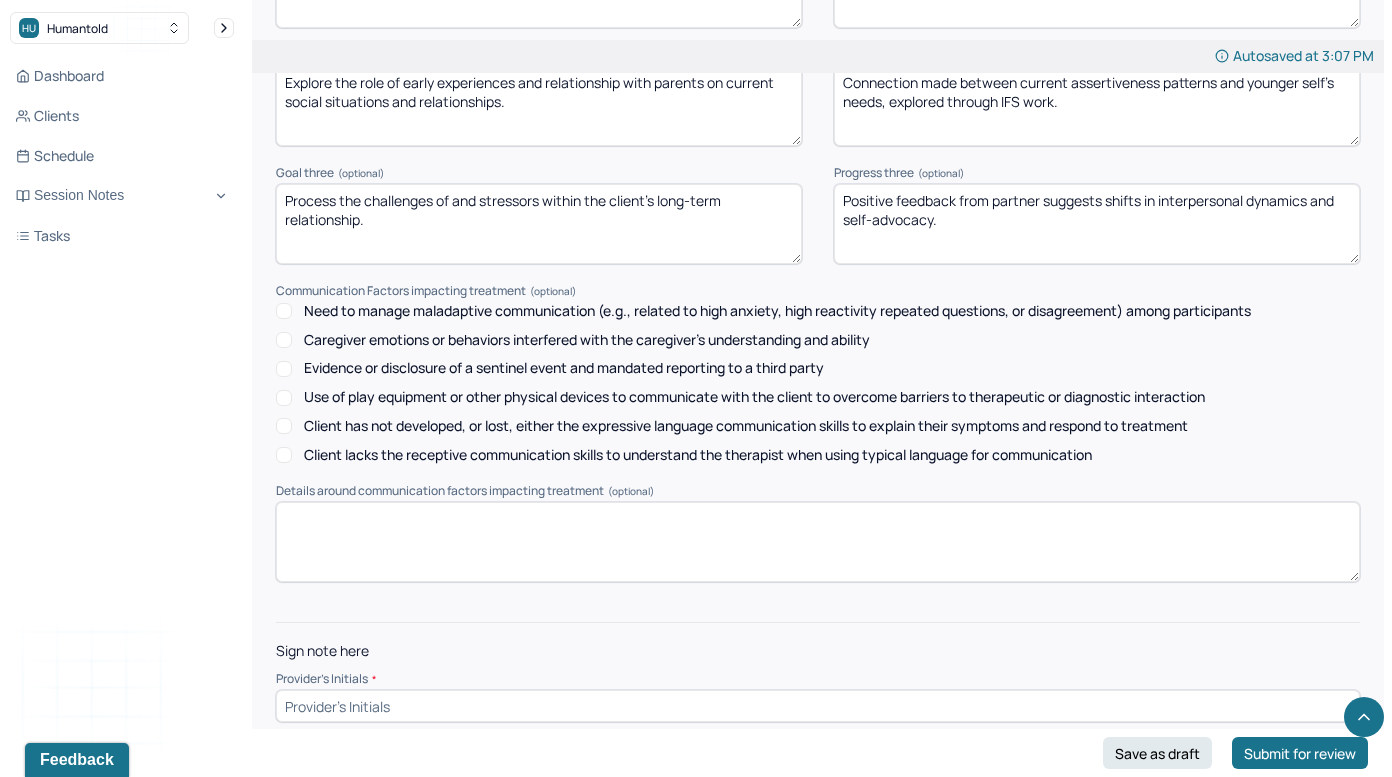 scroll, scrollTop: 2592, scrollLeft: 0, axis: vertical 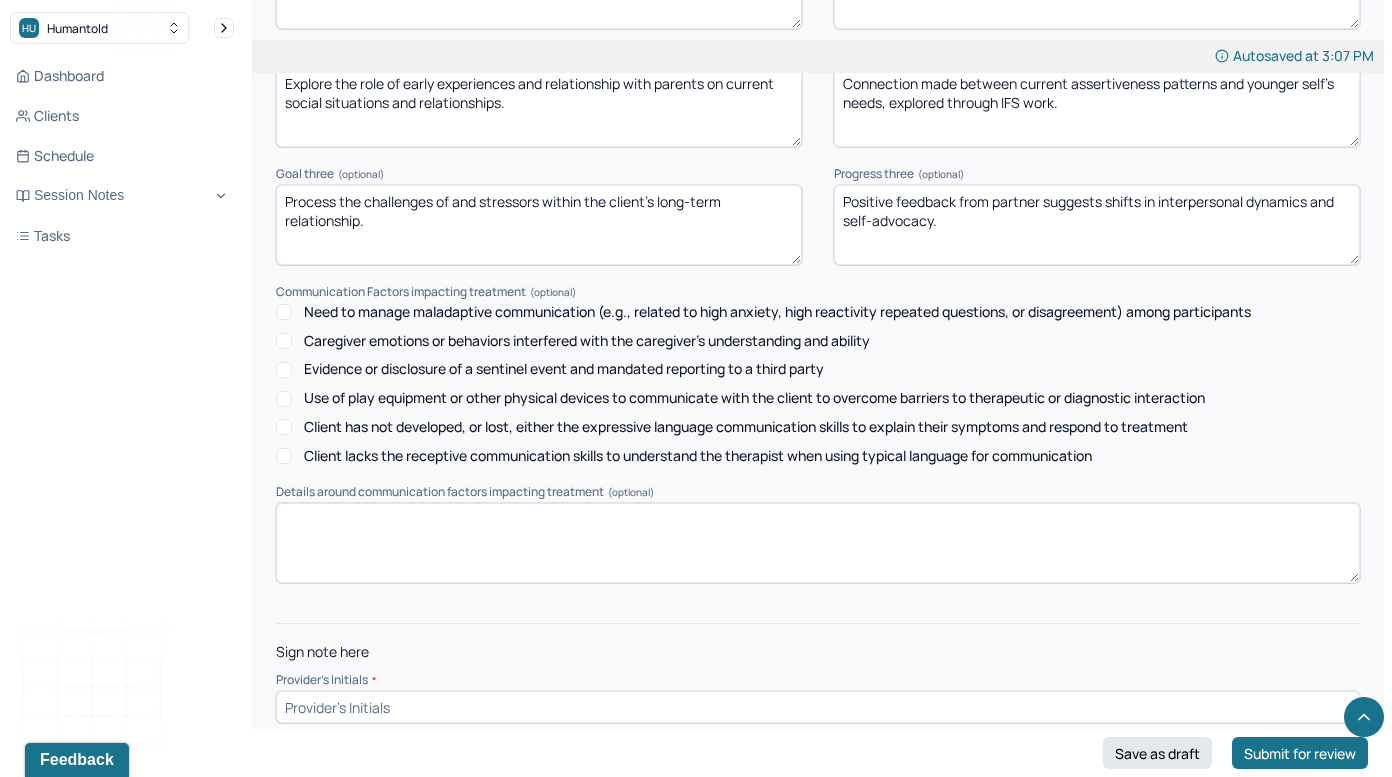 type on "Positive feedback from partner suggests shifts in interpersonal dynamics and self-advocacy." 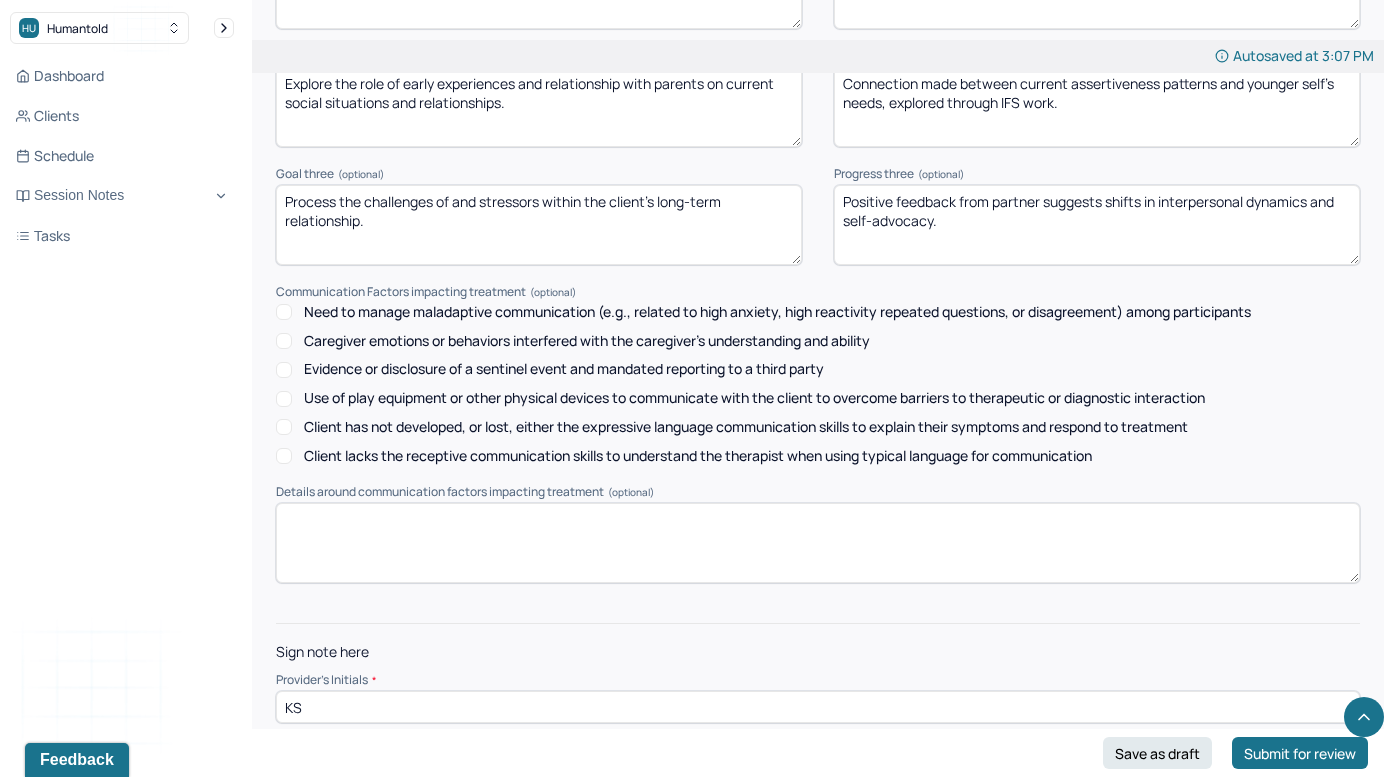 type on "KS" 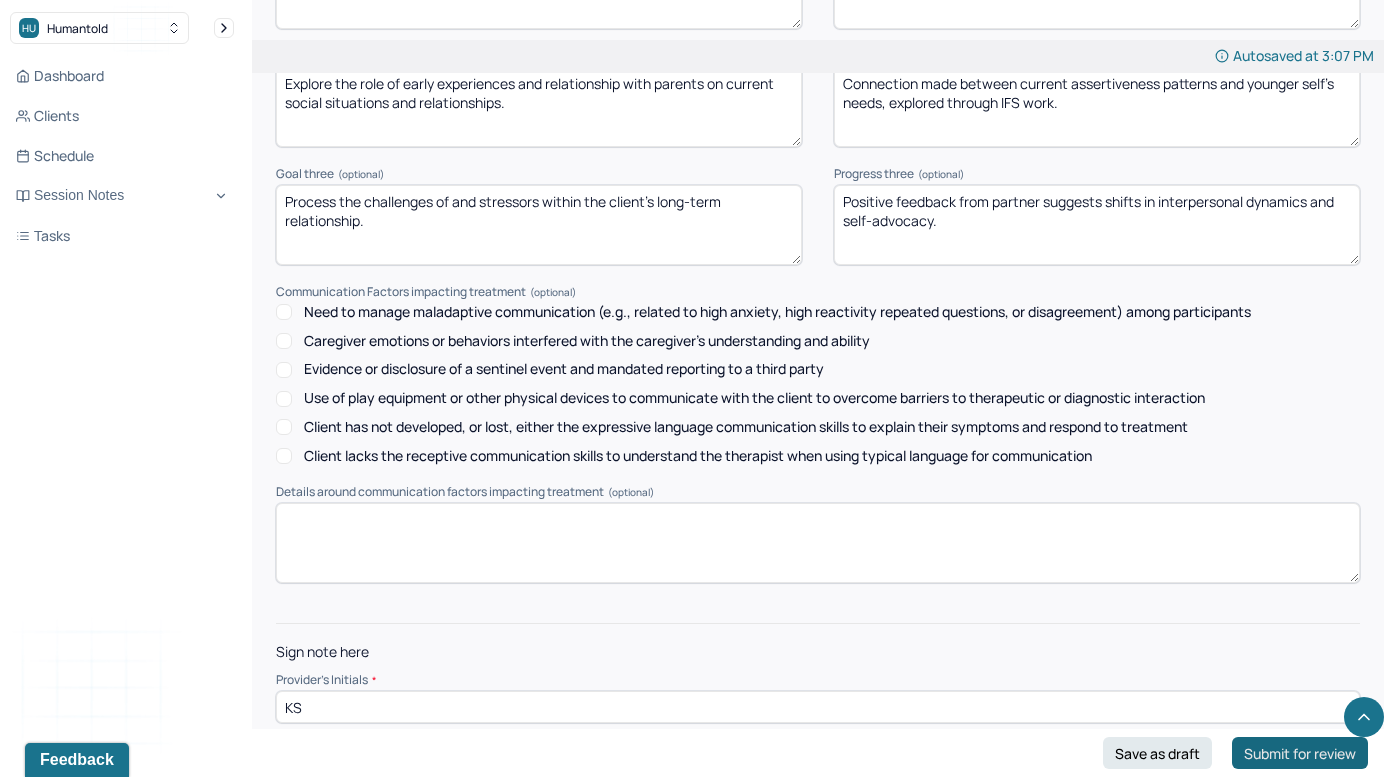 click on "Submit for review" at bounding box center [1300, 753] 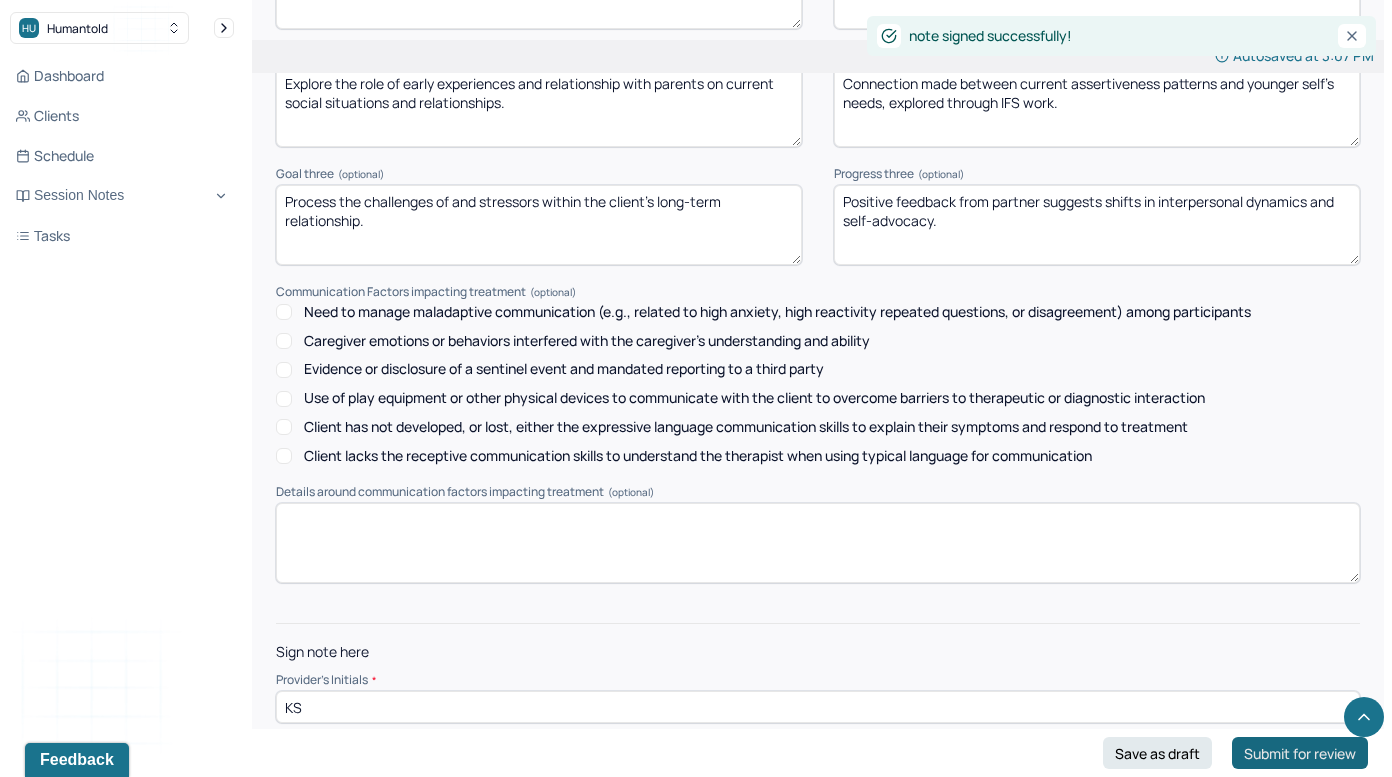 scroll, scrollTop: 0, scrollLeft: 0, axis: both 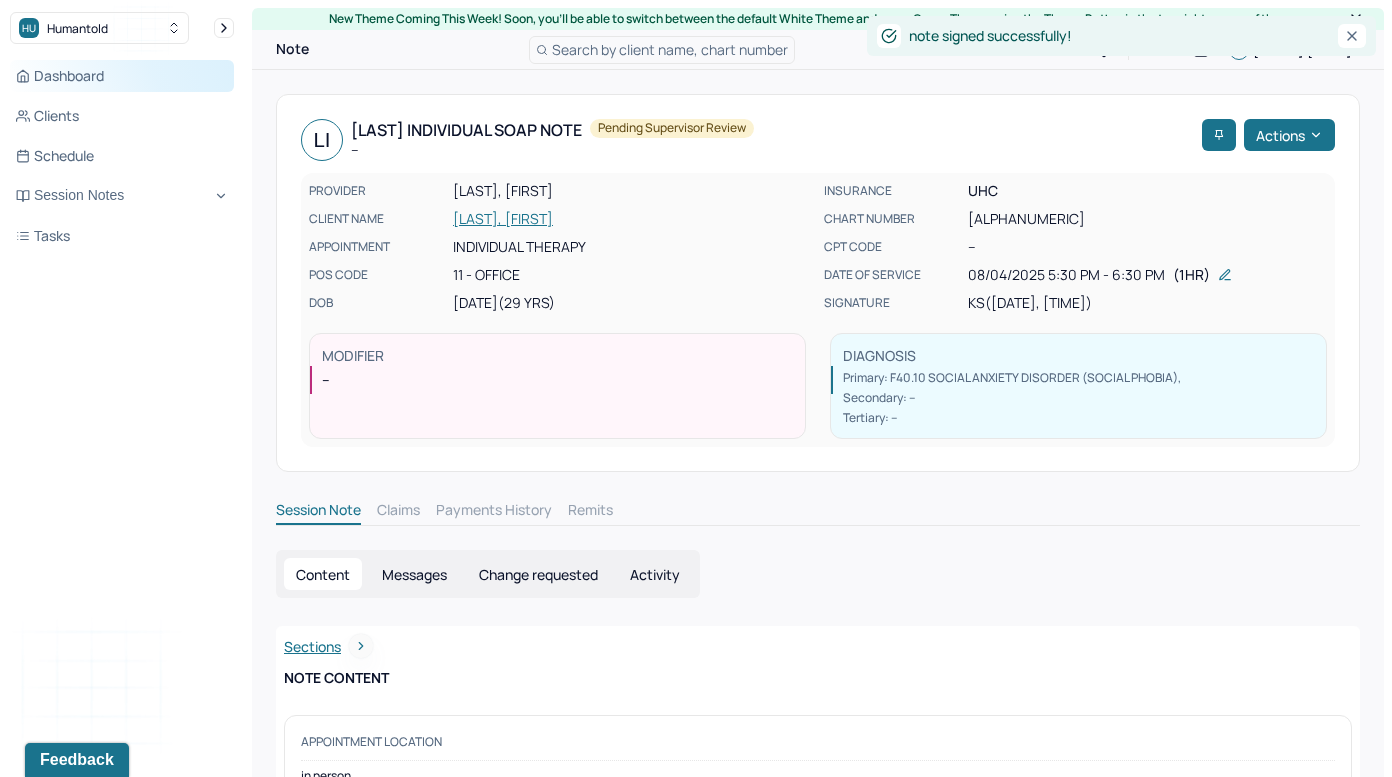 click on "Dashboard" at bounding box center (122, 76) 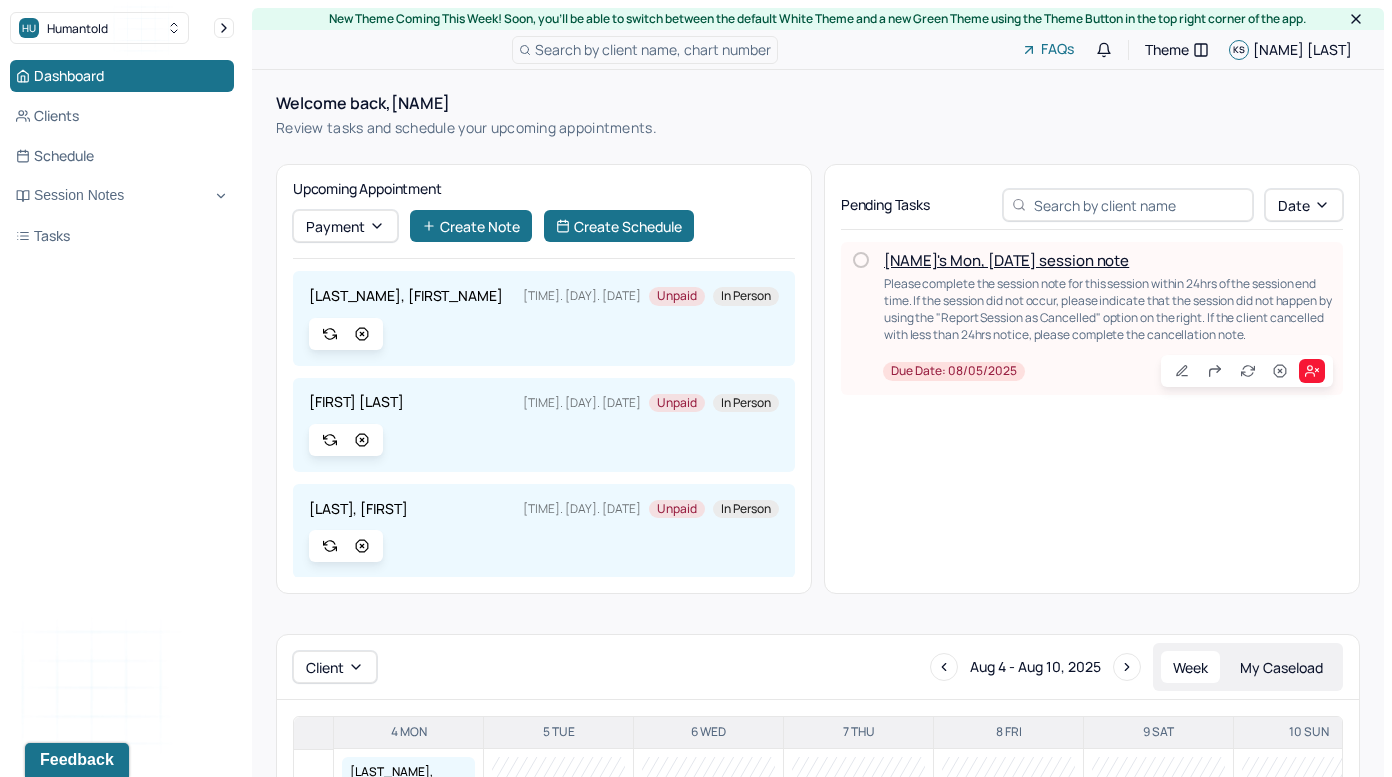 click on "[NAME]'s Mon, [DATE] session note" at bounding box center [1006, 260] 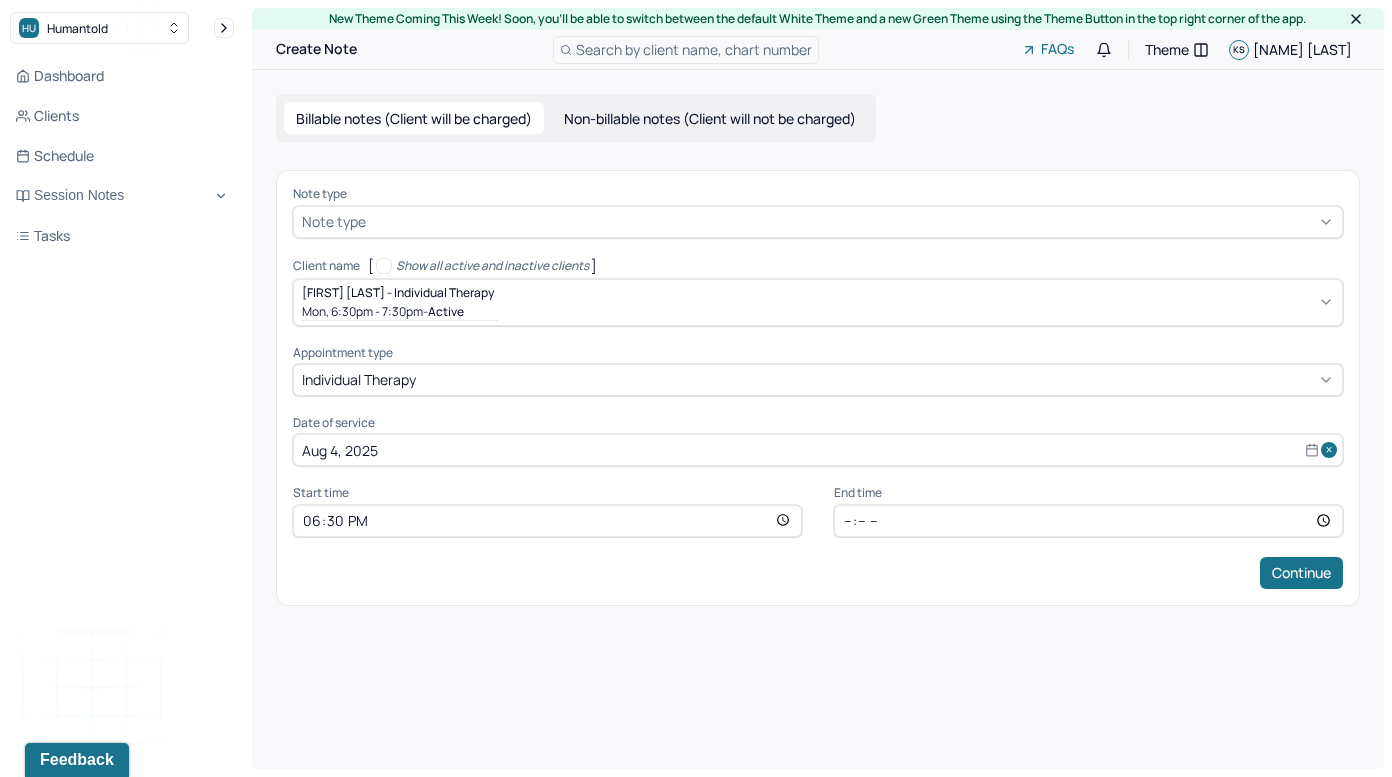 click at bounding box center (852, 221) 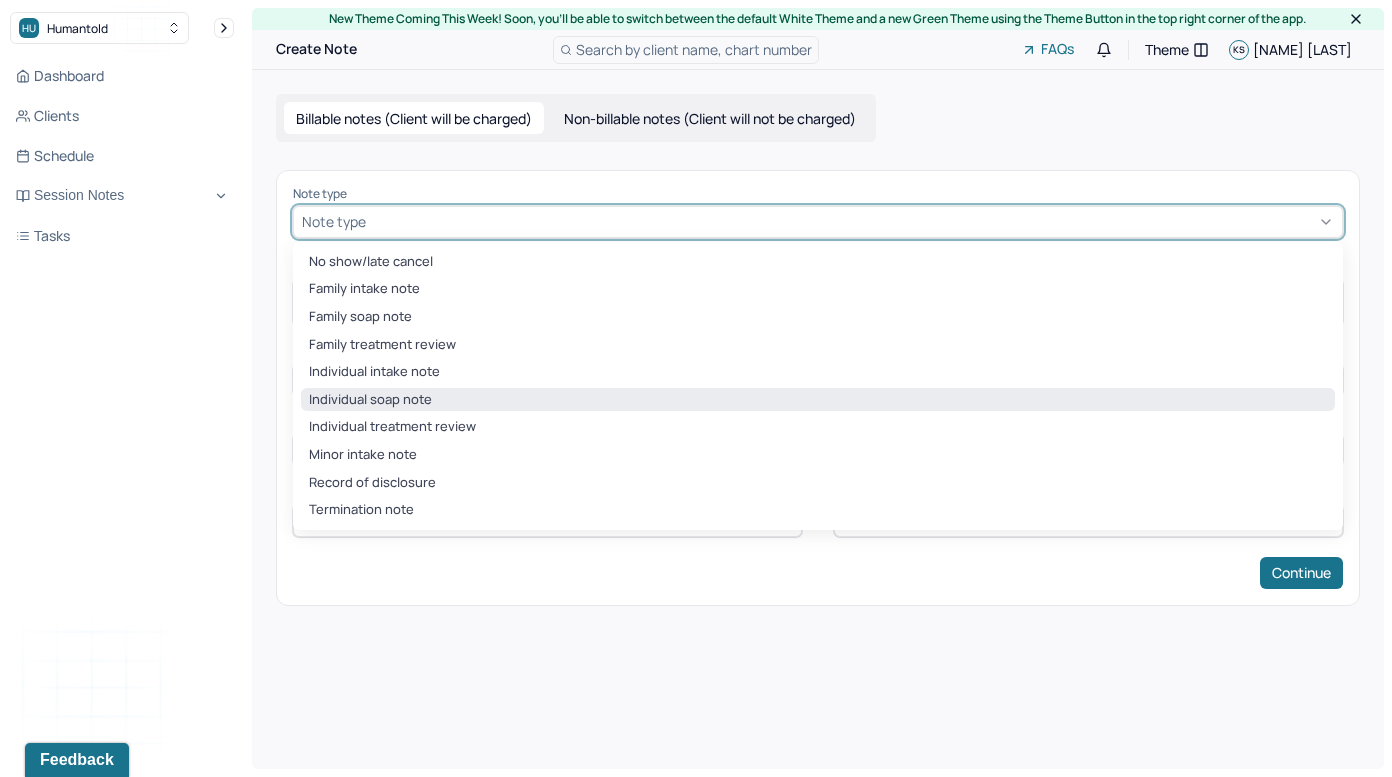 click on "Individual soap note" at bounding box center [818, 400] 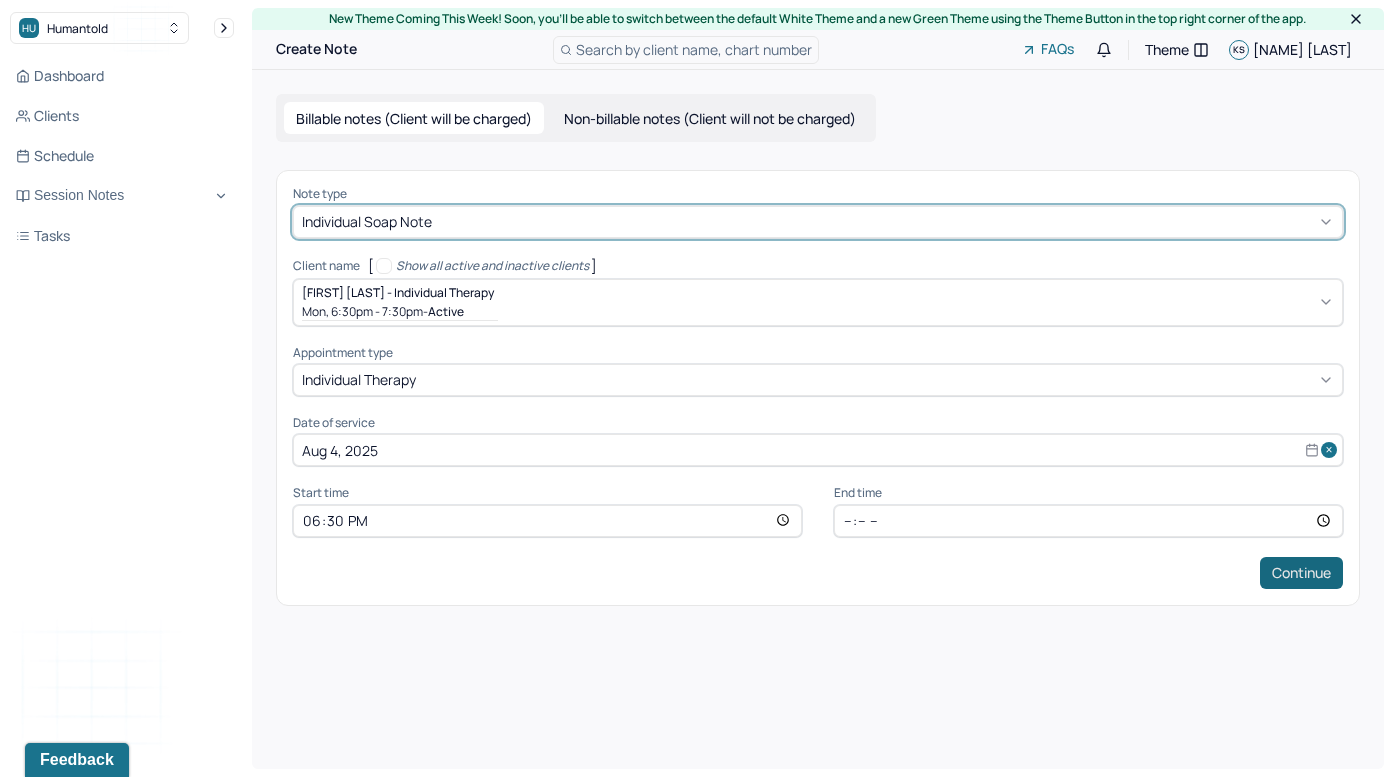 click on "Continue" at bounding box center [1301, 573] 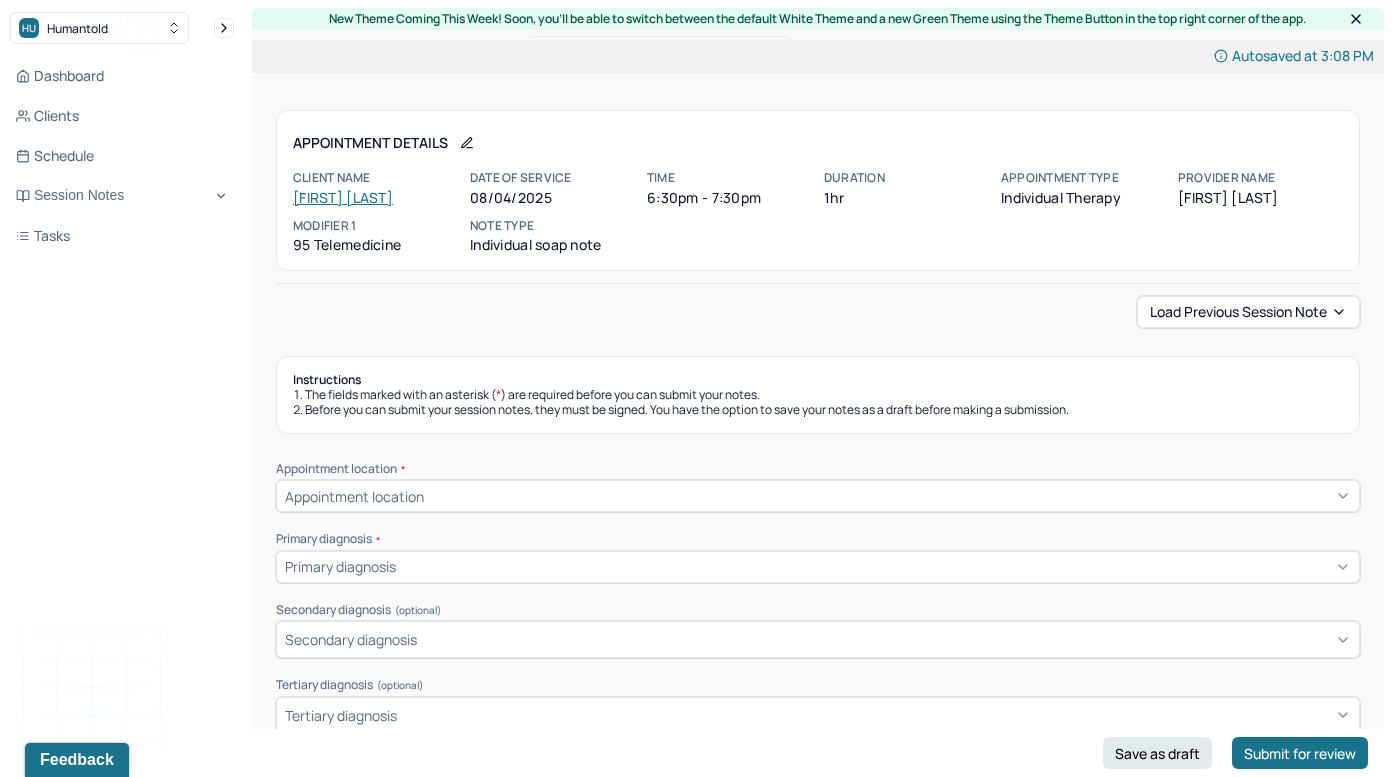 click on "Load previous session note Instructions The fields marked with an asterisk ( * ) are required before you can submit your notes. Before you can submit your session notes, they must be signed. You have the option to save your notes as a draft before making a submission. Appointment location * Appointment location Primary diagnosis * Primary diagnosis Secondary diagnosis (optional) Secondary diagnosis Tertiary diagnosis (optional) Tertiary diagnosis Emotional / Behavioural symptoms demonstrated * Causing * Causing Intention for Session * Intention for Session Session Note Subjective This section is for Subjective reporting of your clients, it can include their mood, their reported symptoms, their efforts since your last meeting to implement your homework or recommendations or any questions they have Objective What were the behaviors, nonverbal expressions,gestures, postures, and overall presentation of the client? Consider client's mood and affect,client's response to treatment, any use of assessments. EDMR Plan" at bounding box center (818, 1803) 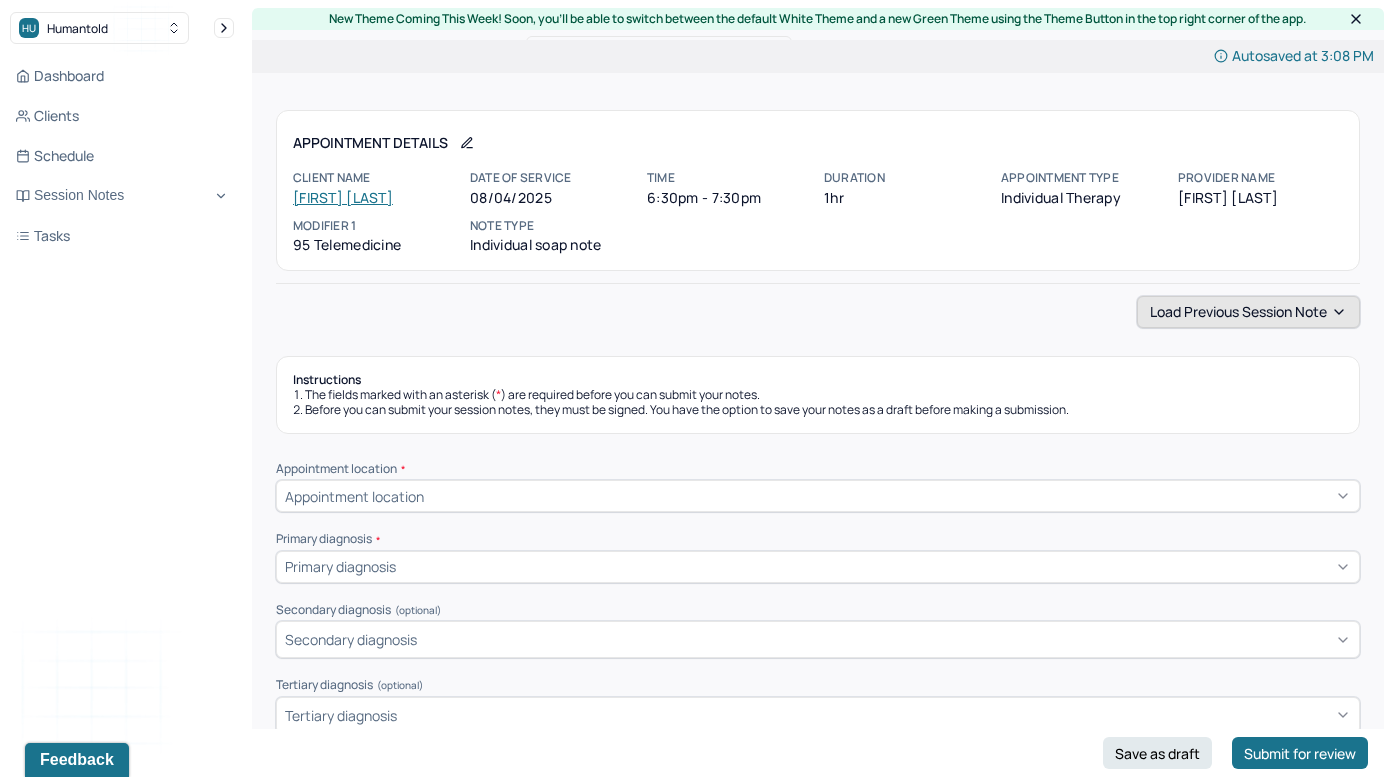 click on "Load previous session note" at bounding box center (1248, 312) 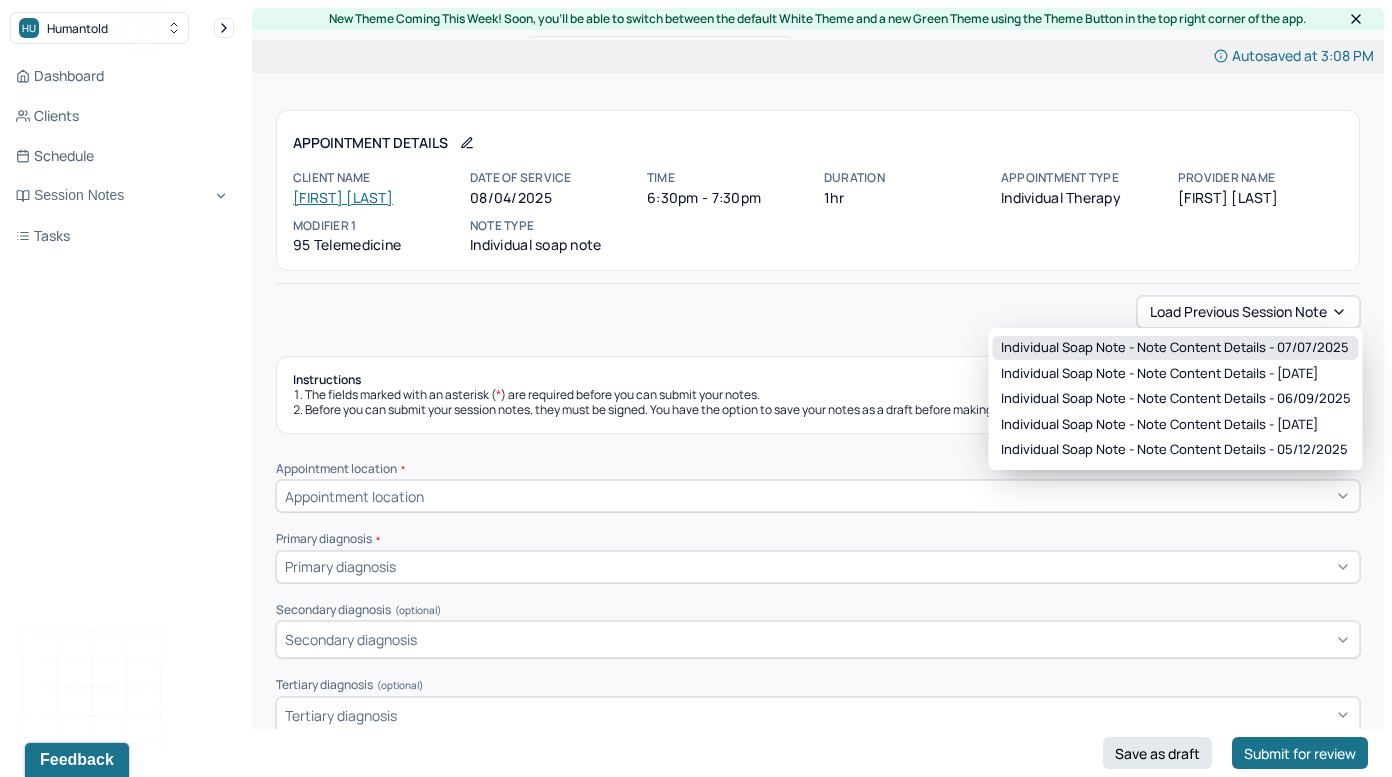 click on "Individual soap note   - Note content Details -   [DATE]" at bounding box center [1175, 348] 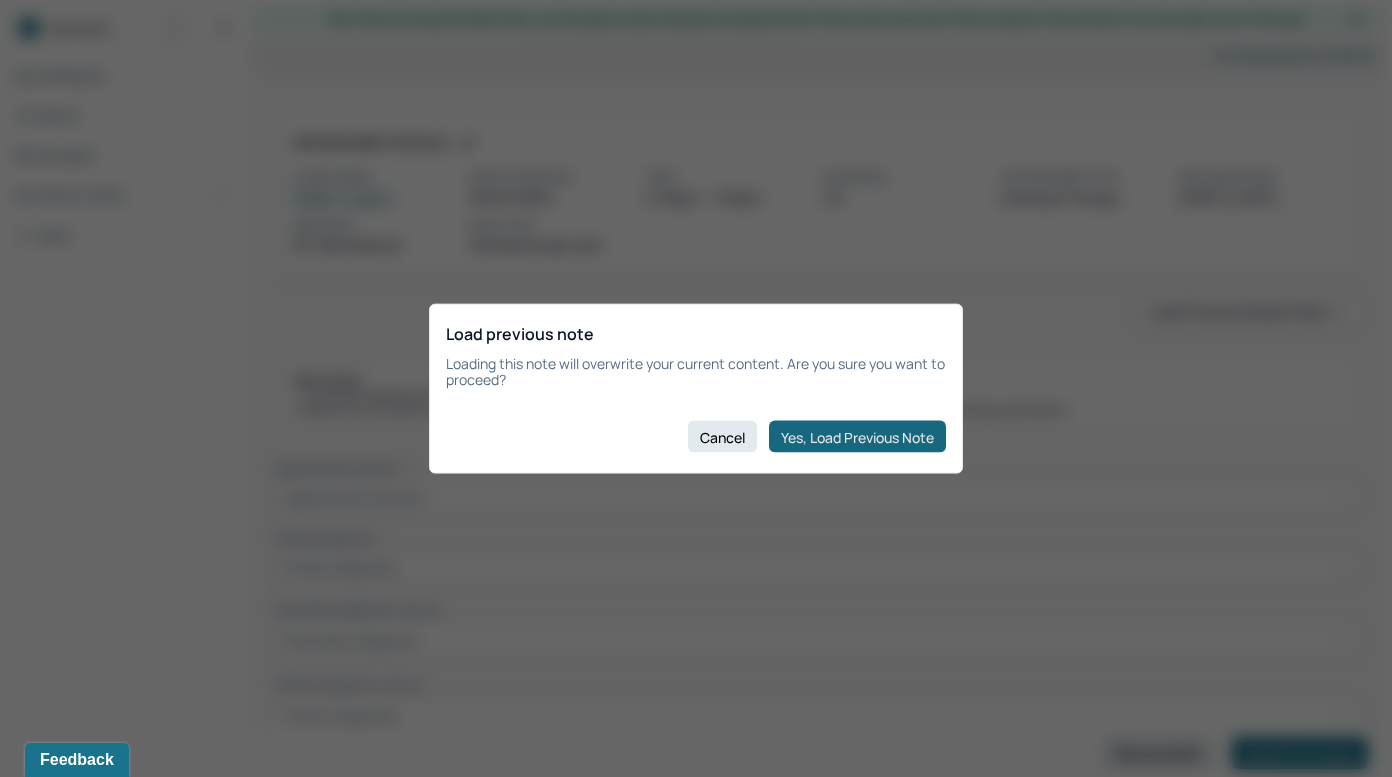 click on "Yes, Load Previous Note" at bounding box center (857, 437) 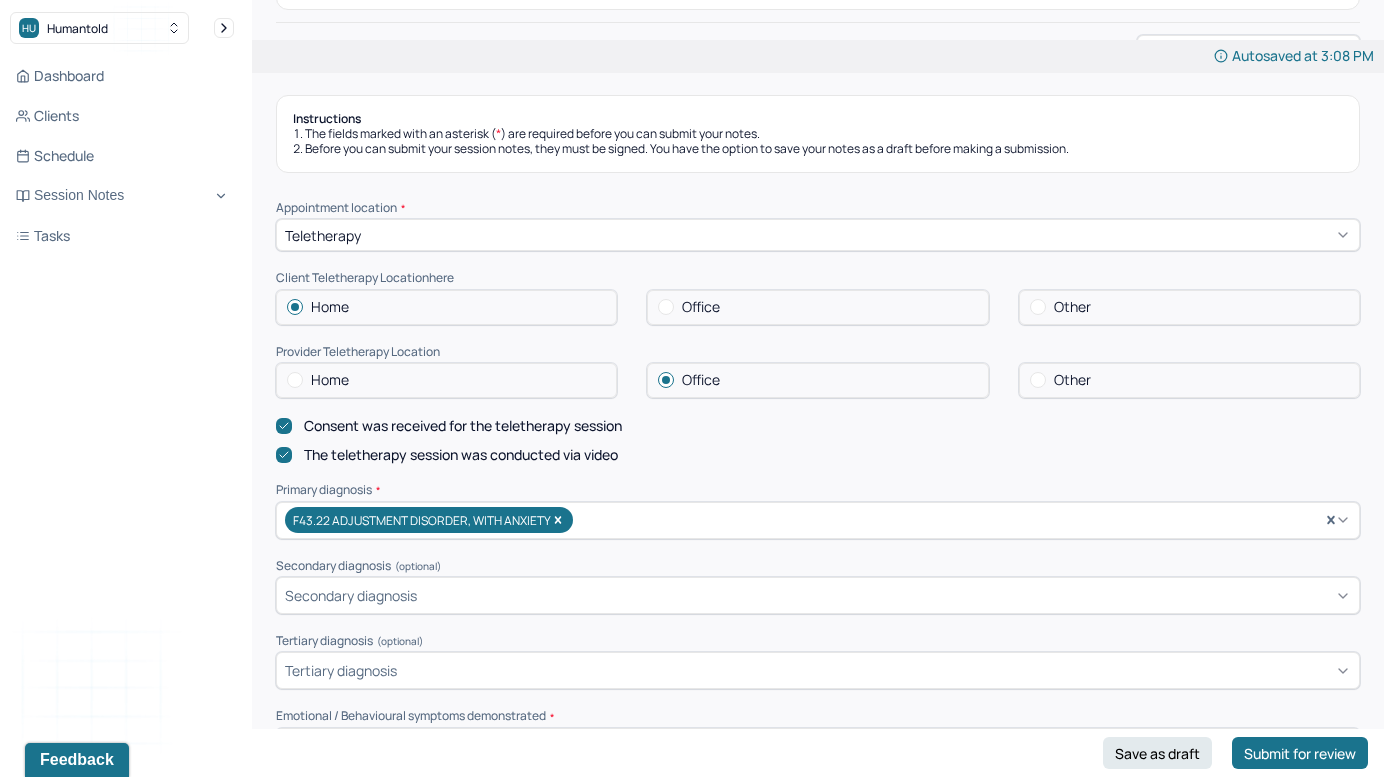 scroll, scrollTop: 268, scrollLeft: 0, axis: vertical 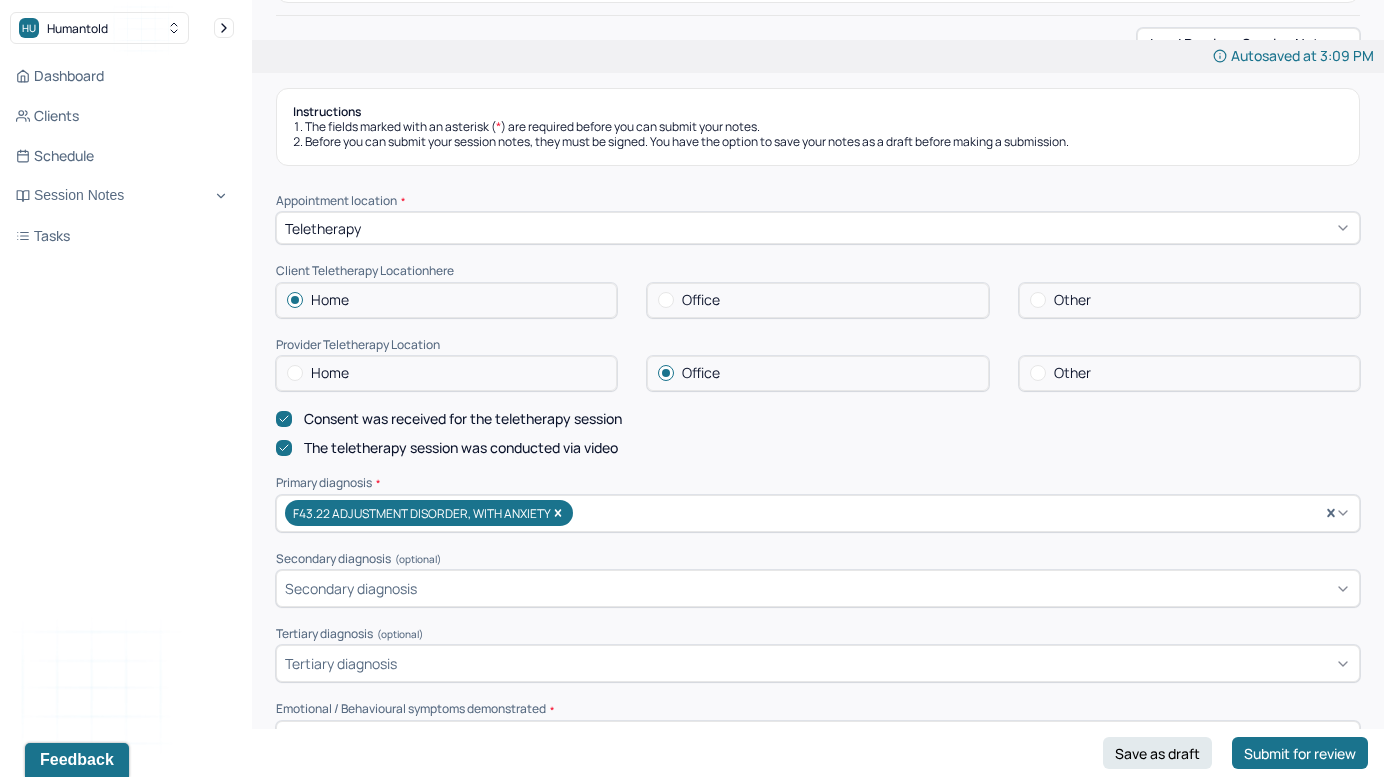 click at bounding box center [666, 300] 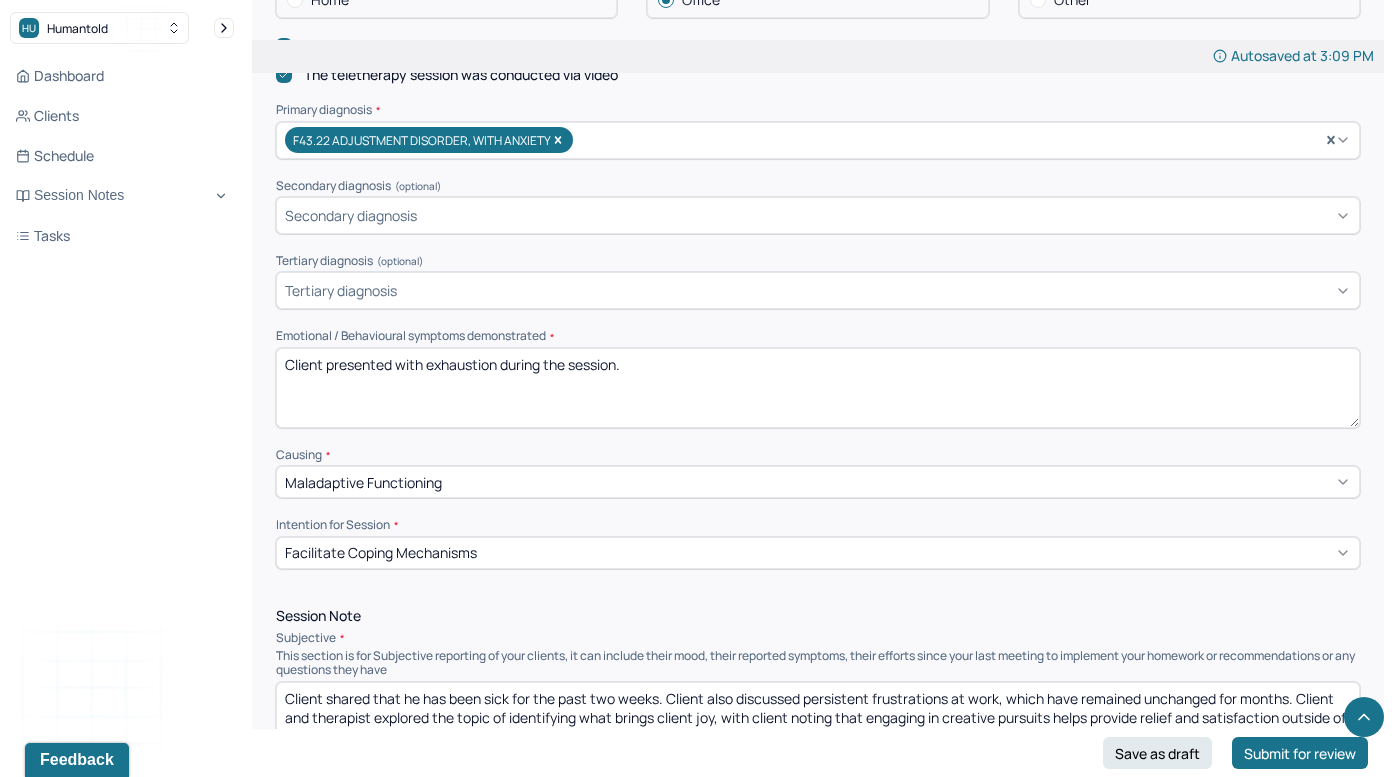 scroll, scrollTop: 651, scrollLeft: 0, axis: vertical 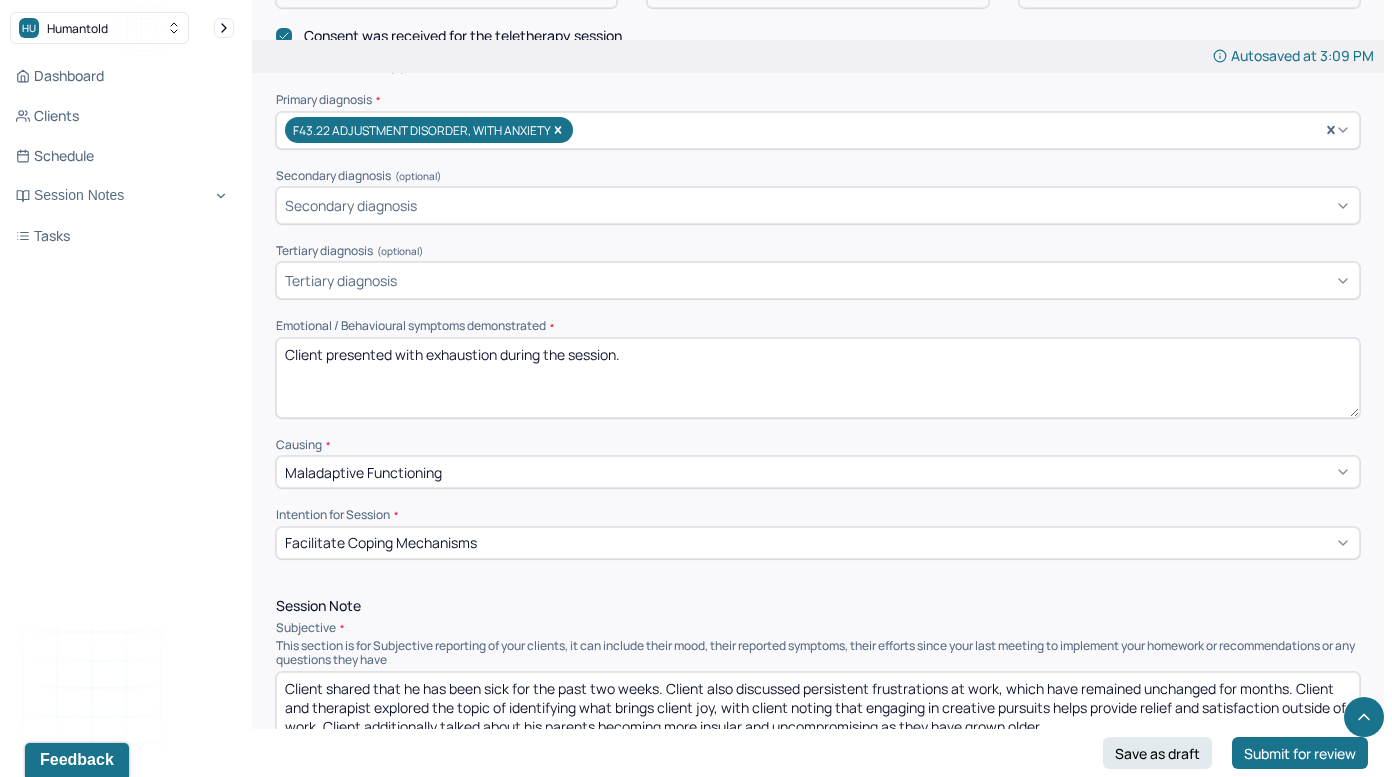 drag, startPoint x: 678, startPoint y: 338, endPoint x: 434, endPoint y: 334, distance: 244.03279 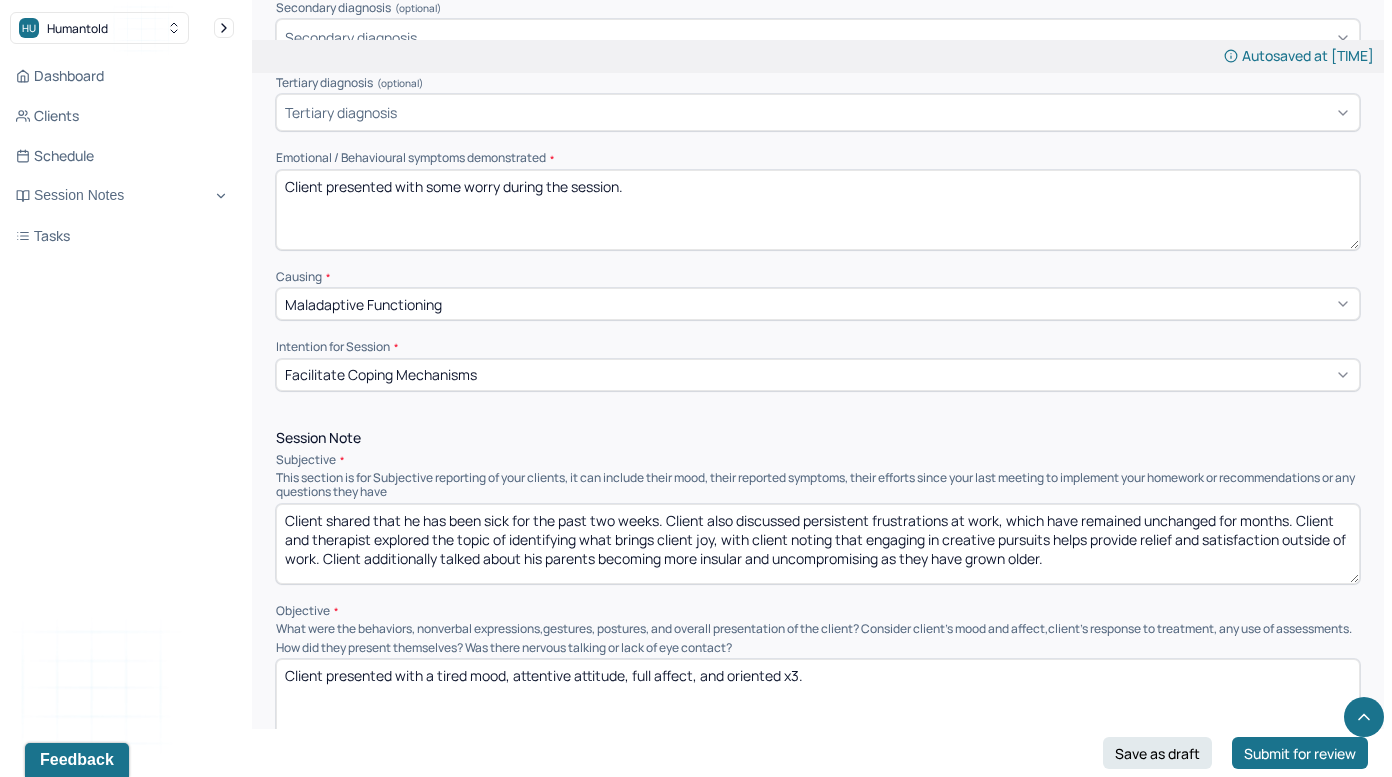 scroll, scrollTop: 879, scrollLeft: 0, axis: vertical 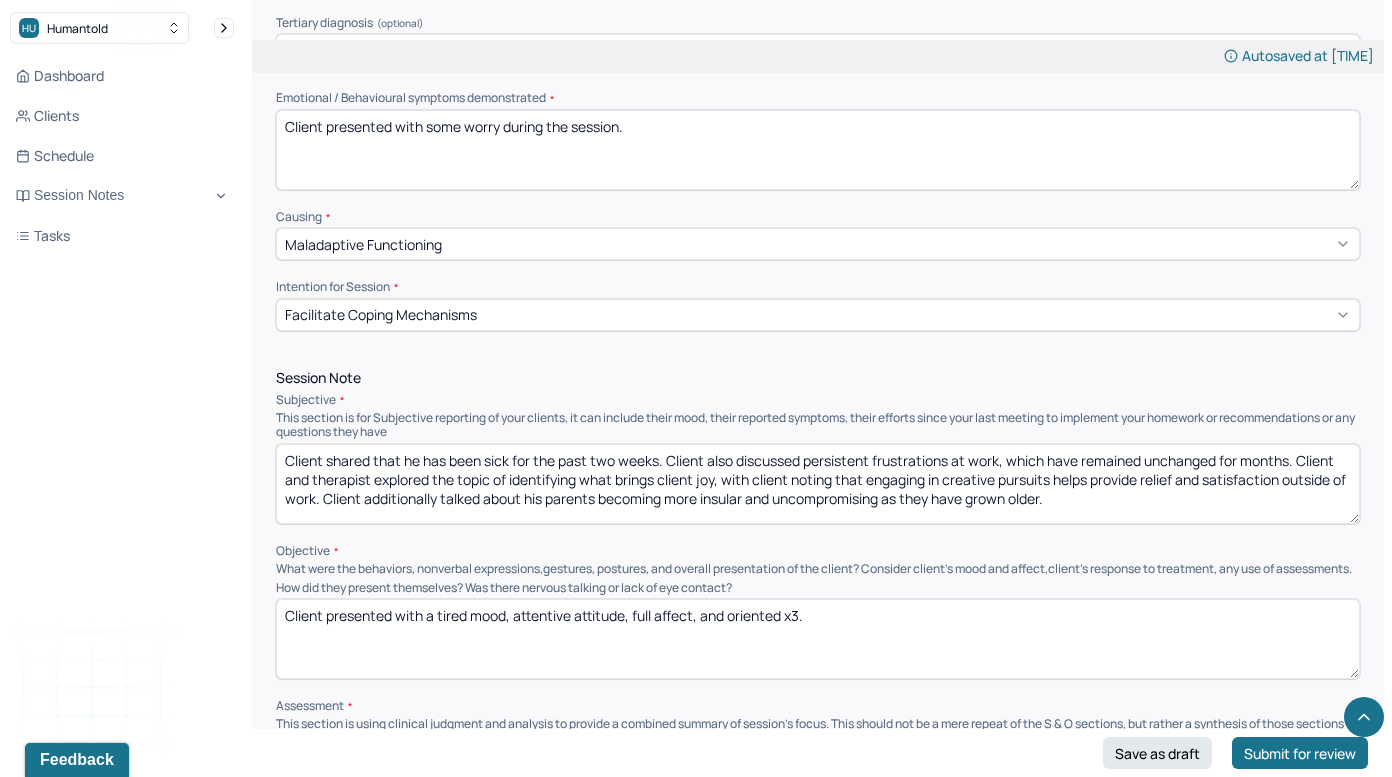 type on "Client presented with some worry during the session." 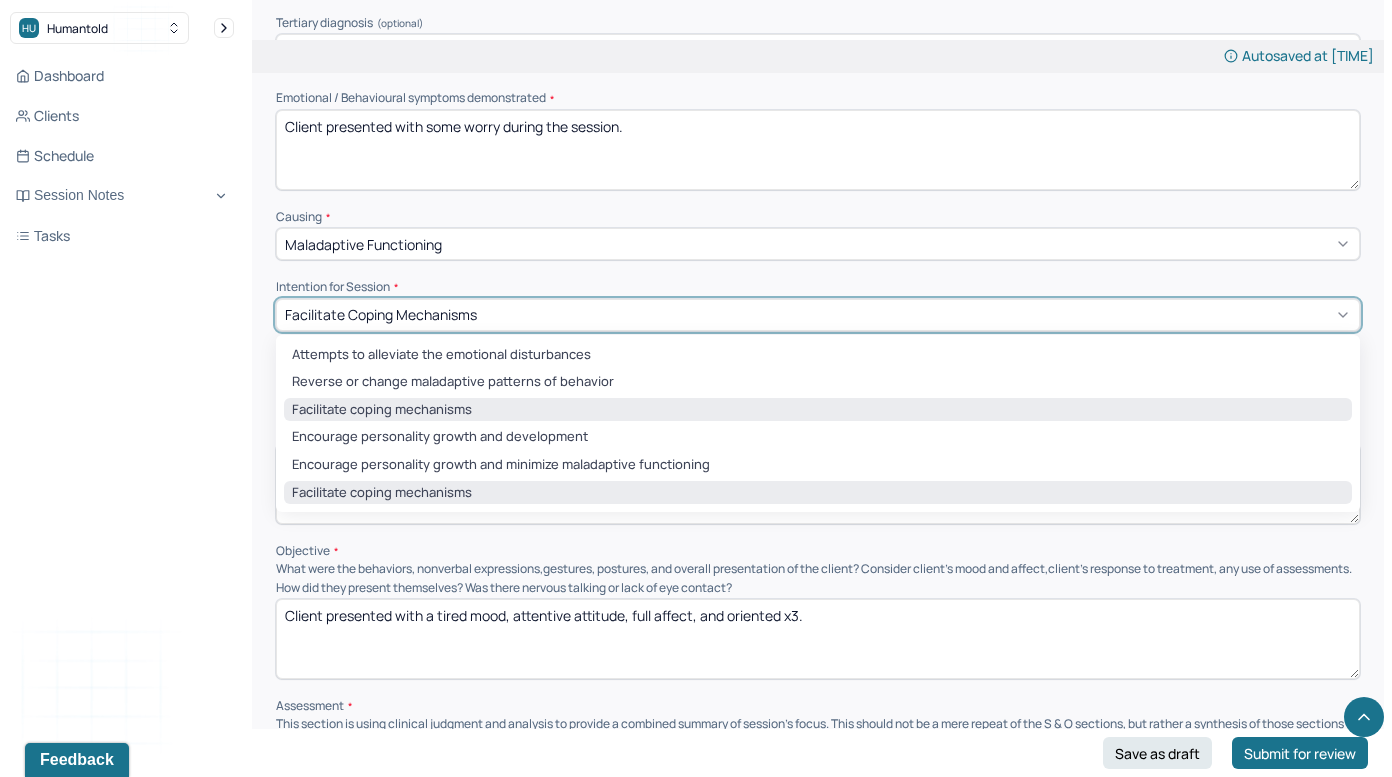 click on "Facilitate coping mechanisms" at bounding box center (818, 315) 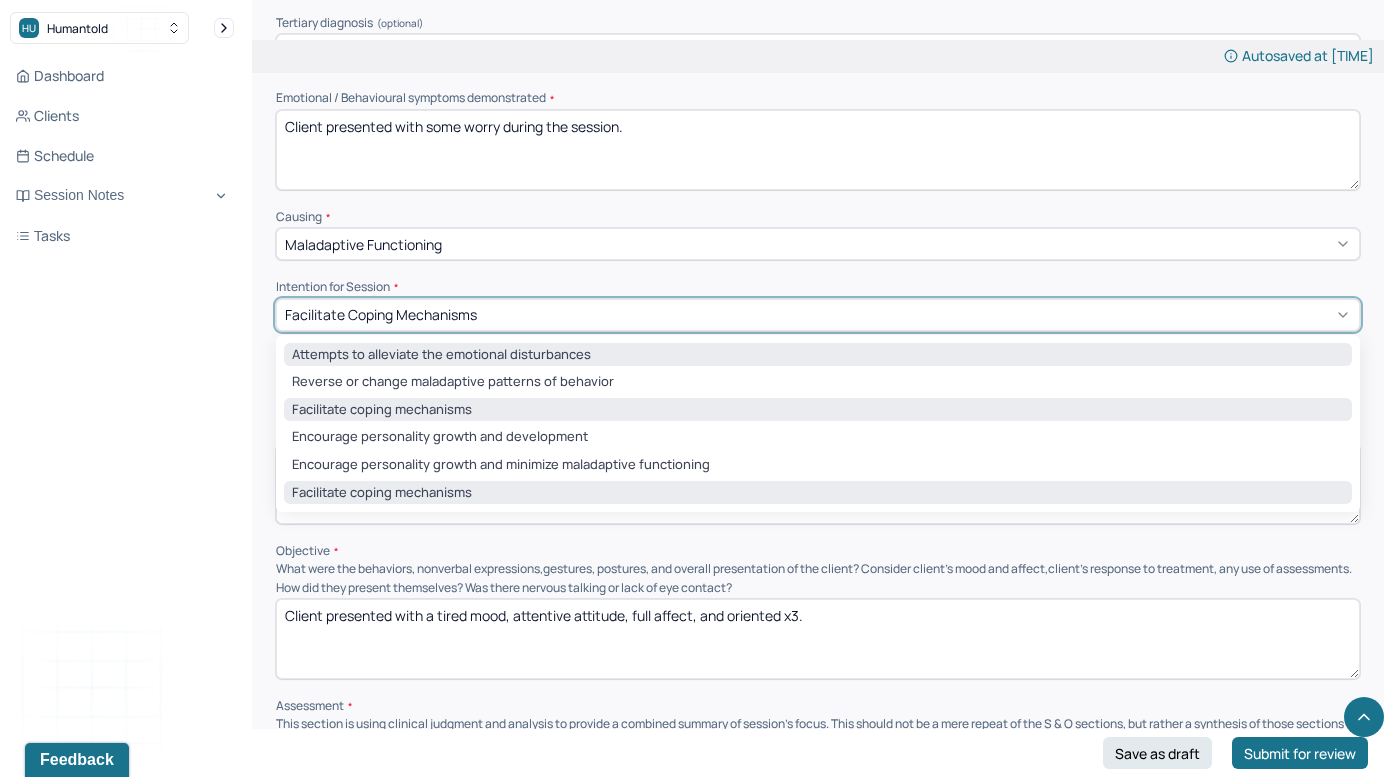 click on "Attempts to alleviate the emotional disturbances" at bounding box center (818, 355) 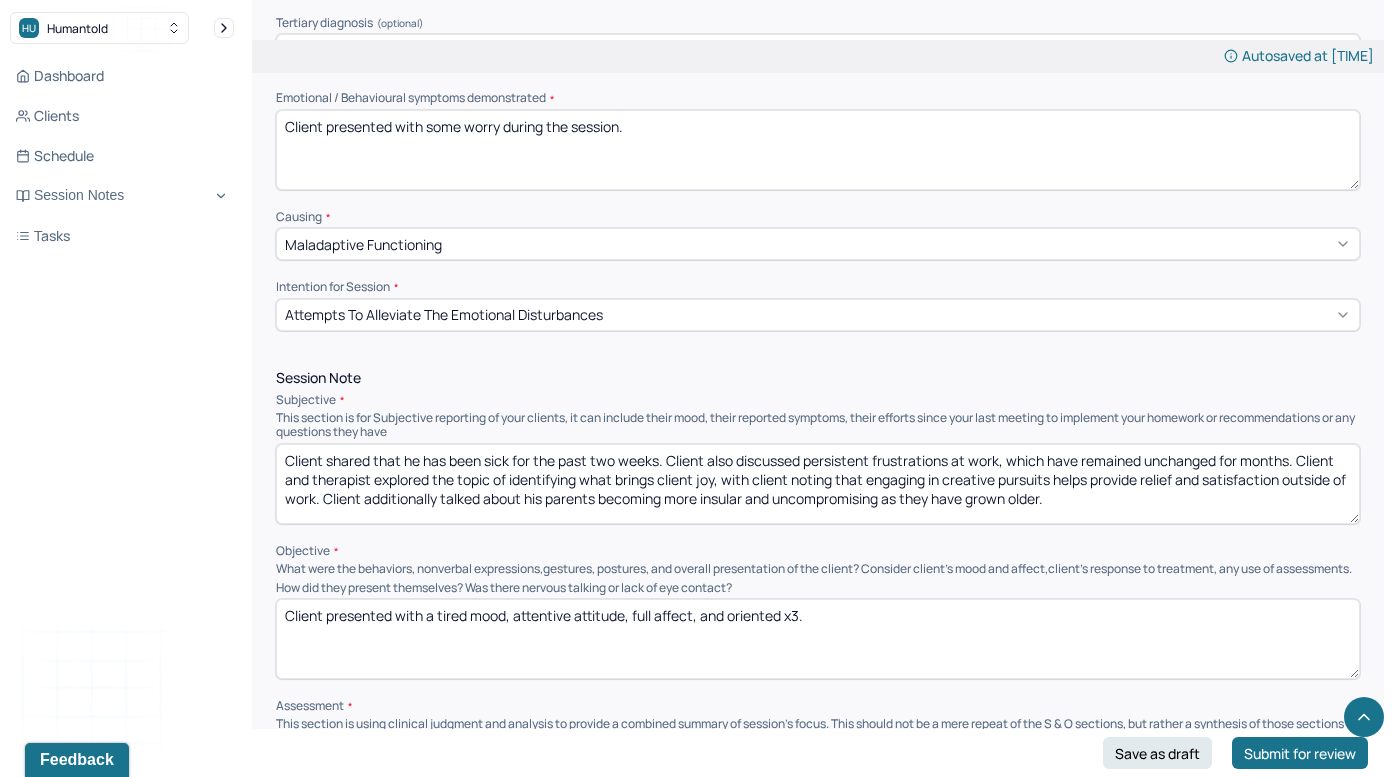 drag, startPoint x: 1096, startPoint y: 481, endPoint x: 204, endPoint y: 404, distance: 895.31726 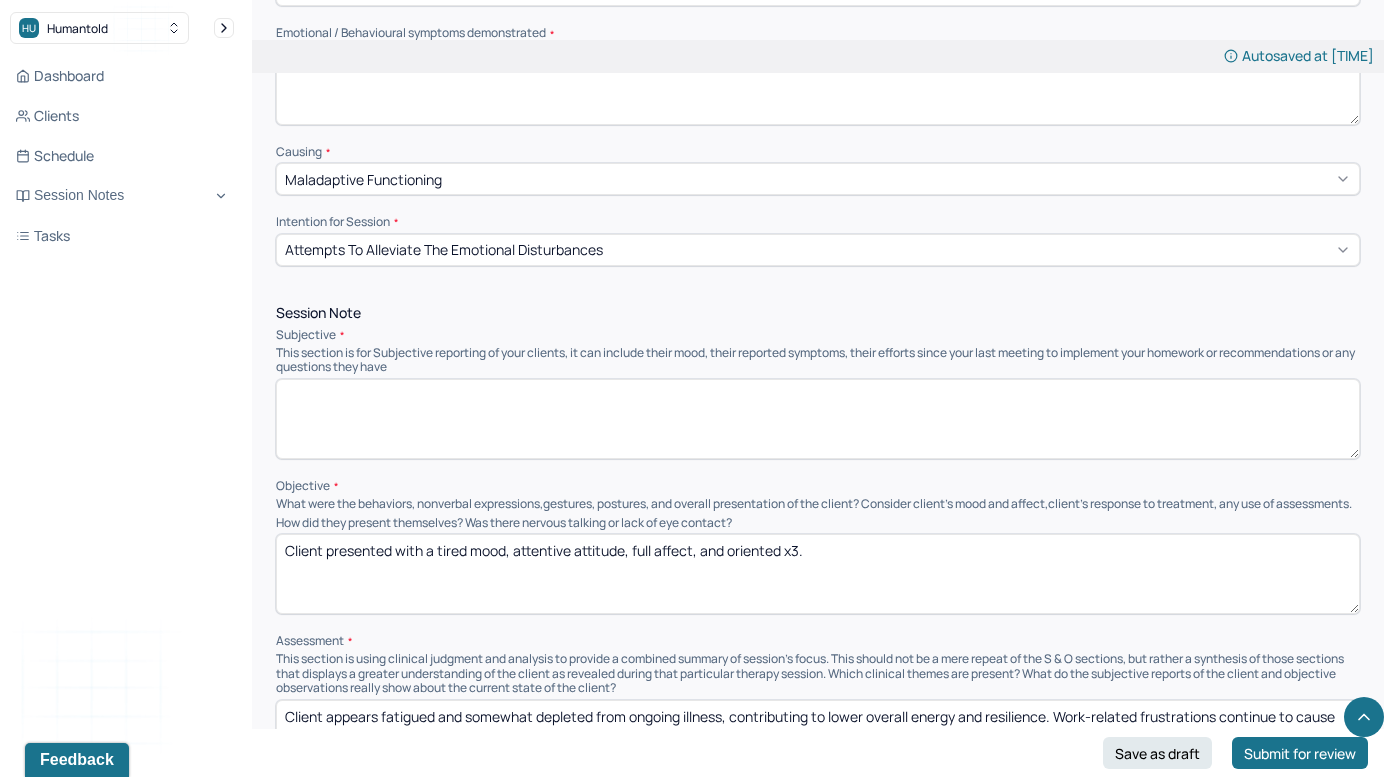 scroll, scrollTop: 964, scrollLeft: 0, axis: vertical 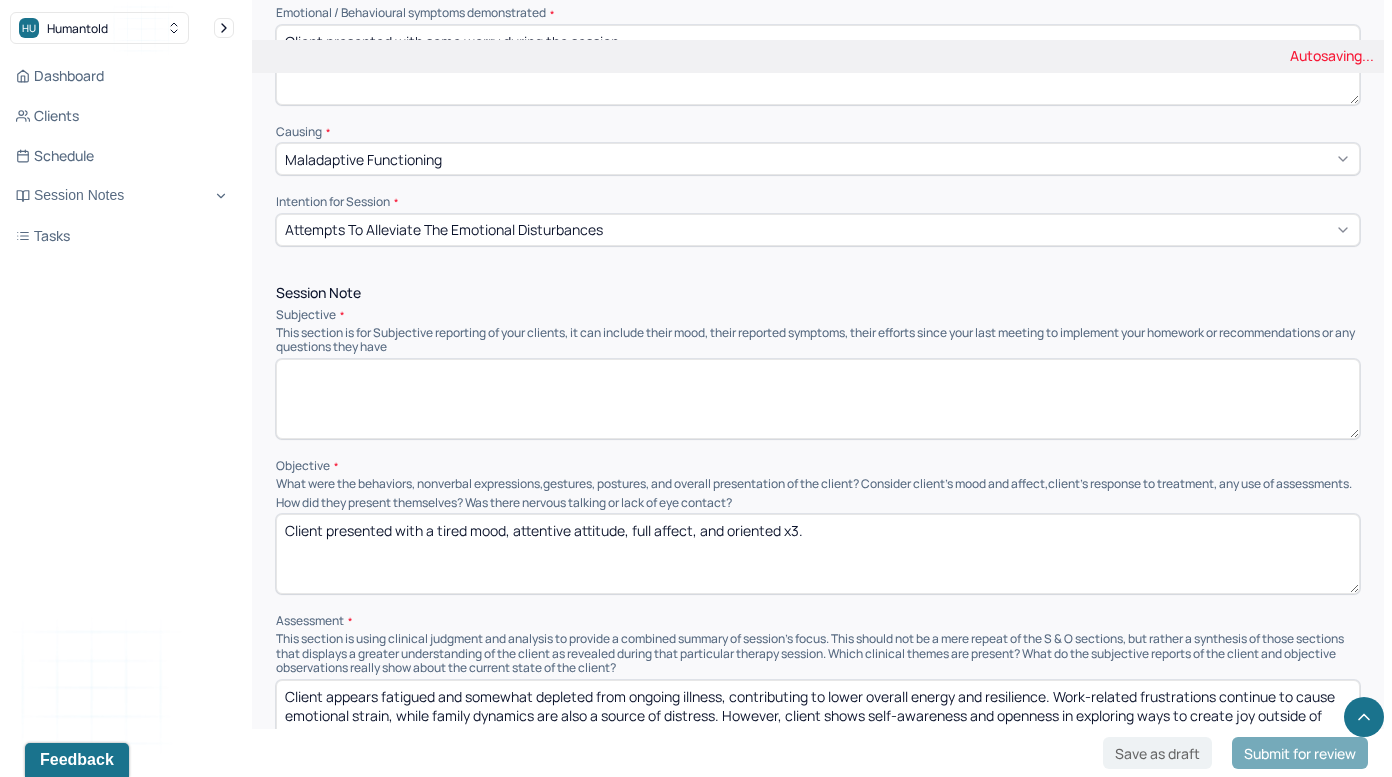 type 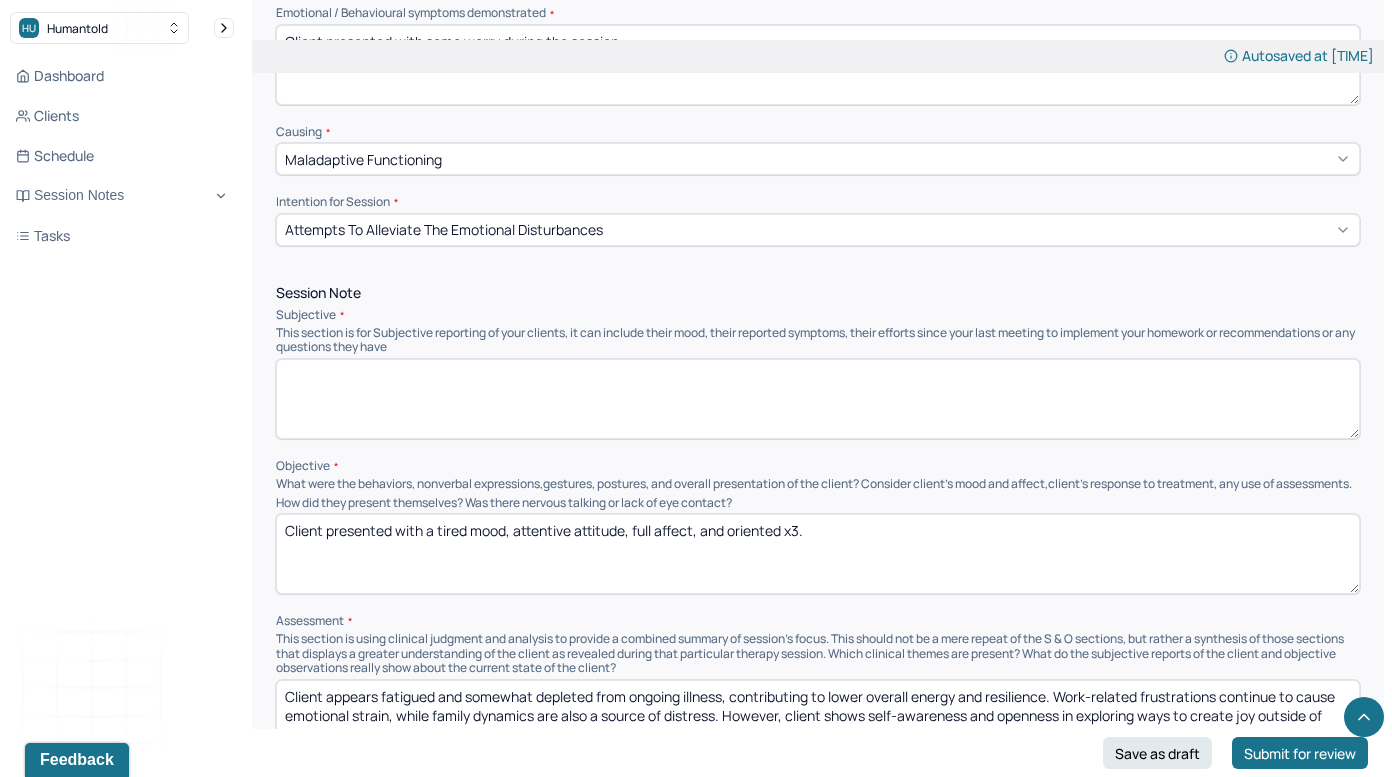 drag, startPoint x: 440, startPoint y: 524, endPoint x: 470, endPoint y: 524, distance: 30 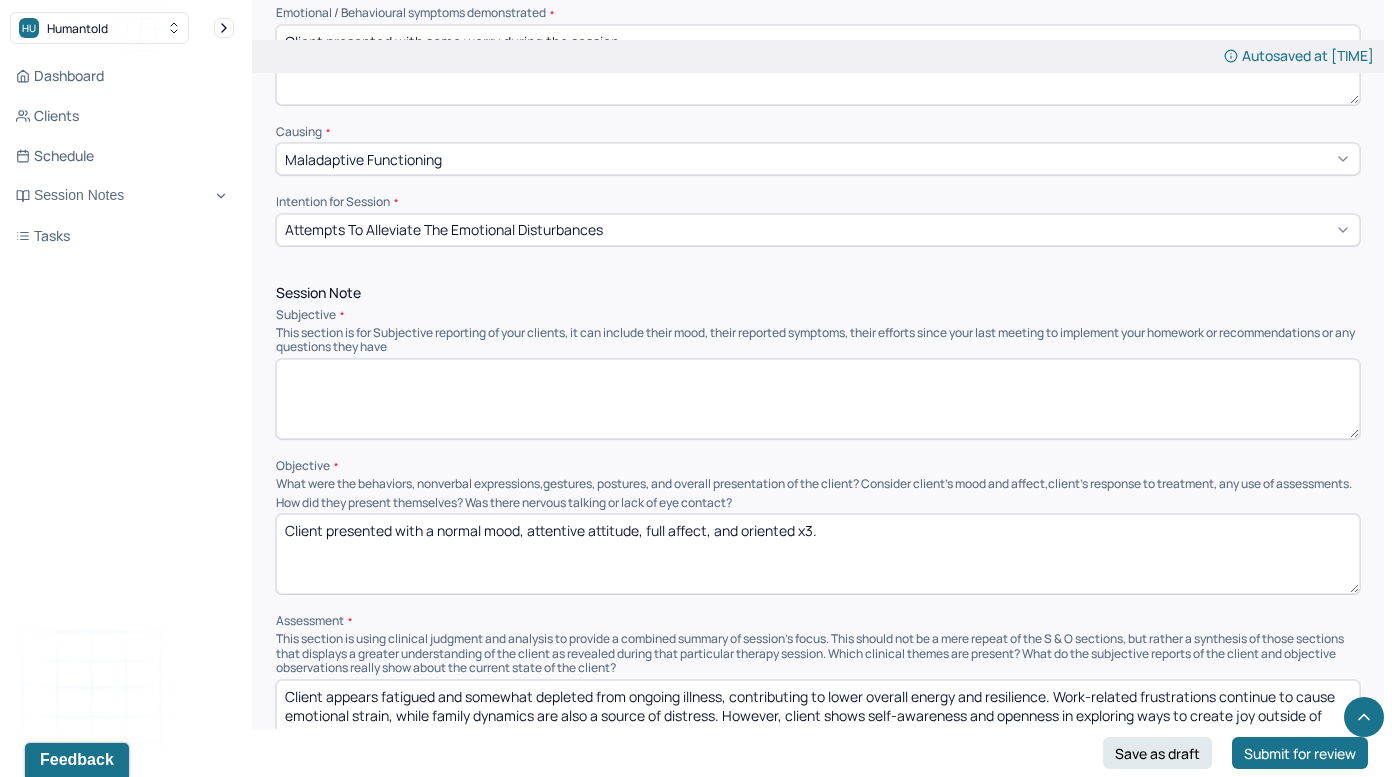 drag, startPoint x: 528, startPoint y: 526, endPoint x: 587, endPoint y: 526, distance: 59 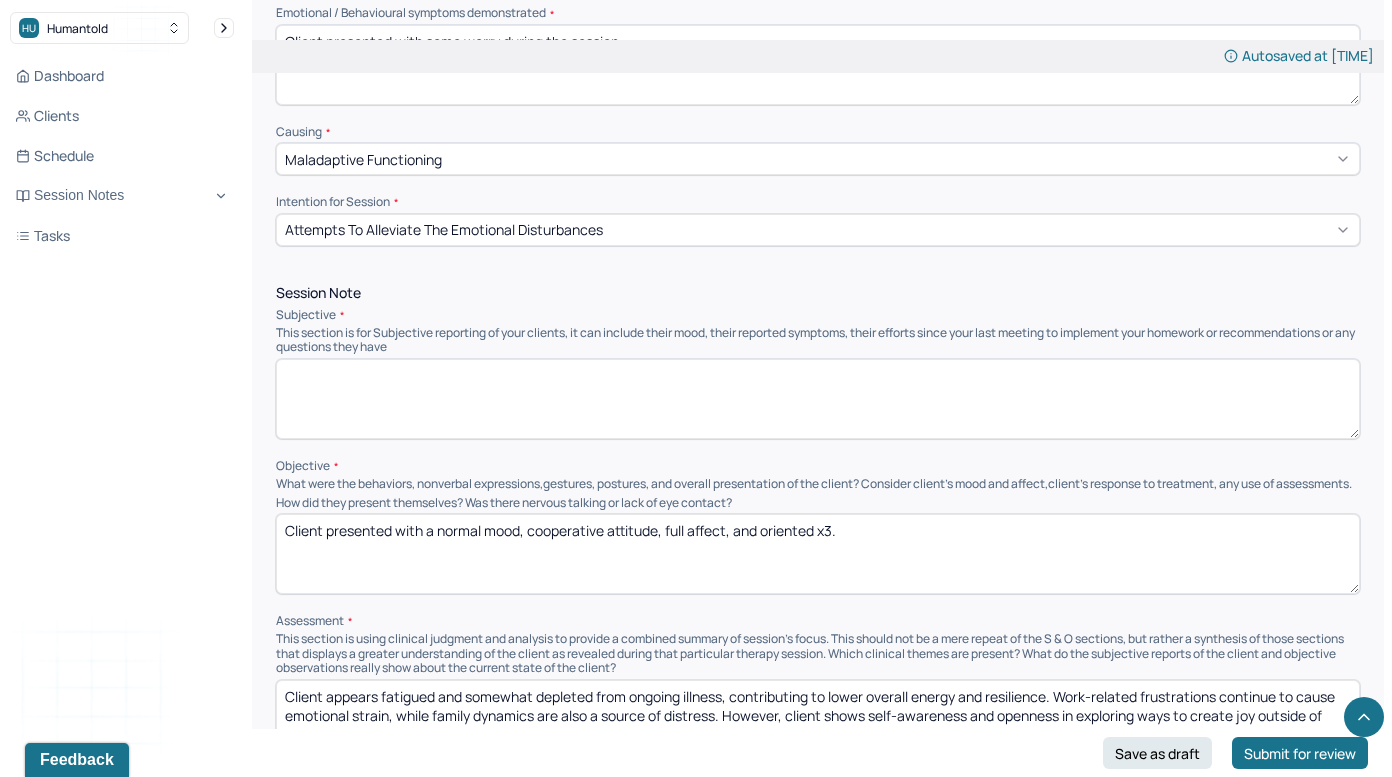 drag, startPoint x: 665, startPoint y: 524, endPoint x: 686, endPoint y: 525, distance: 21.023796 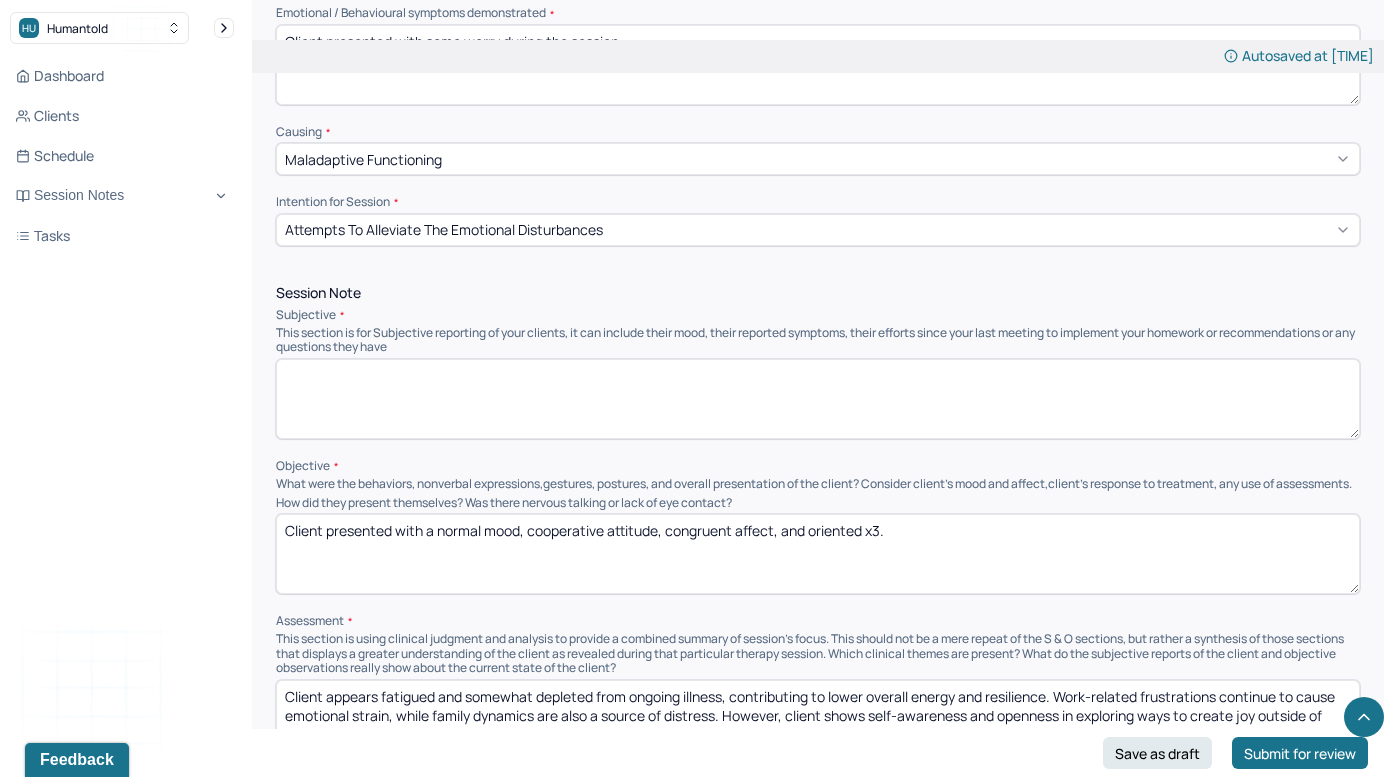 click on "Client presented with a normal mood, cooperative attitude, full affect, and oriented x3." at bounding box center (818, 554) 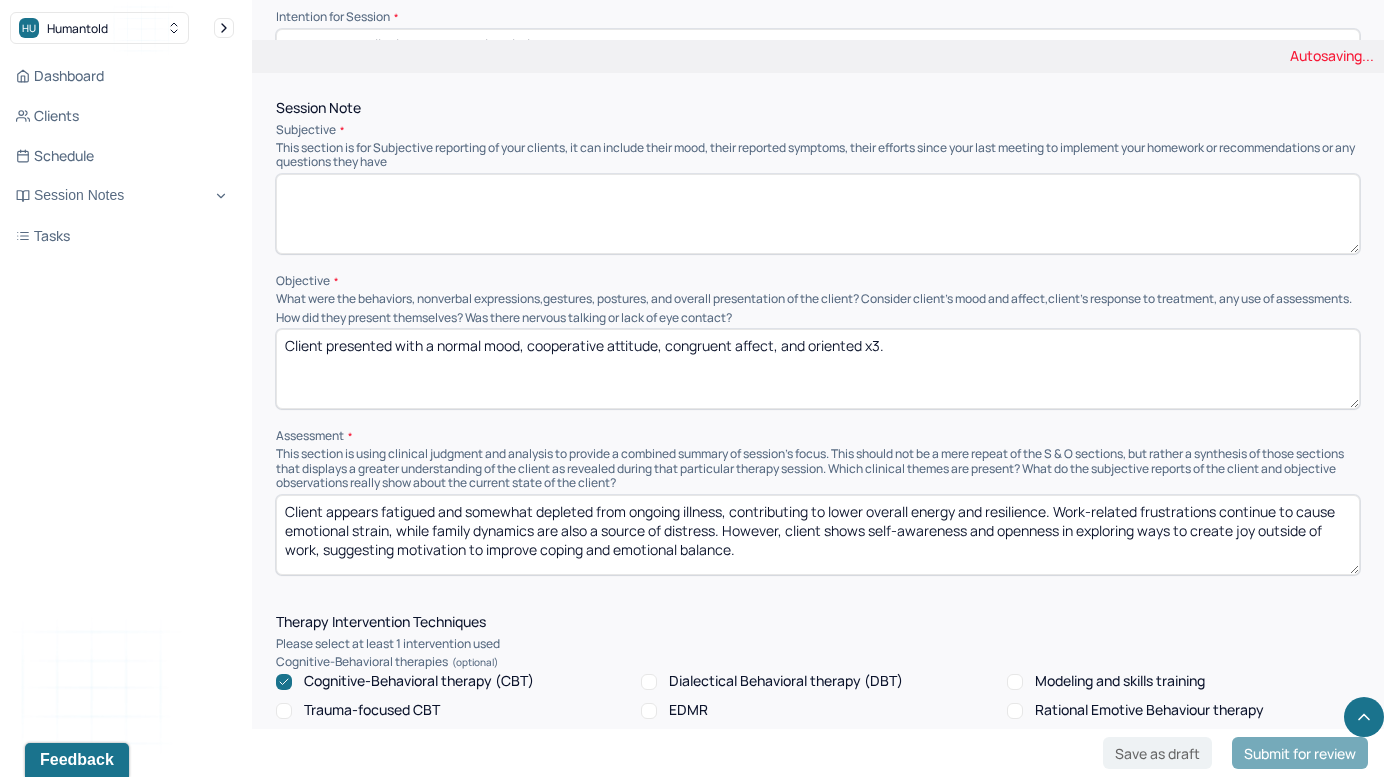scroll, scrollTop: 1168, scrollLeft: 0, axis: vertical 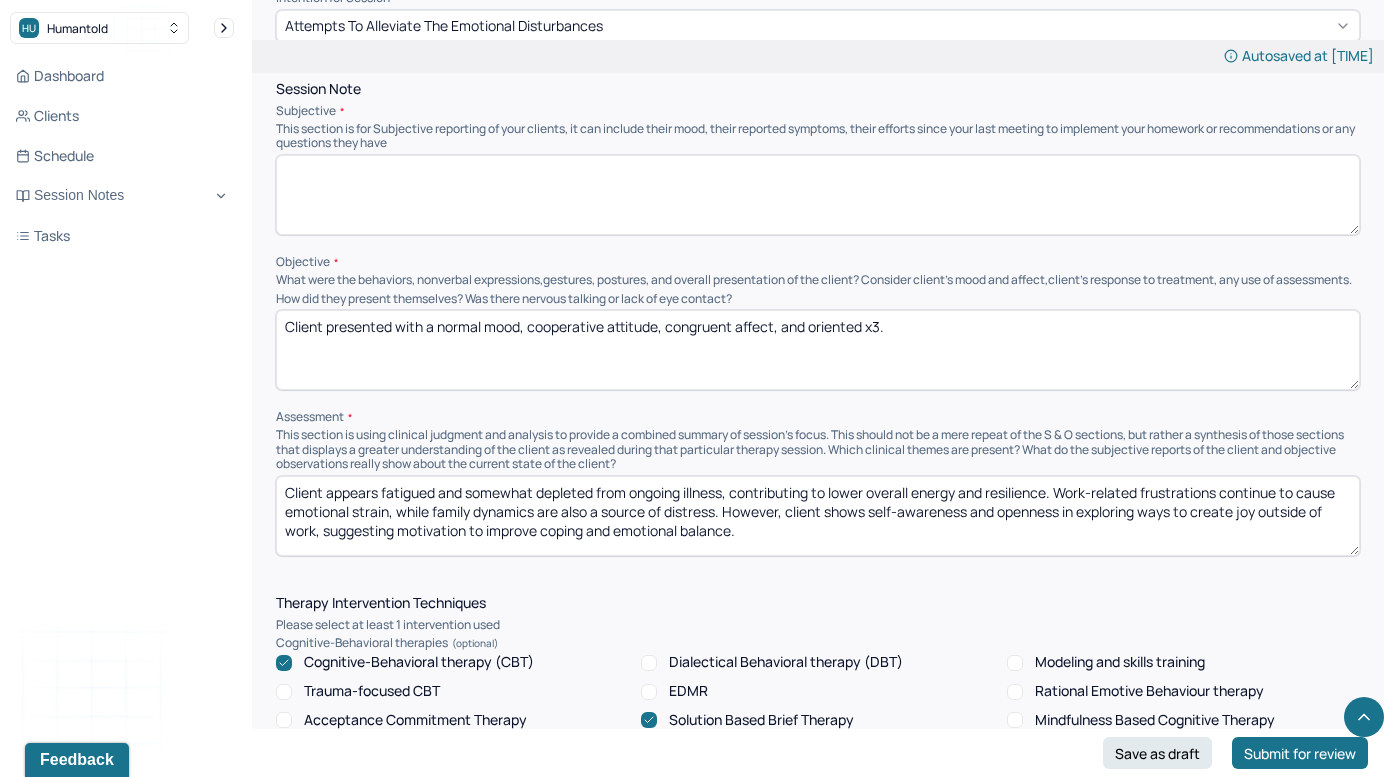 type on "Client presented with a normal mood, cooperative attitude, congruent affect, and oriented x3." 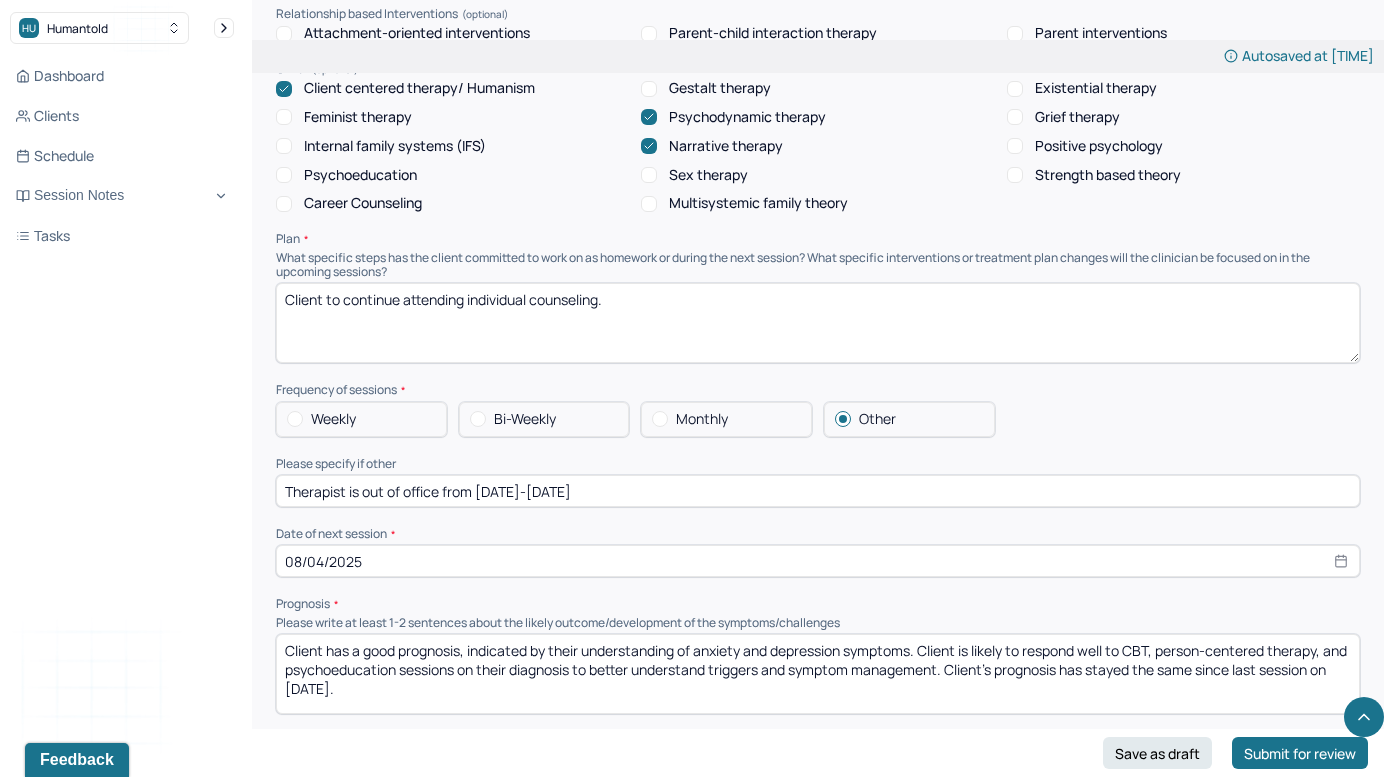scroll, scrollTop: 1912, scrollLeft: 0, axis: vertical 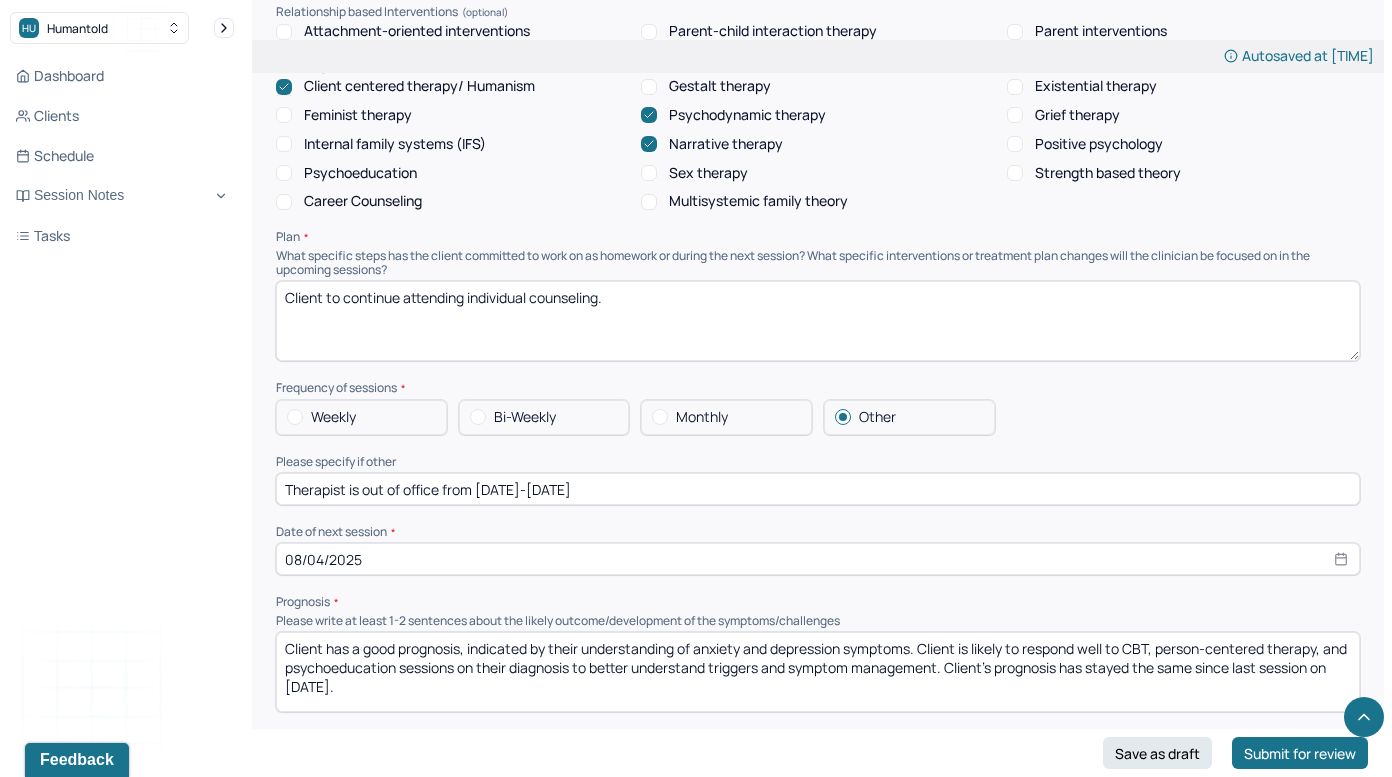 type 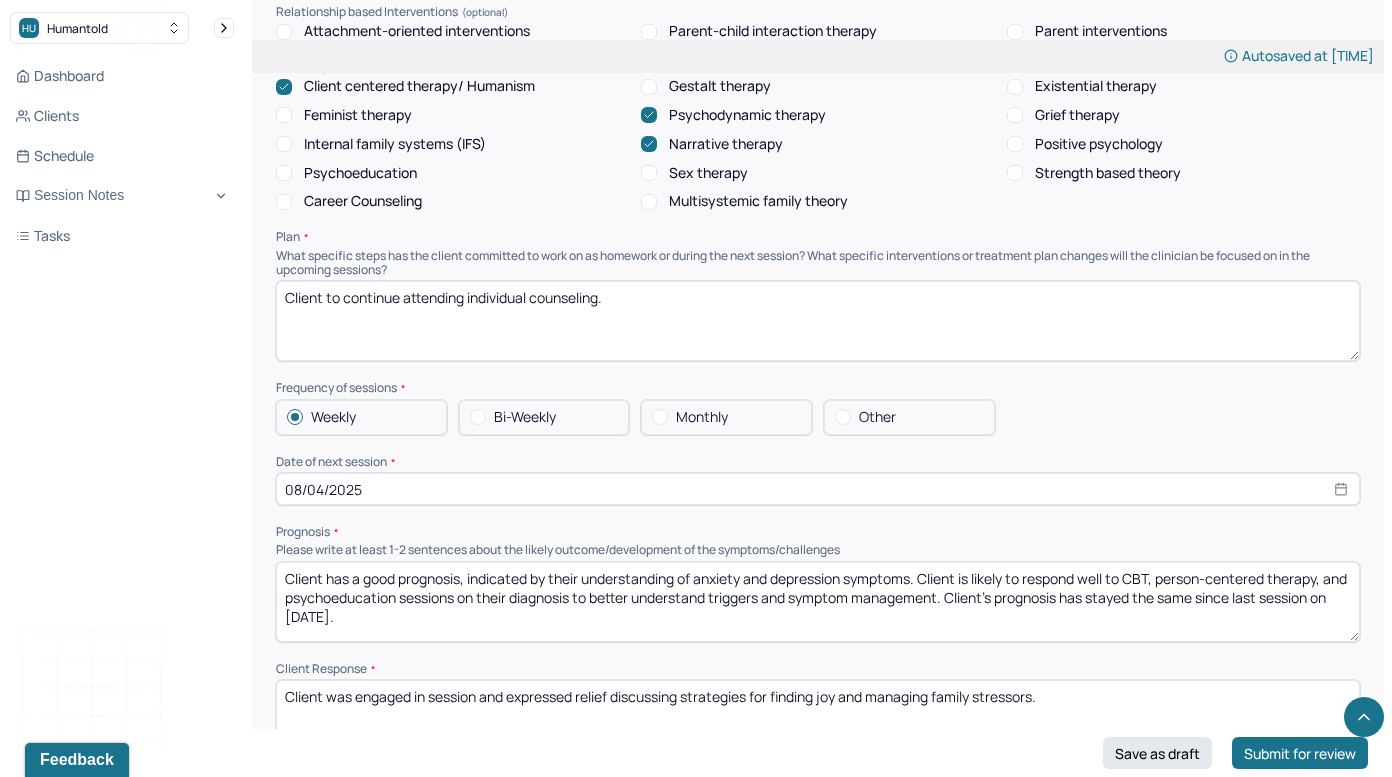 click on "Bi-Weekly" at bounding box center (525, 417) 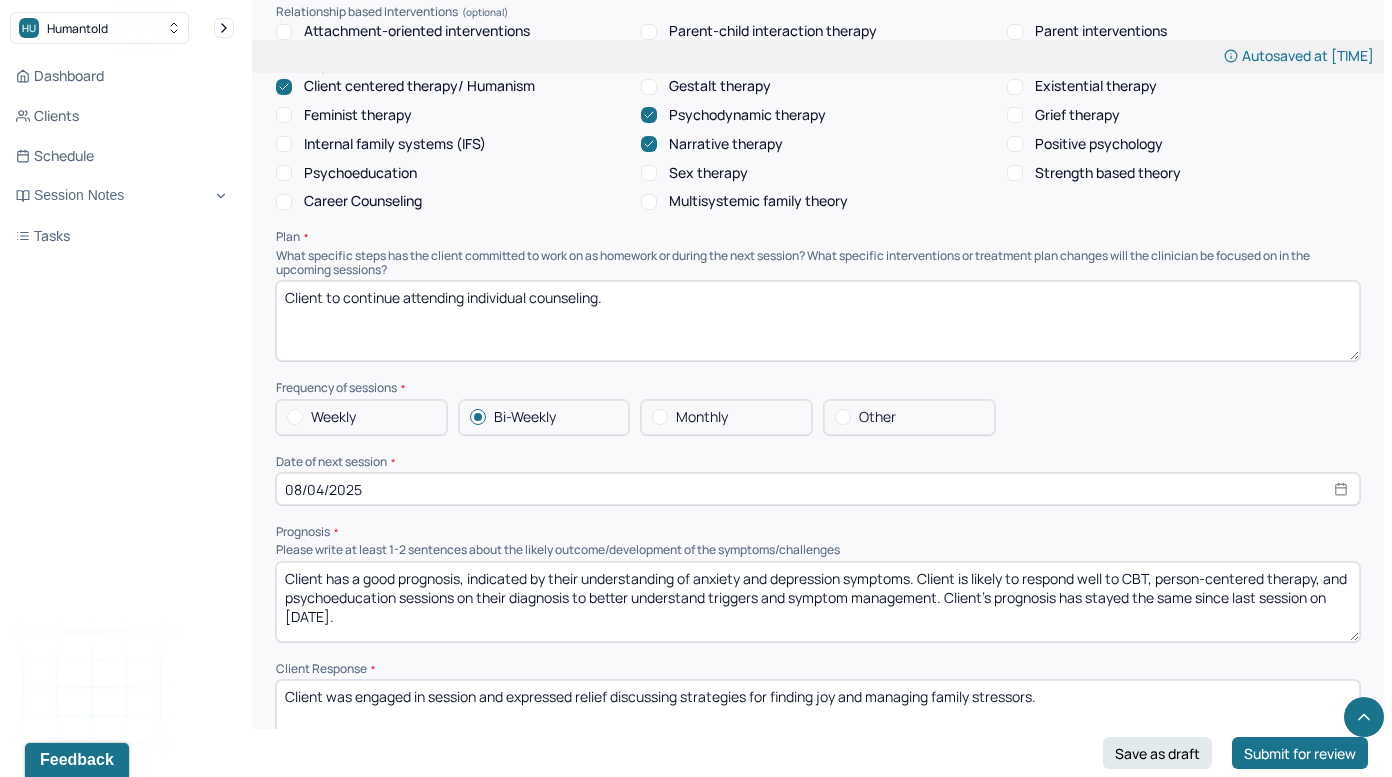 click on "08/04/2025" at bounding box center (818, 489) 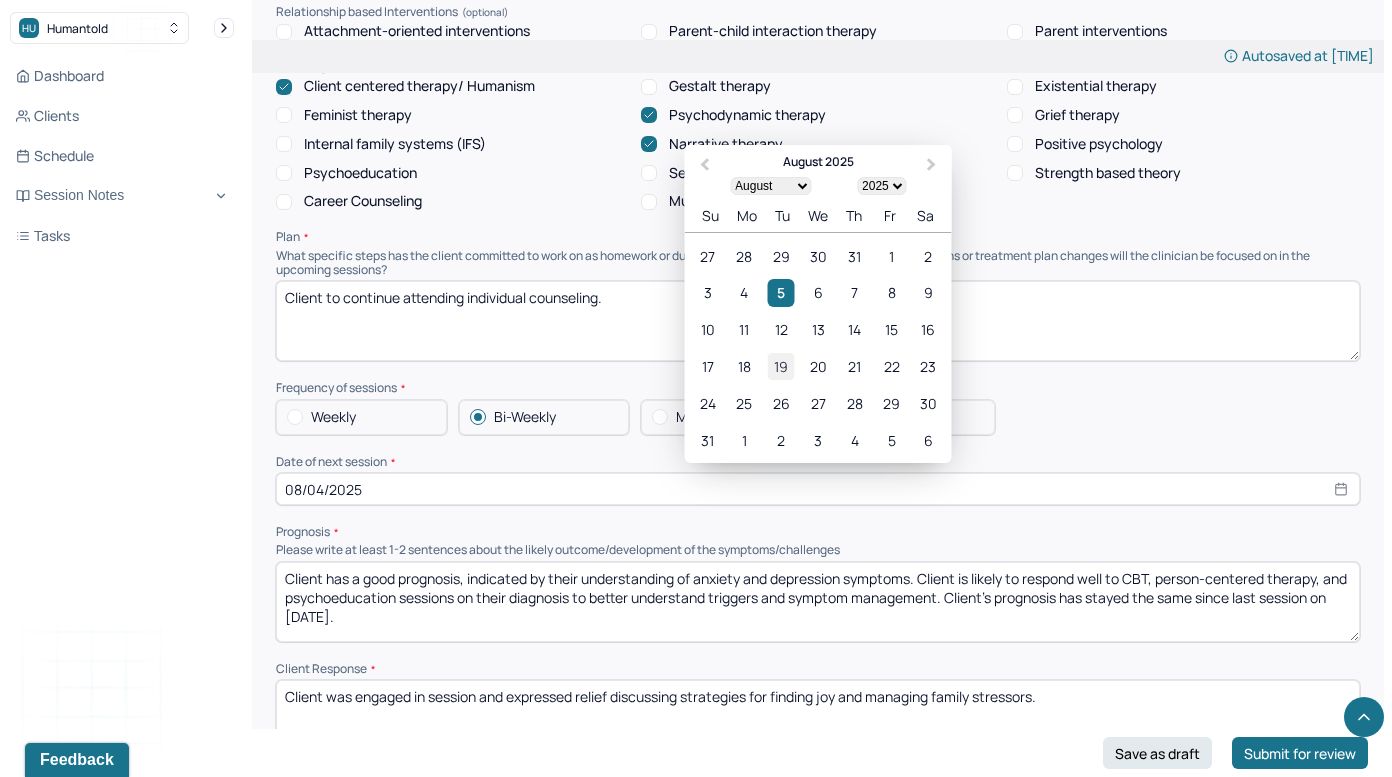 click on "19" at bounding box center (781, 366) 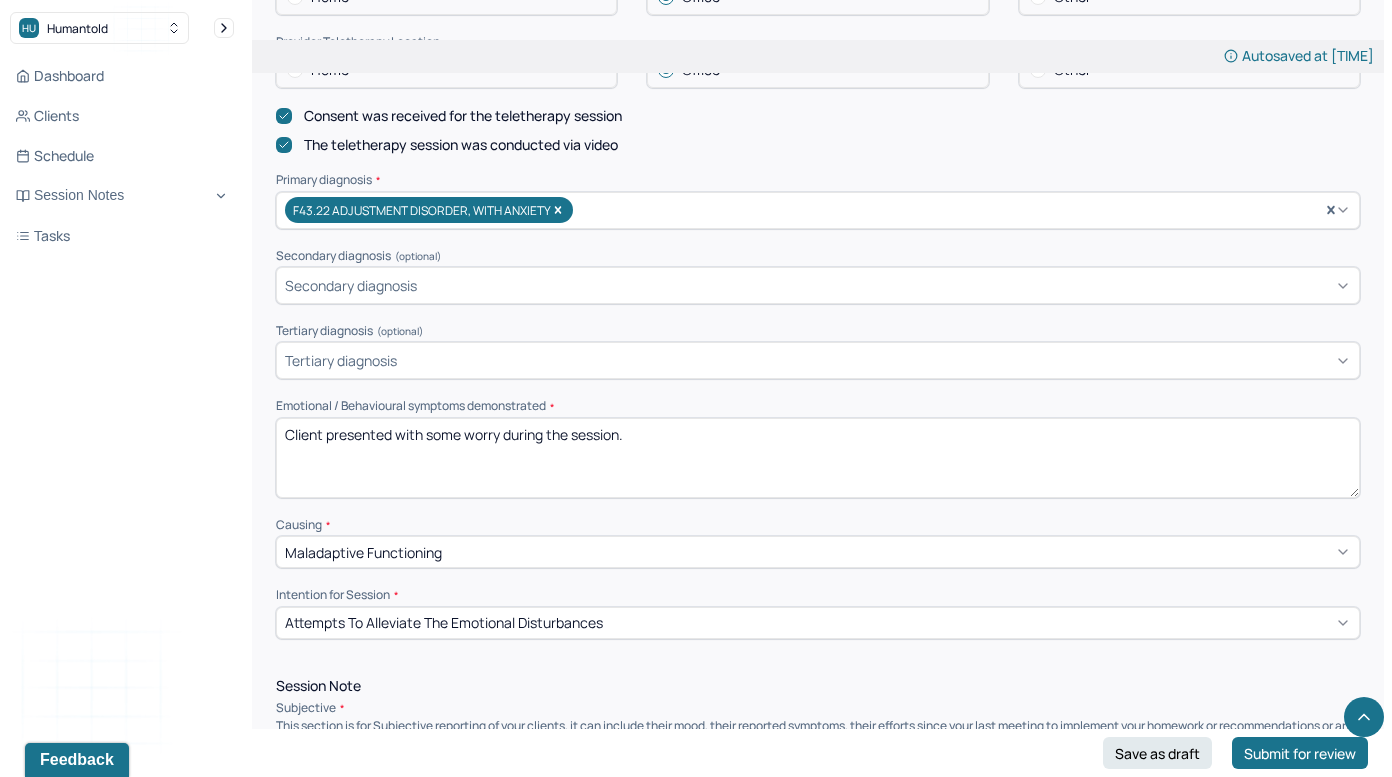 scroll, scrollTop: 135, scrollLeft: 0, axis: vertical 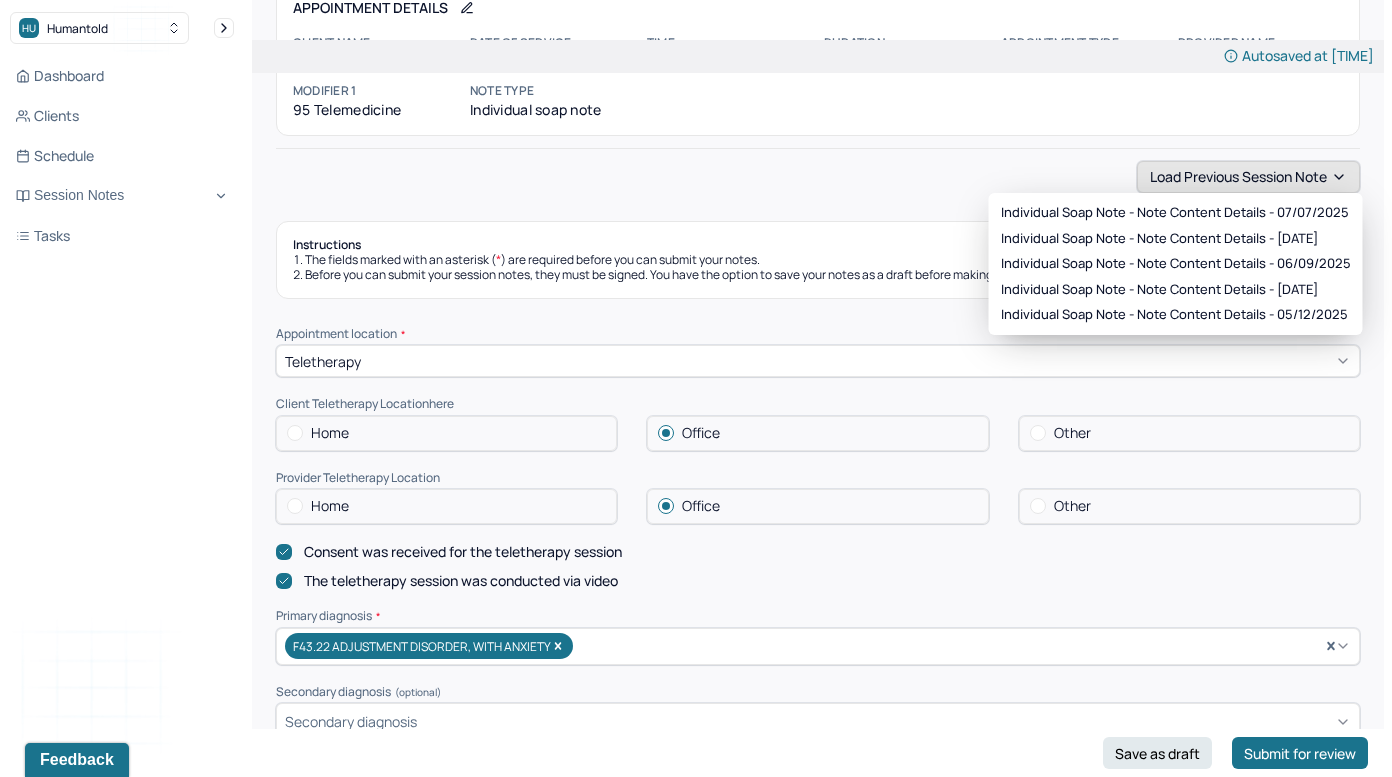 click on "Load previous session note" at bounding box center [1248, 177] 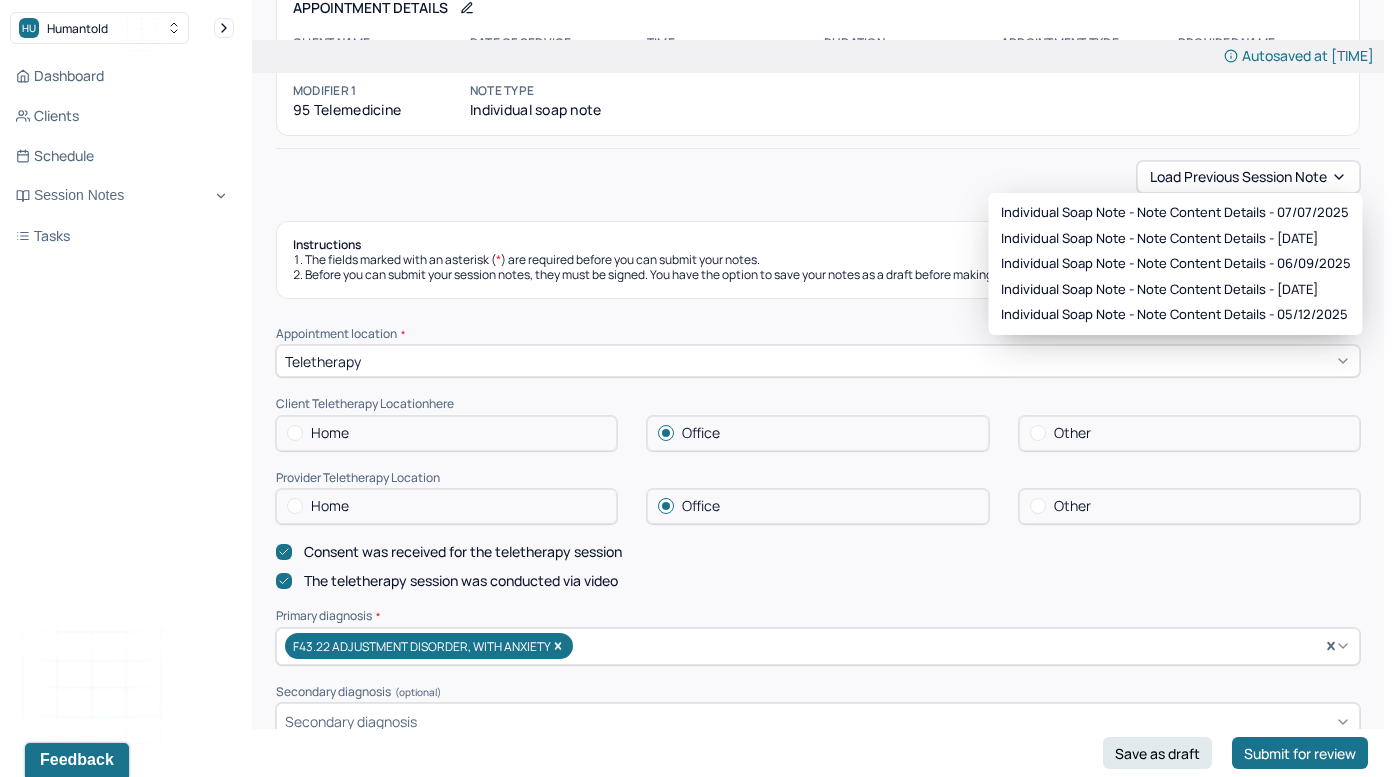 click on "Load previous session note" at bounding box center (818, 177) 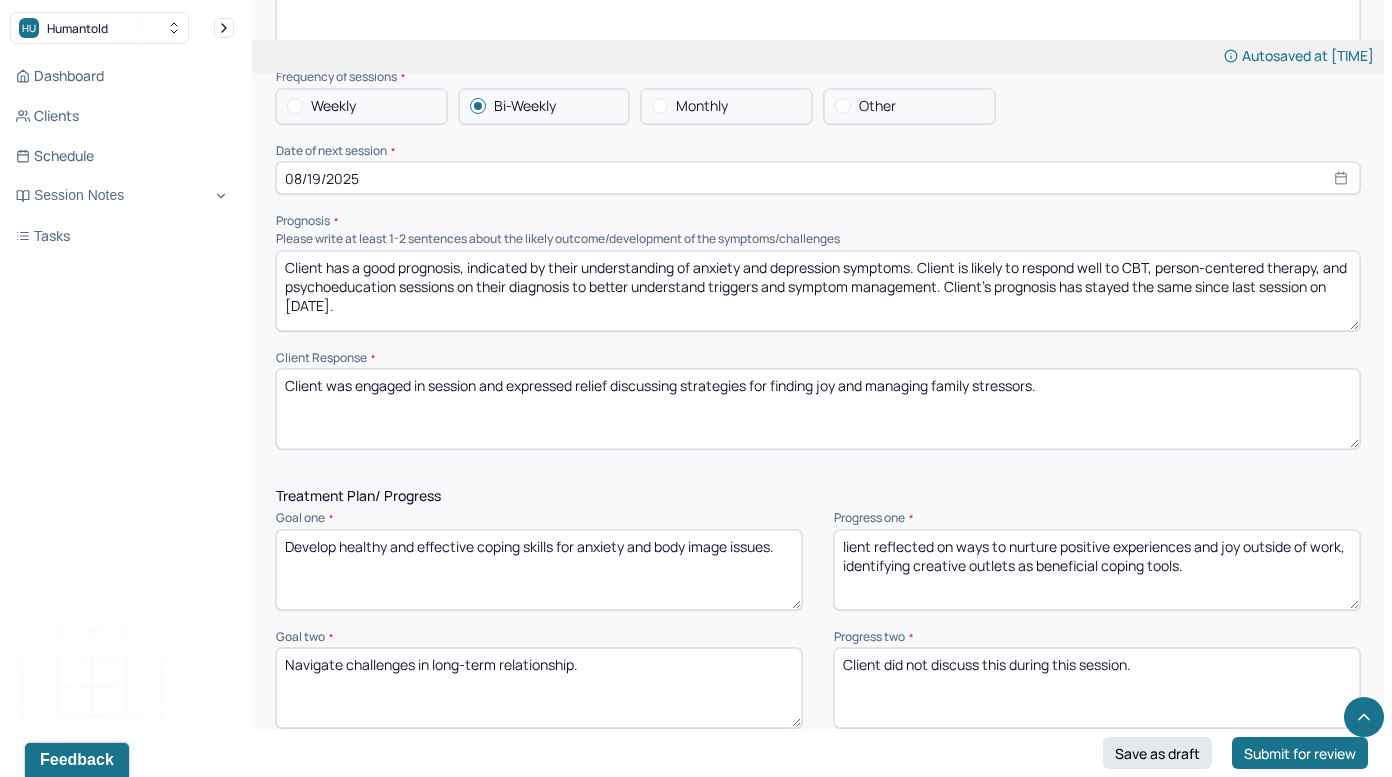 scroll, scrollTop: 2319, scrollLeft: 0, axis: vertical 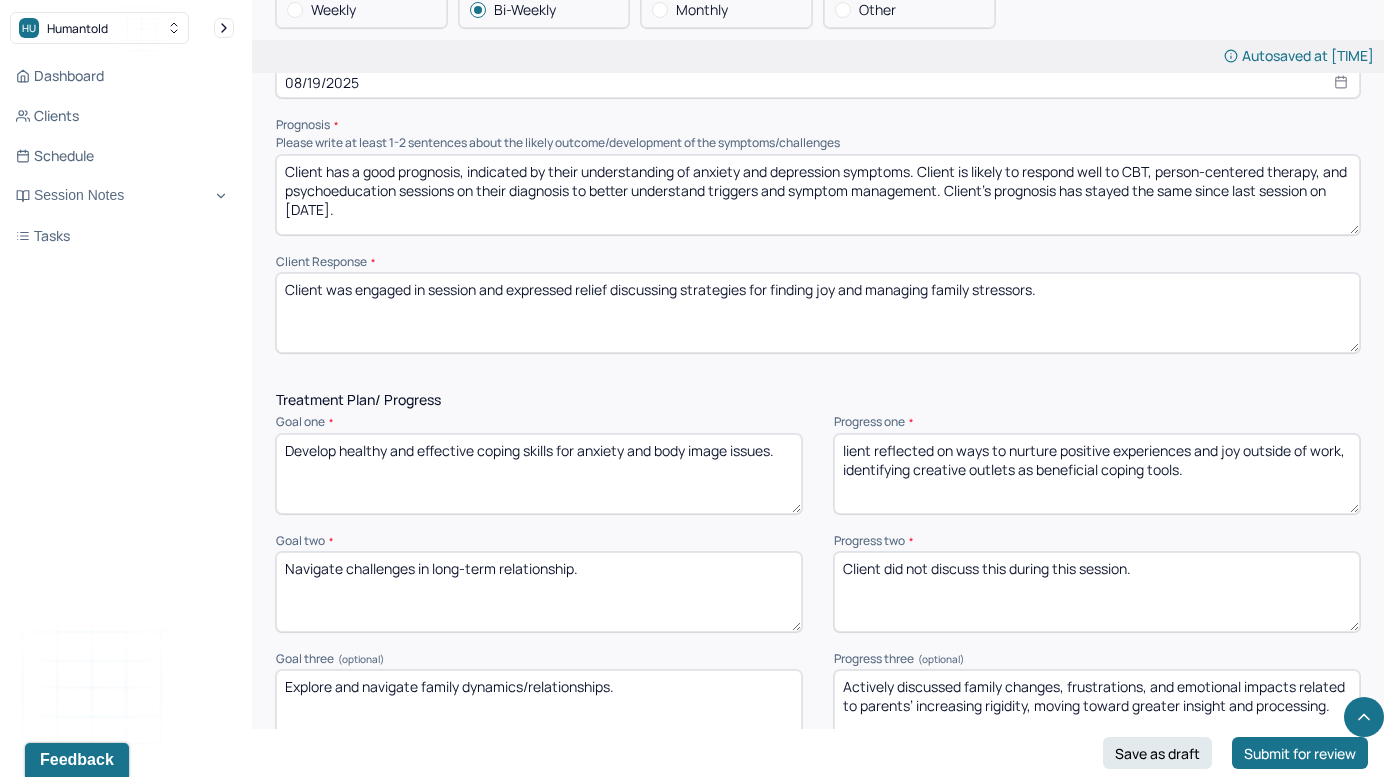 click on "Client has a good prognosis, indicated by their understanding of anxiety and depression symptoms. Client is likely to respond well to CBT, person-centered therapy, and psychoeducation sessions on their diagnosis to better understand triggers and symptom management. Client’s prognosis has stayed the same since last session on [DATE]." at bounding box center (818, 195) 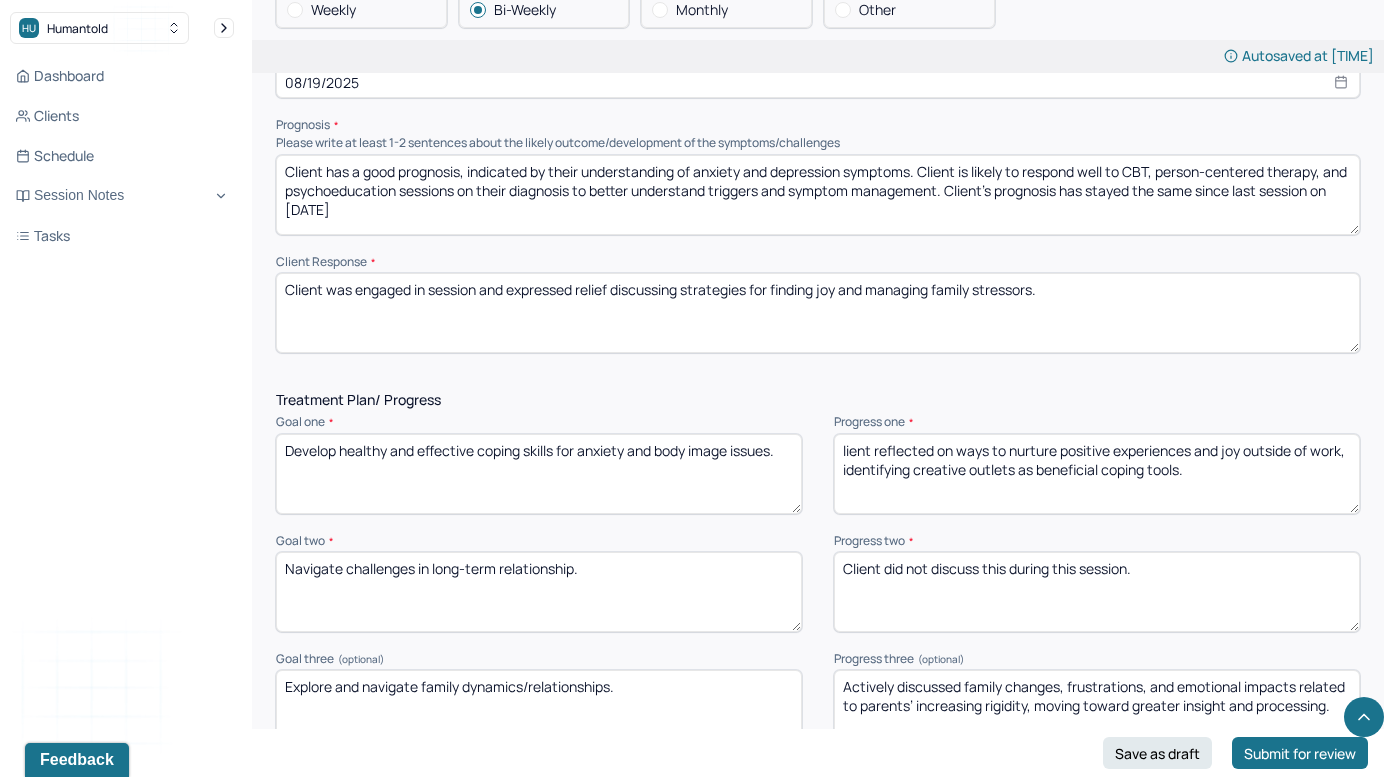 click on "Client has a good prognosis, indicated by their understanding of anxiety and depression symptoms. Client is likely to respond well to CBT, person-centered therapy, and psychoeducation sessions on their diagnosis to better understand triggers and symptom management. Client’s prognosis has stayed the same since last session on [DATE]." at bounding box center [818, 195] 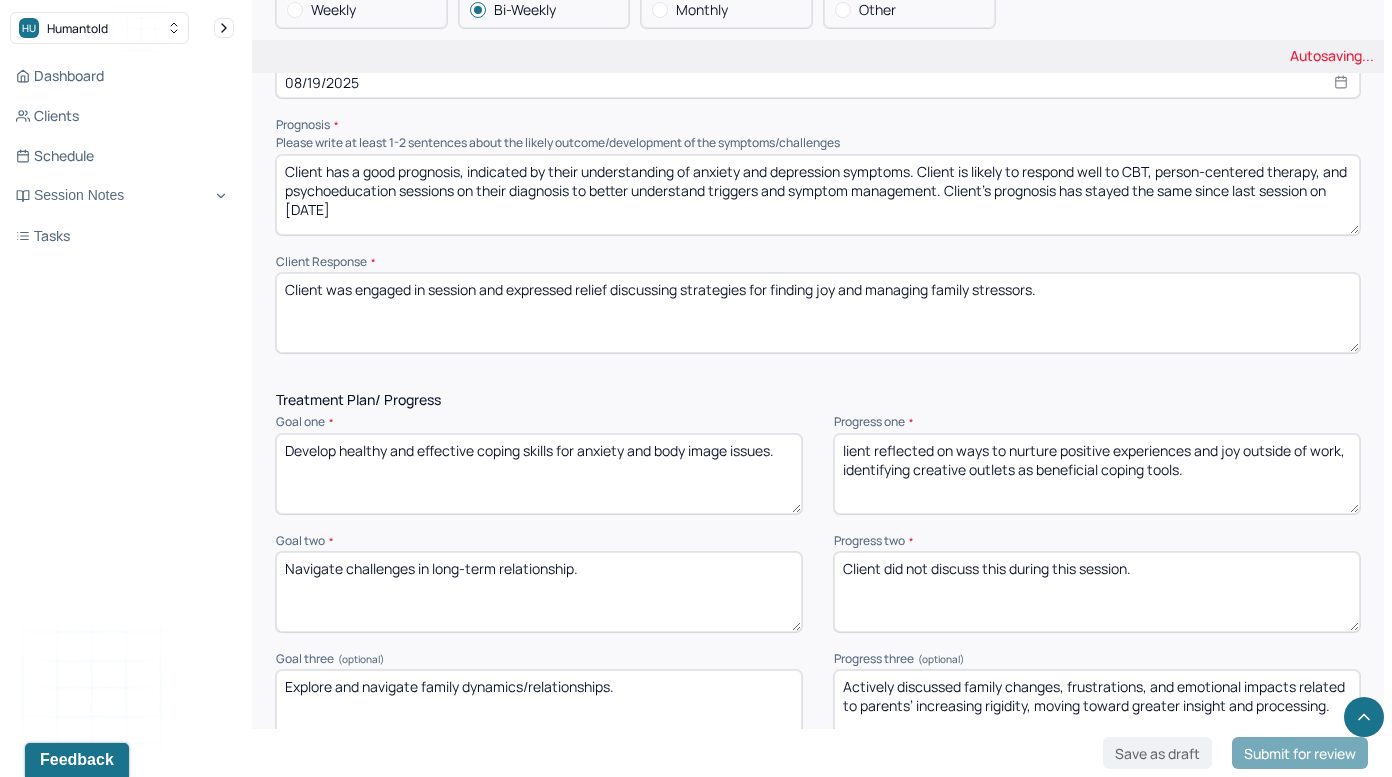 type on "Client has a good prognosis, indicated by their understanding of anxiety and depression symptoms. Client is likely to respond well to CBT, person-centered therapy, and psychoeducation sessions on their diagnosis to better understand triggers and symptom management. Client’s prognosis has stayed the same since last session on [DATE]" 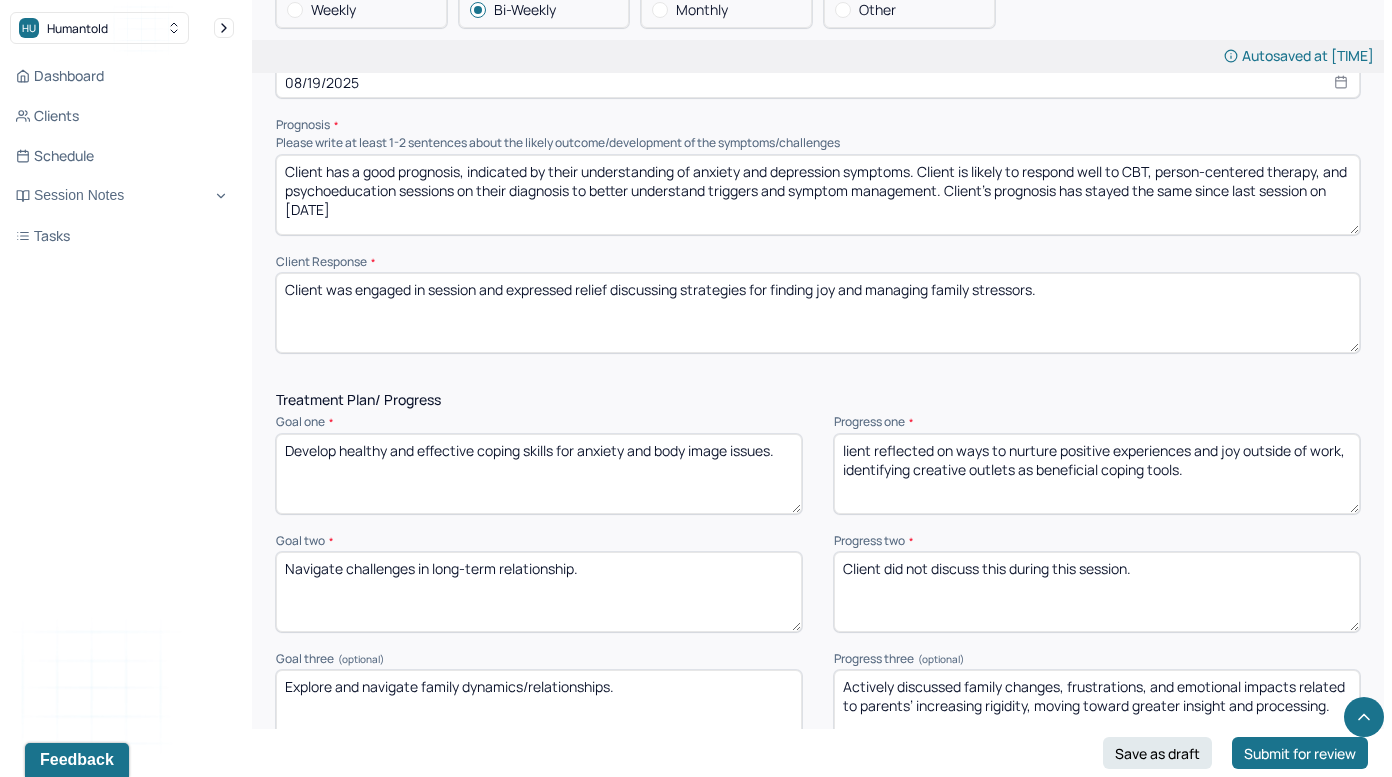 drag, startPoint x: 1067, startPoint y: 278, endPoint x: 342, endPoint y: 201, distance: 729.0775 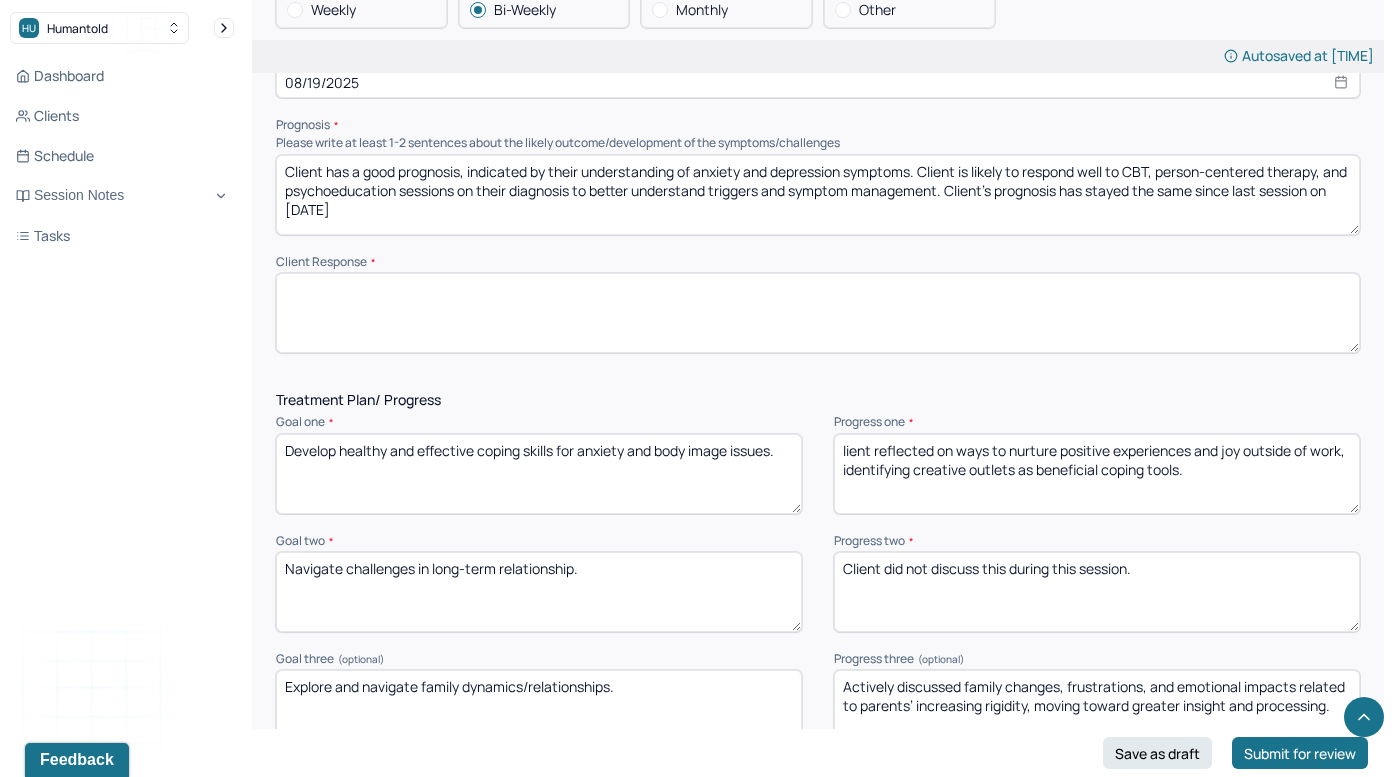 type 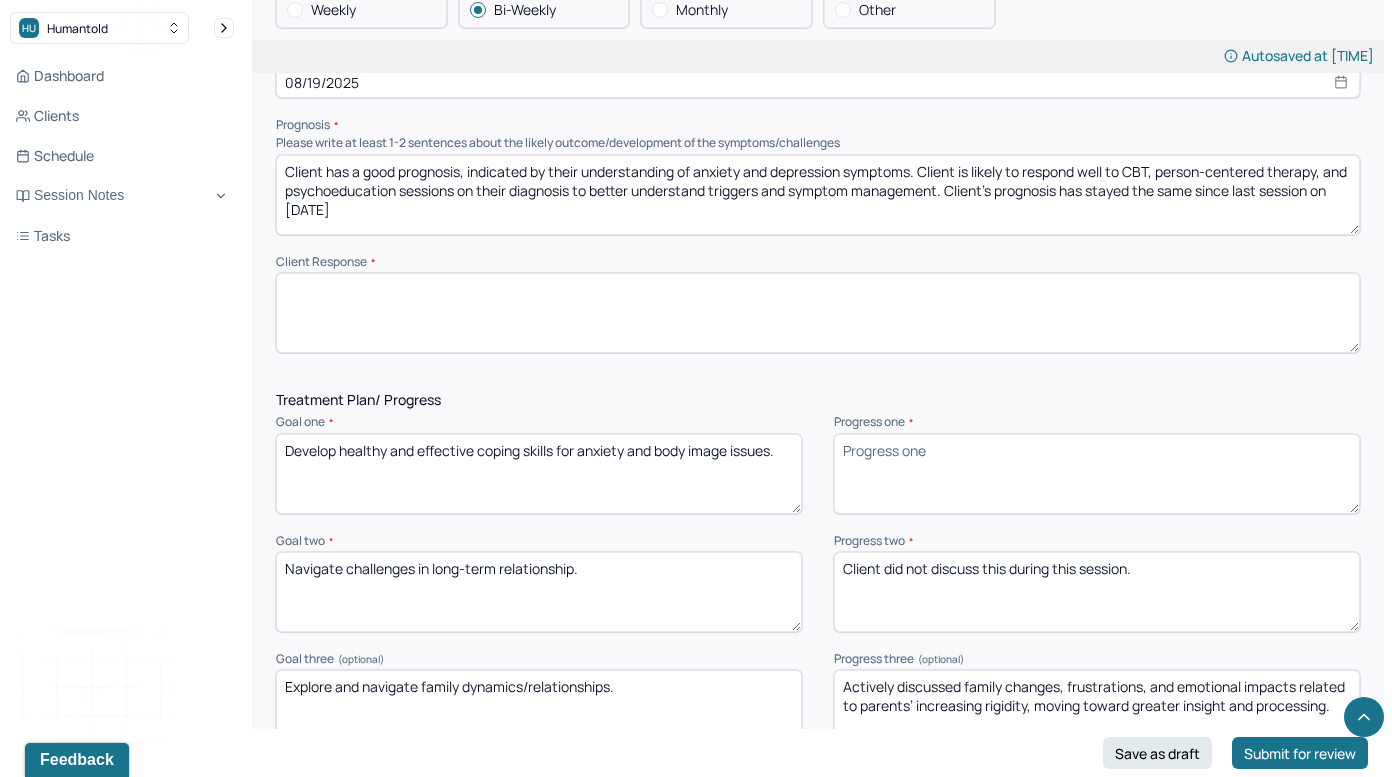 type 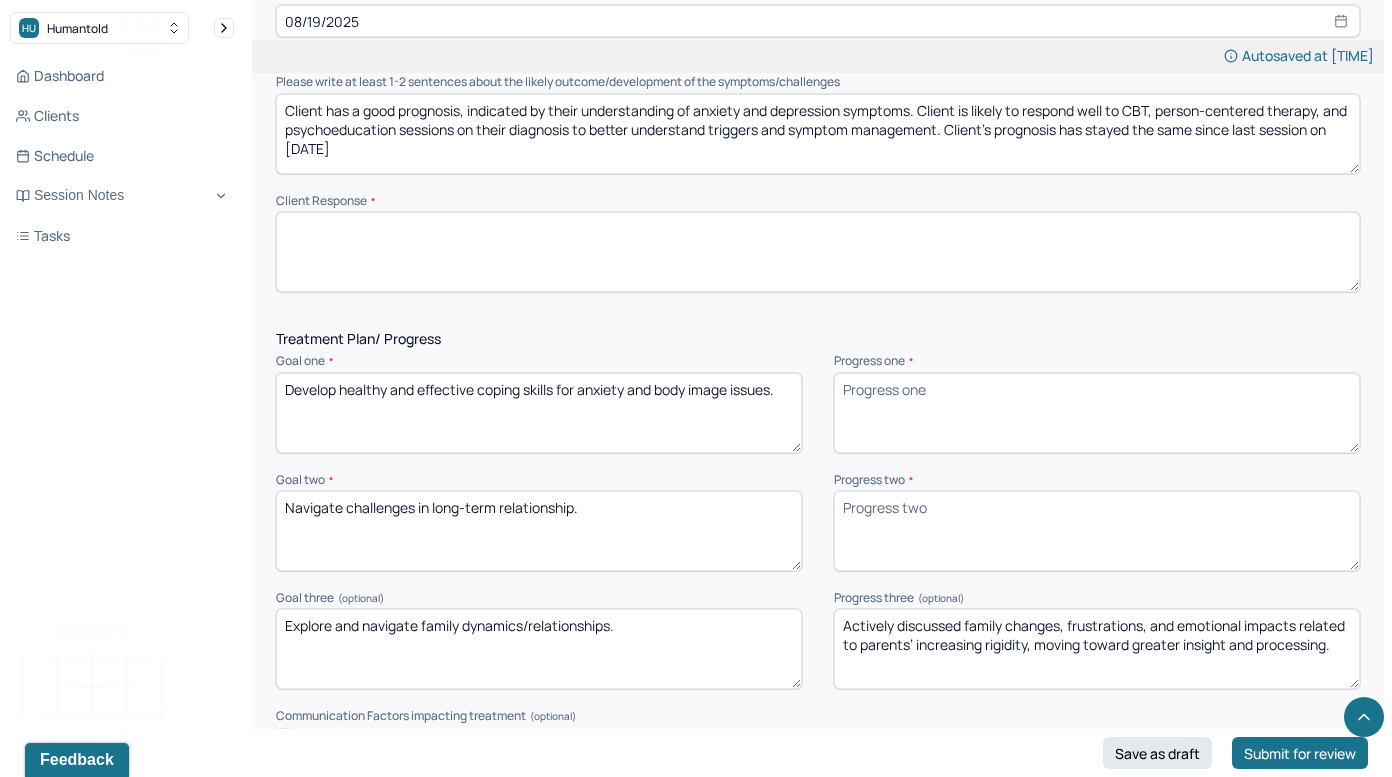 scroll, scrollTop: 2389, scrollLeft: 0, axis: vertical 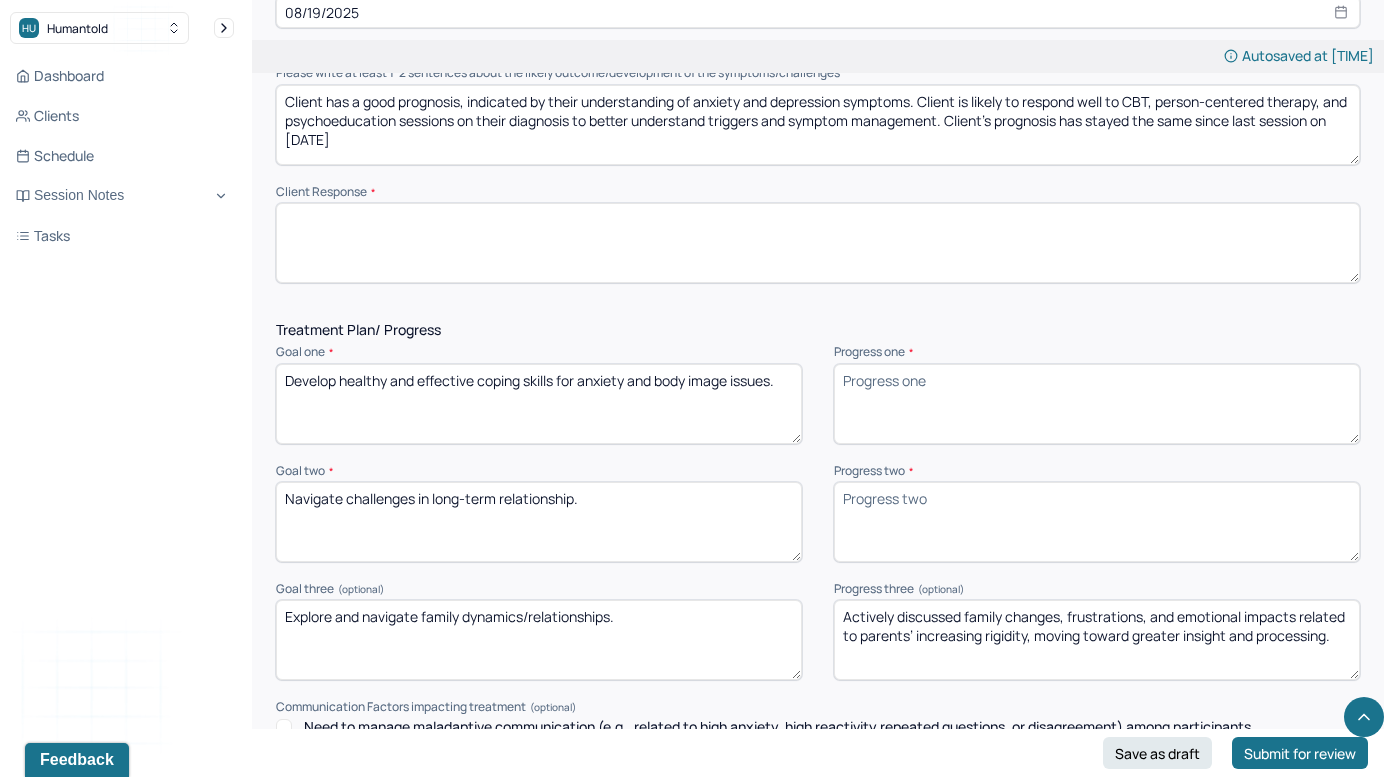 type 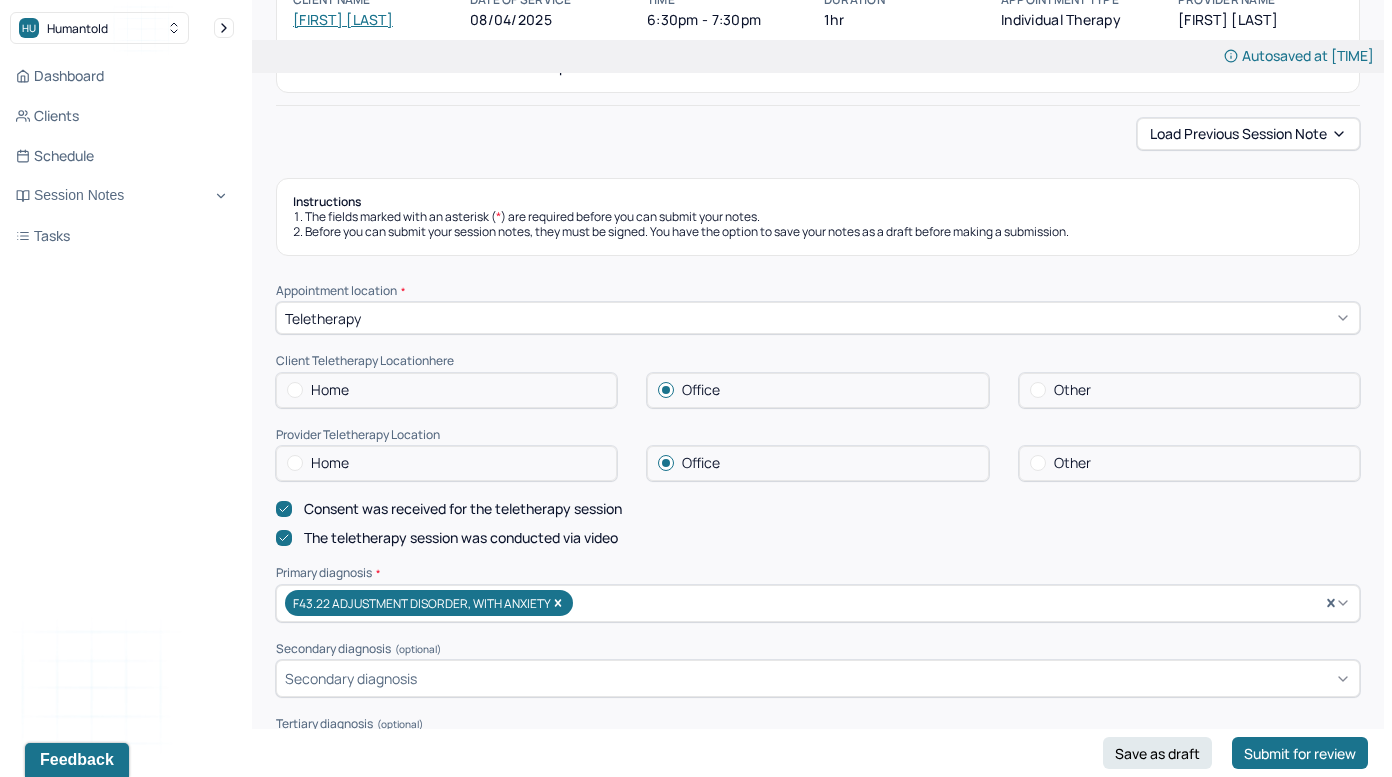 scroll, scrollTop: 179, scrollLeft: 0, axis: vertical 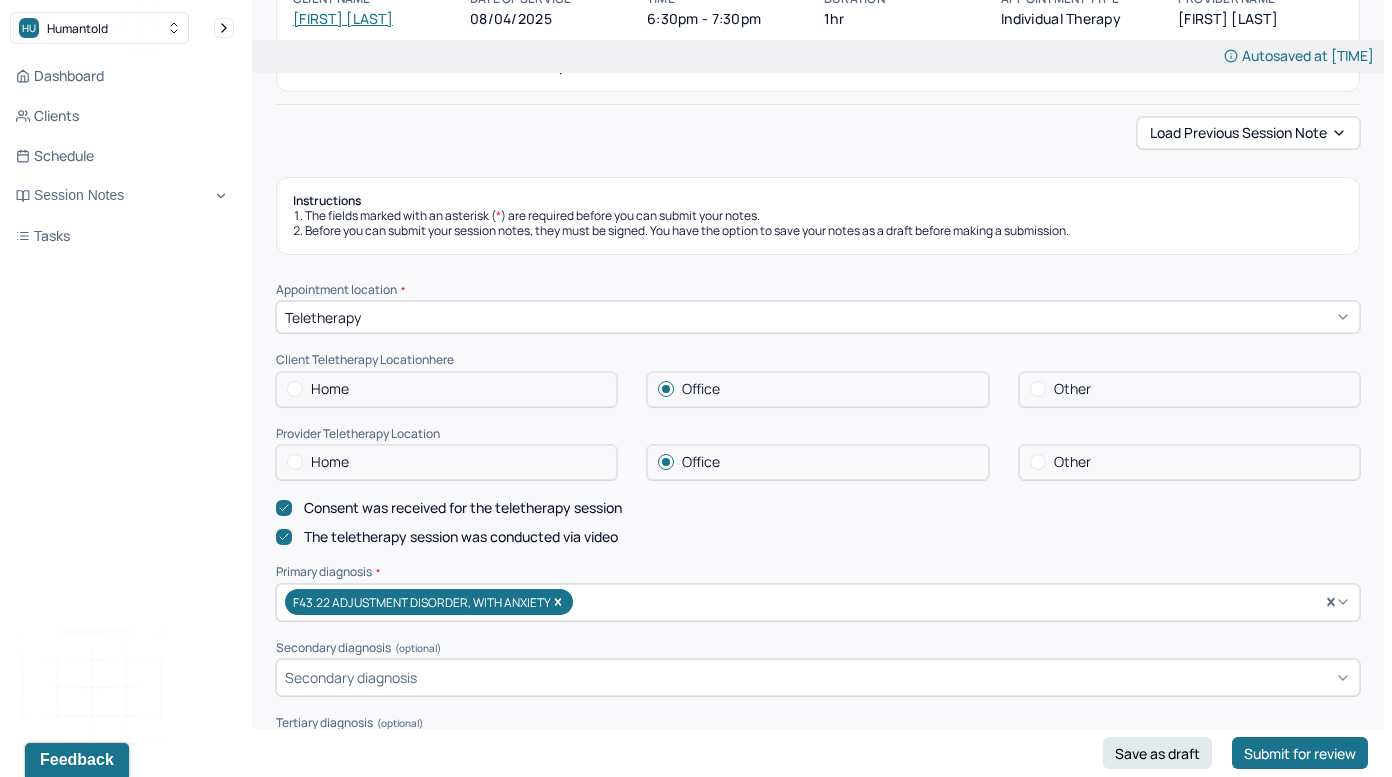 type 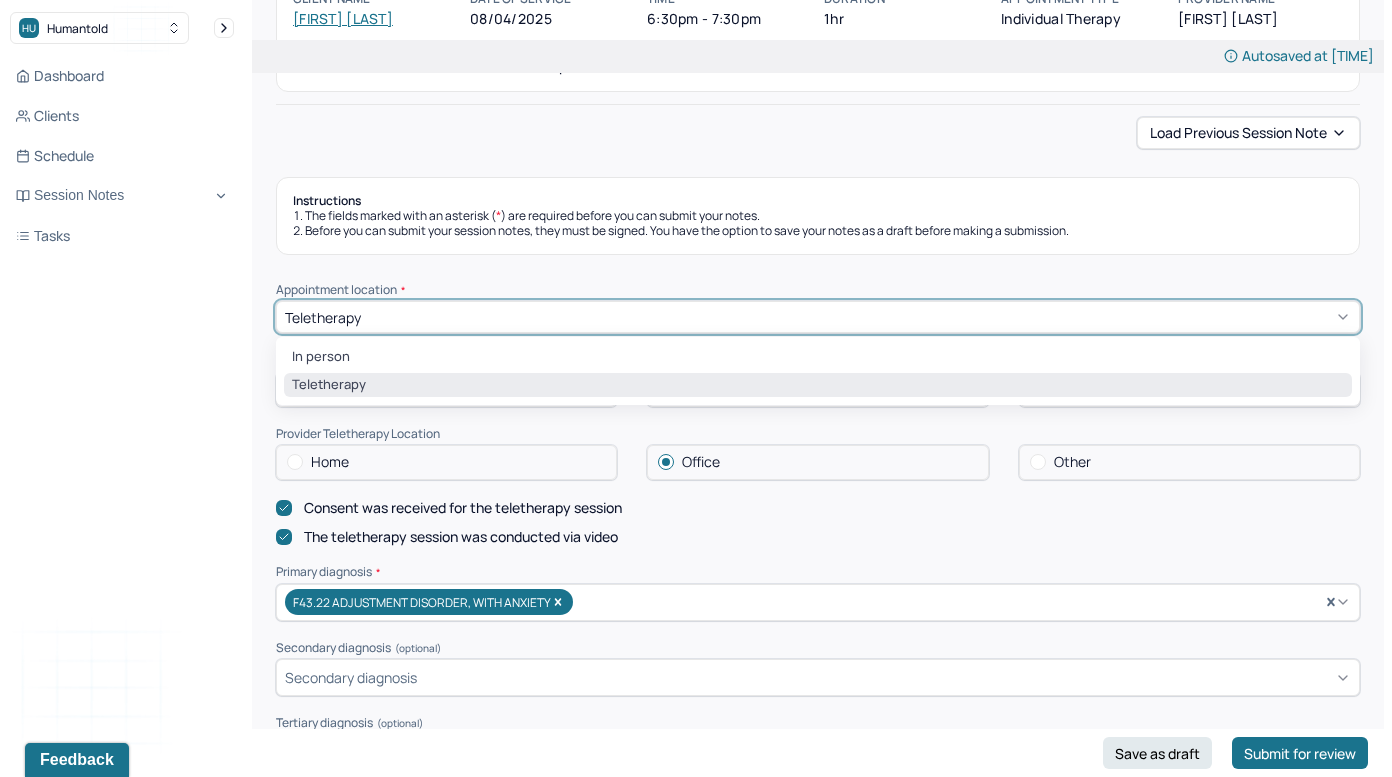 click on "Teletherapy" at bounding box center (818, 317) 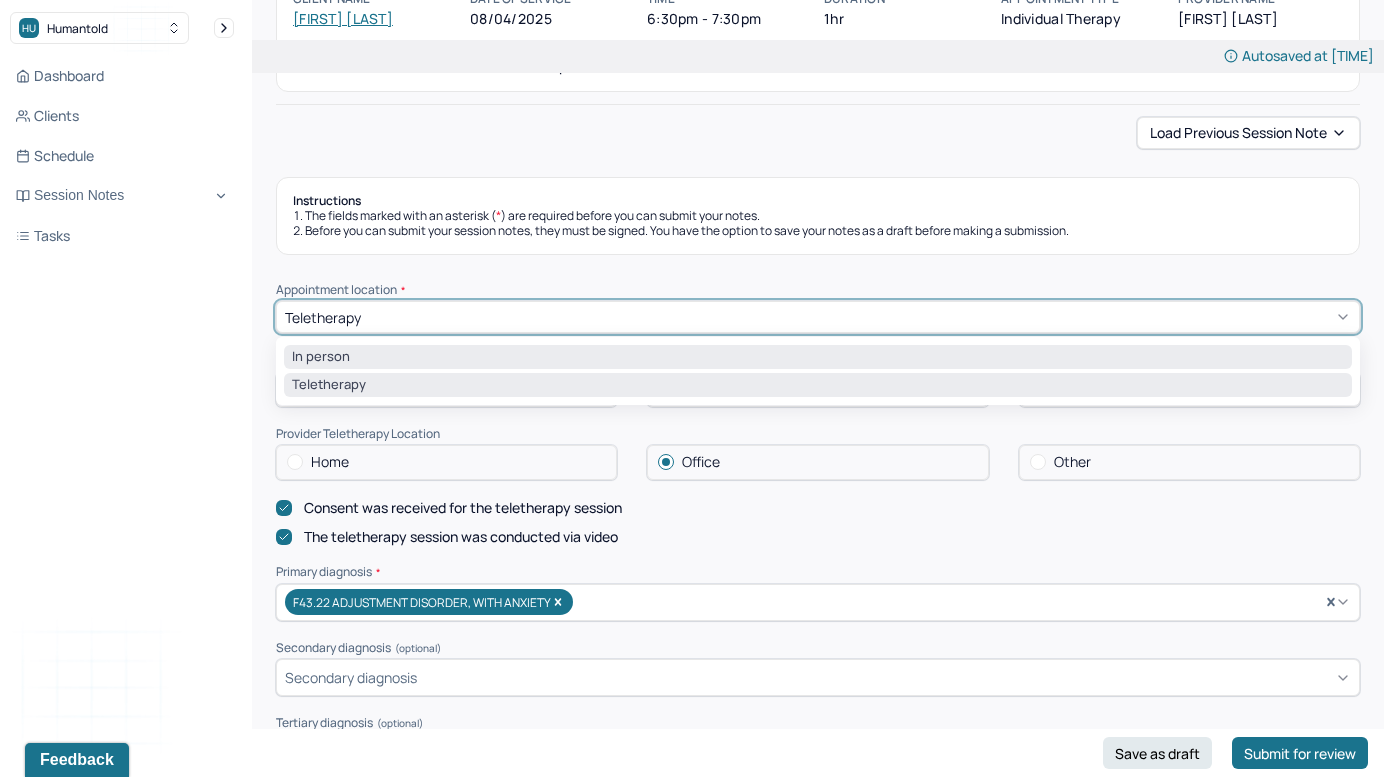click on "In person" at bounding box center (818, 357) 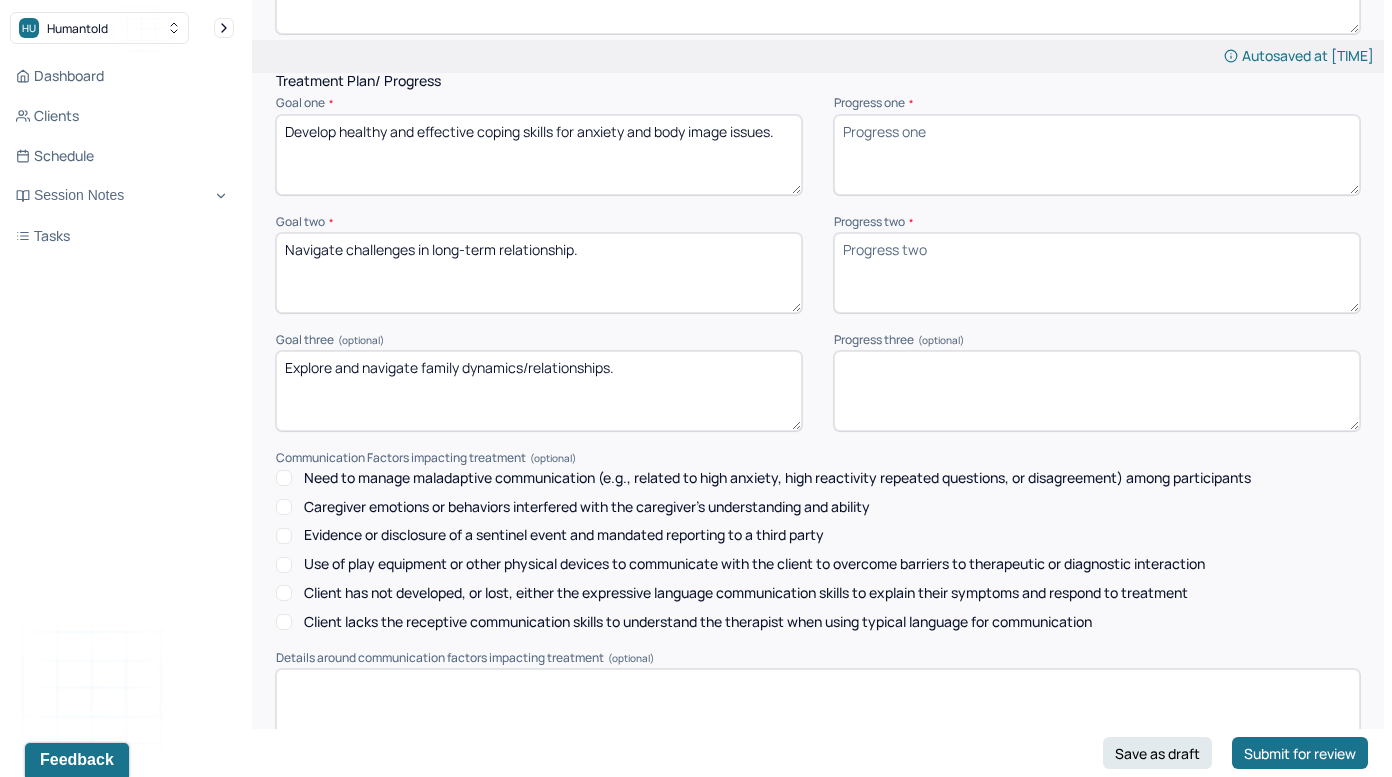 scroll, scrollTop: 102, scrollLeft: 0, axis: vertical 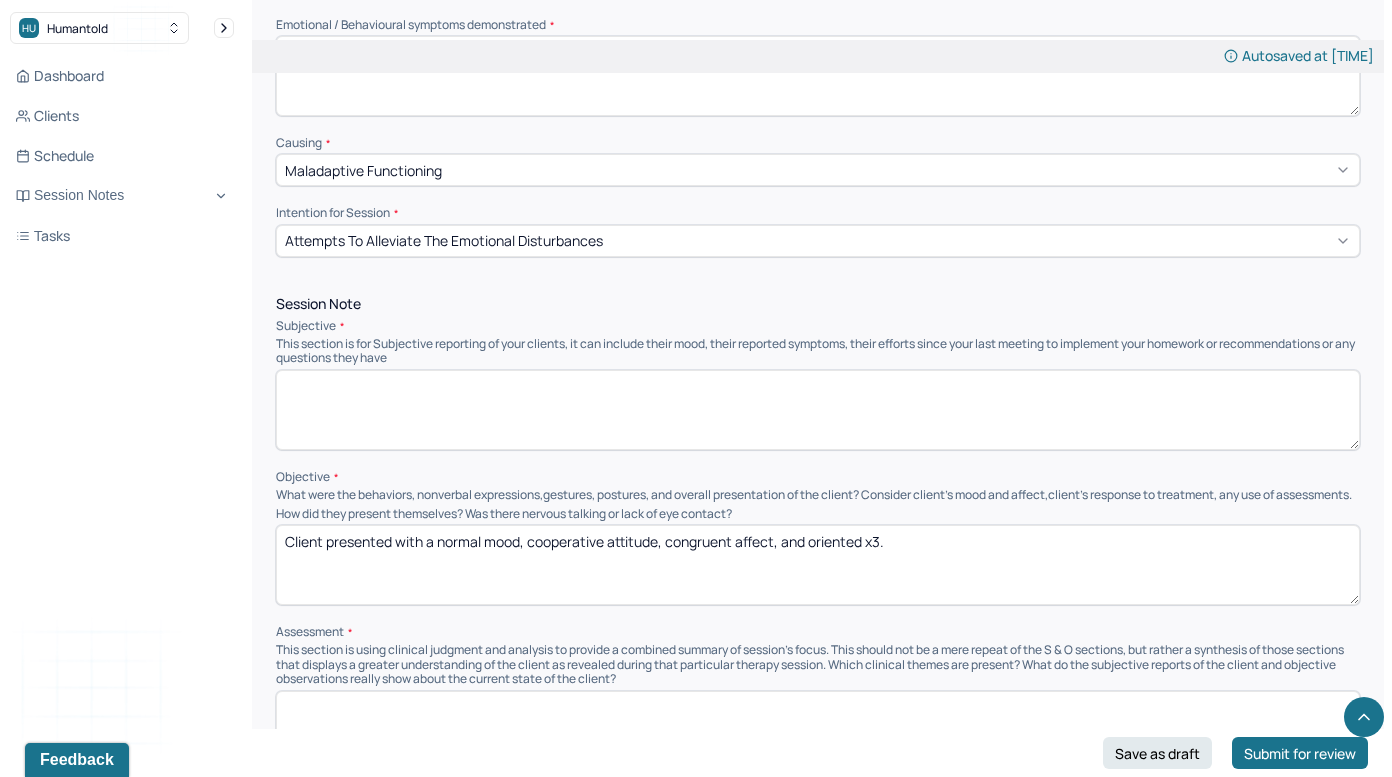 click at bounding box center (818, 410) 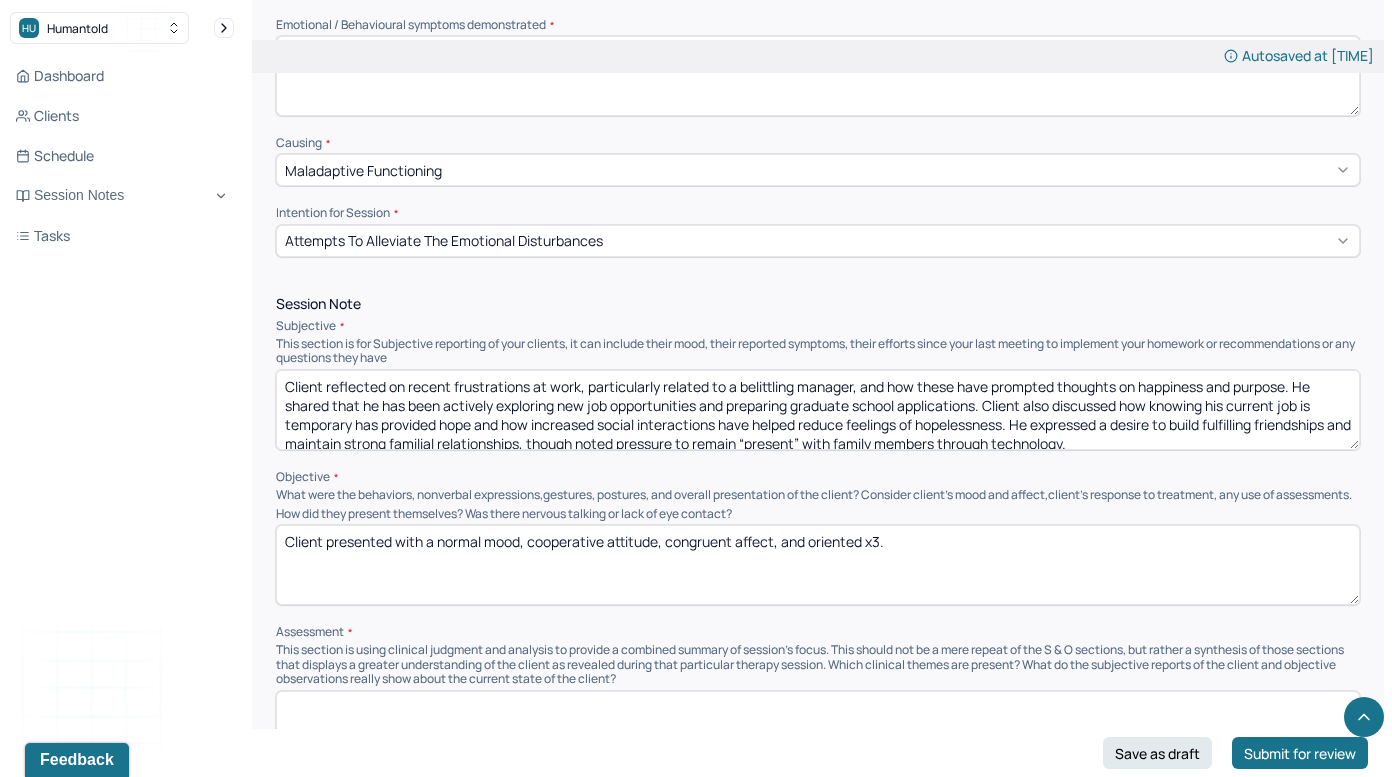 scroll, scrollTop: 4, scrollLeft: 0, axis: vertical 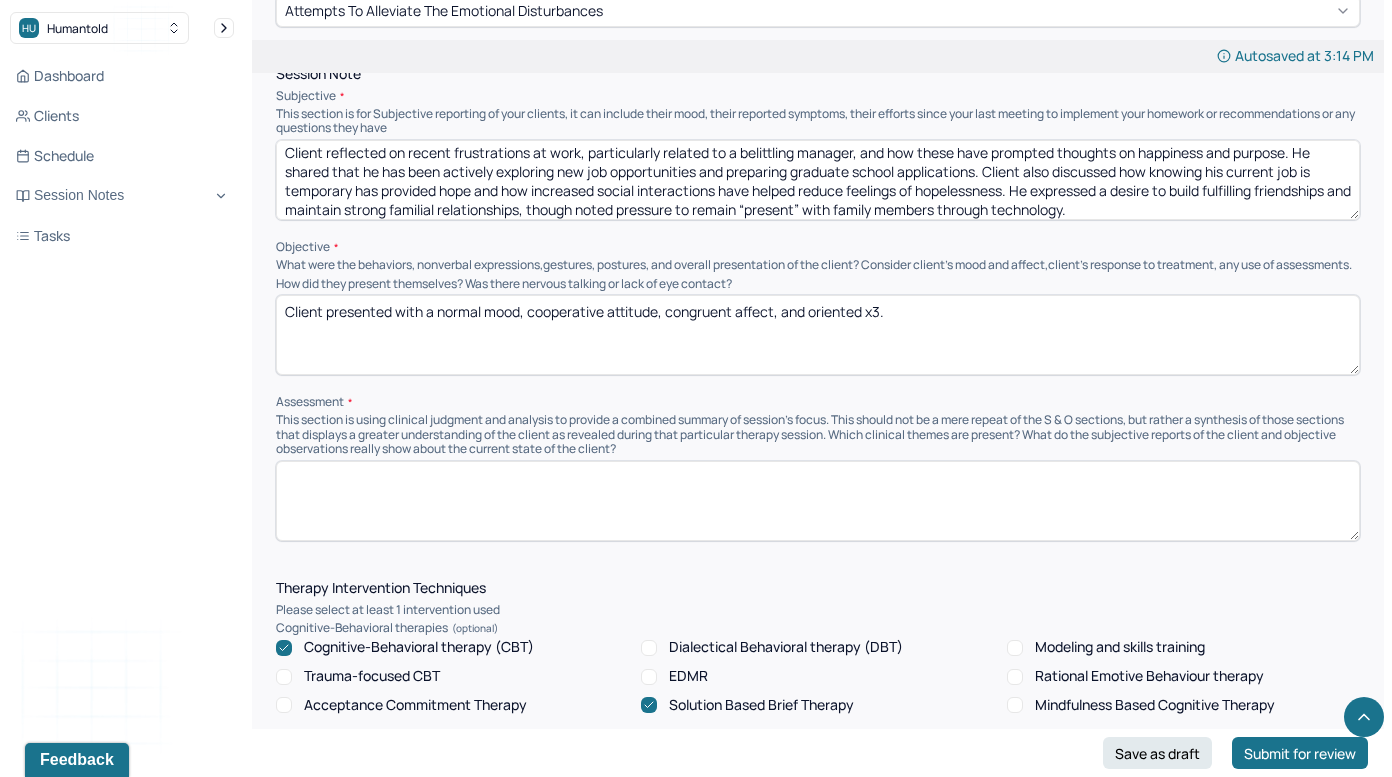 type on "Client reflected on recent frustrations at work, particularly related to a belittling manager, and how these have prompted thoughts on happiness and purpose. He shared that he has been actively exploring new job opportunities and preparing graduate school applications. Client also discussed how knowing his current job is temporary has provided hope and how increased social interactions have helped reduce feelings of hopelessness. He expressed a desire to build fulfilling friendships and maintain strong familial relationships, though noted pressure to remain “present” with family members through technology." 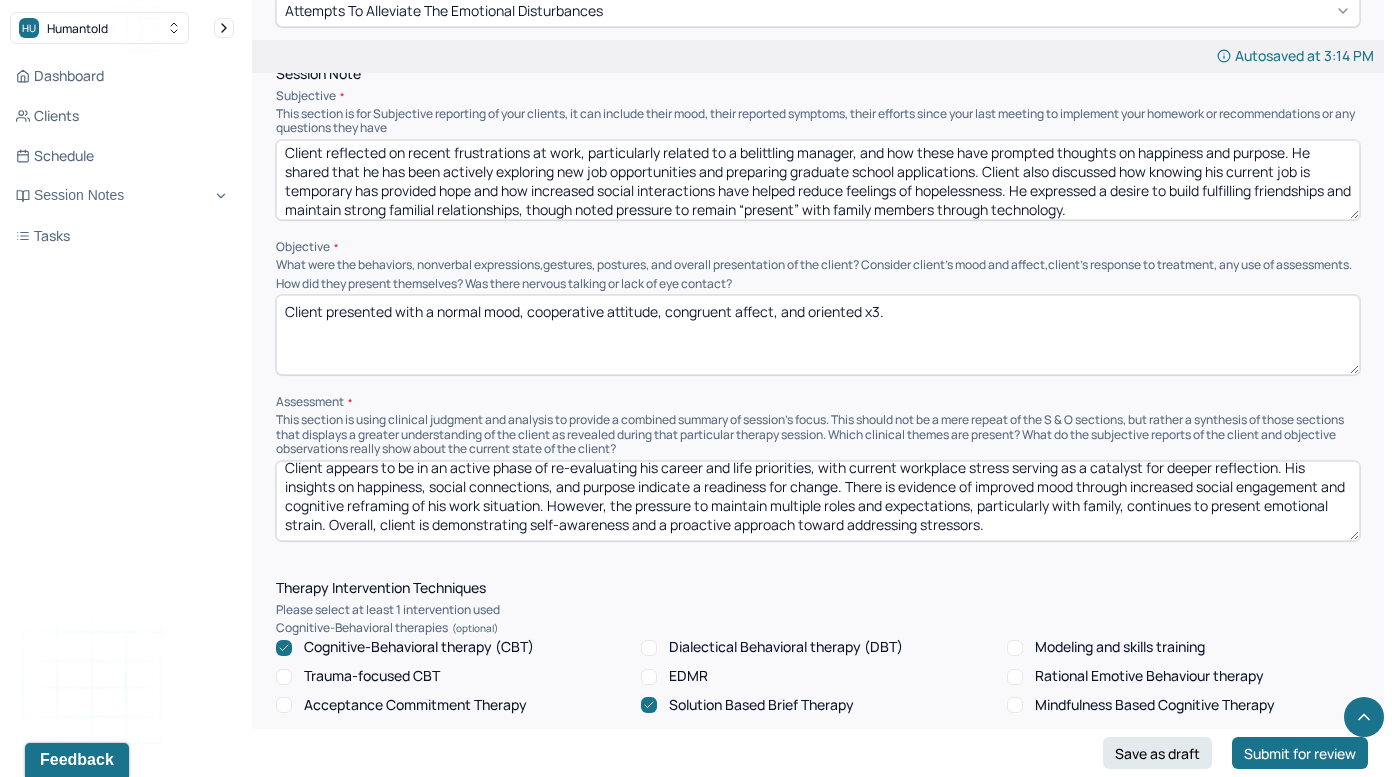 scroll, scrollTop: 9, scrollLeft: 0, axis: vertical 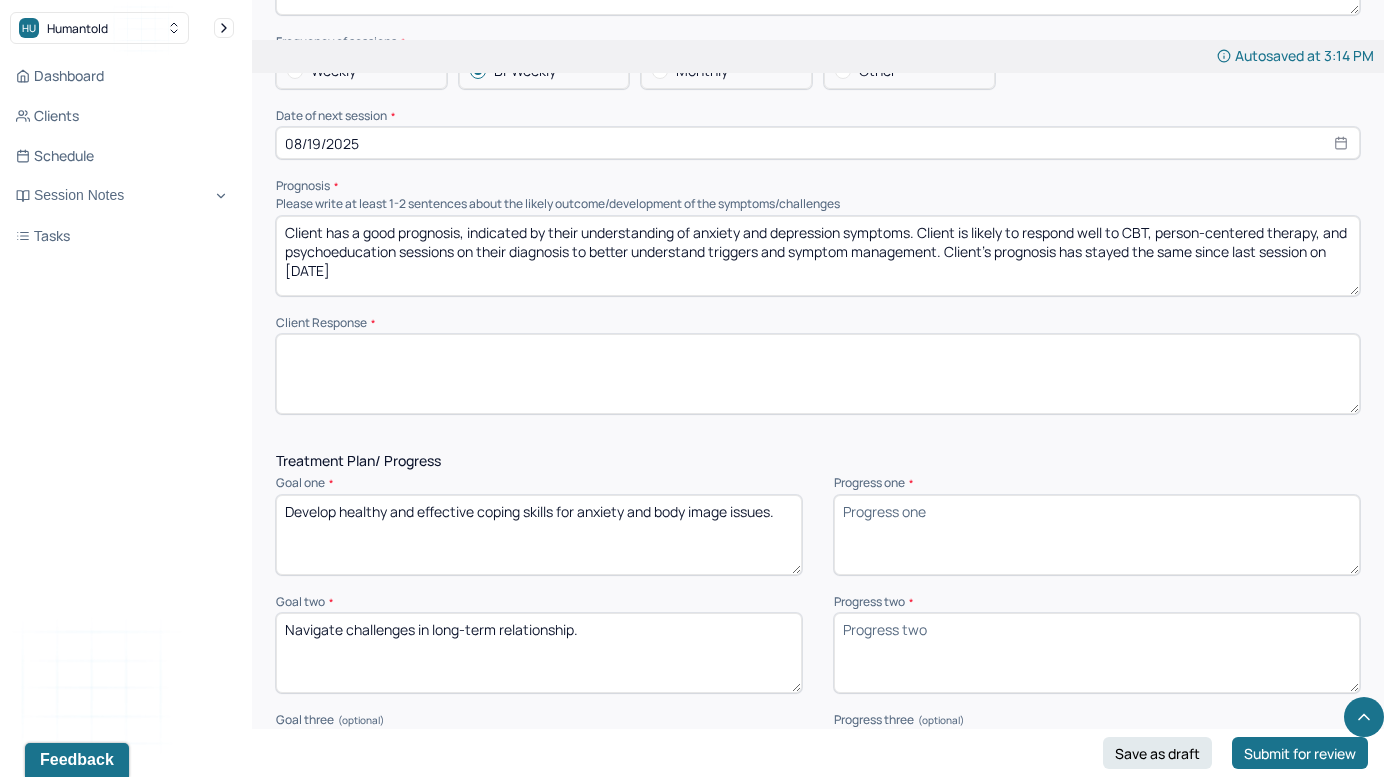 type on "Client appears to be in an active phase of re-evaluating his career and life priorities, with current workplace stress serving as a catalyst for deeper reflection. His insights on happiness, social connections, and purpose indicate a readiness for change. There is evidence of improved mood through increased social engagement and cognitive reframing of his work situation. However, the pressure to maintain multiple roles and expectations, particularly with family, continues to present emotional strain. Overall, client is demonstrating self-awareness and a proactive approach toward addressing stressors." 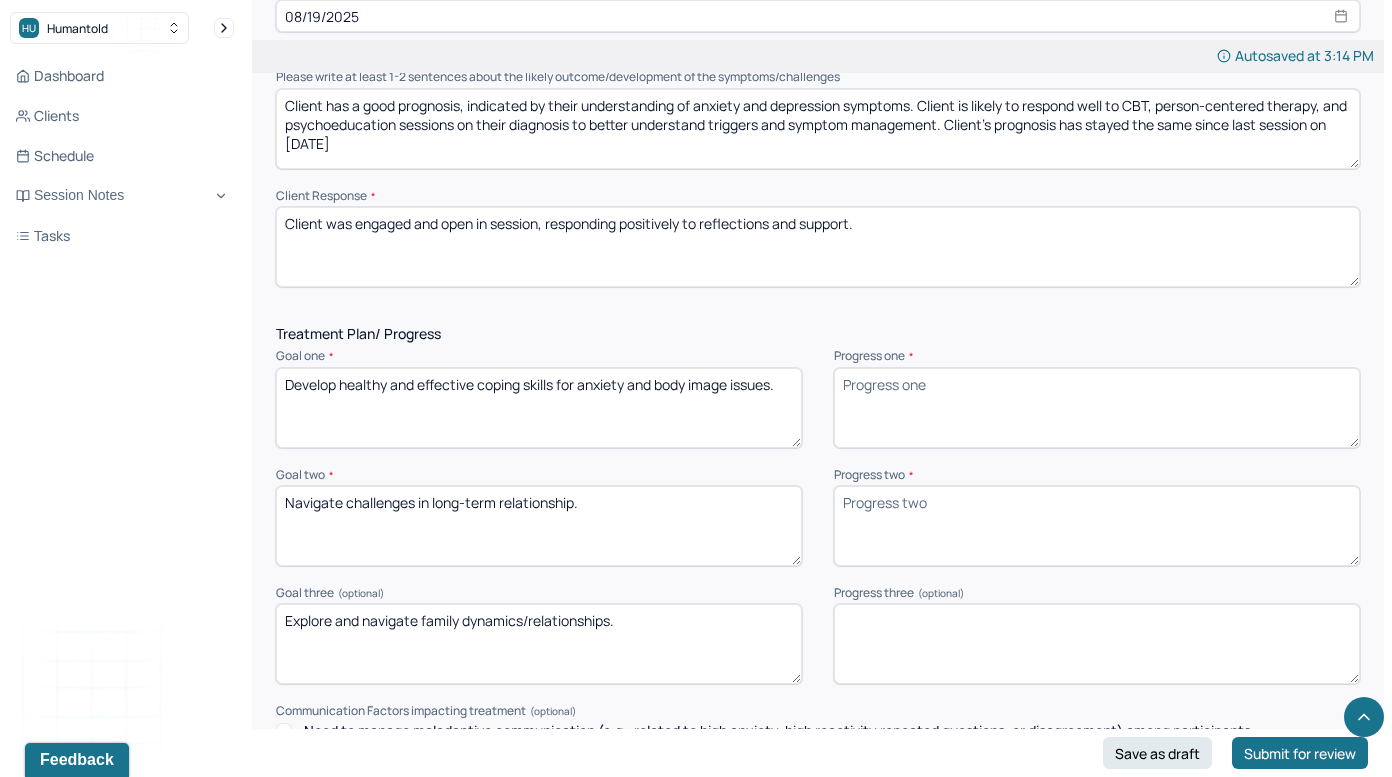 scroll, scrollTop: 2205, scrollLeft: 0, axis: vertical 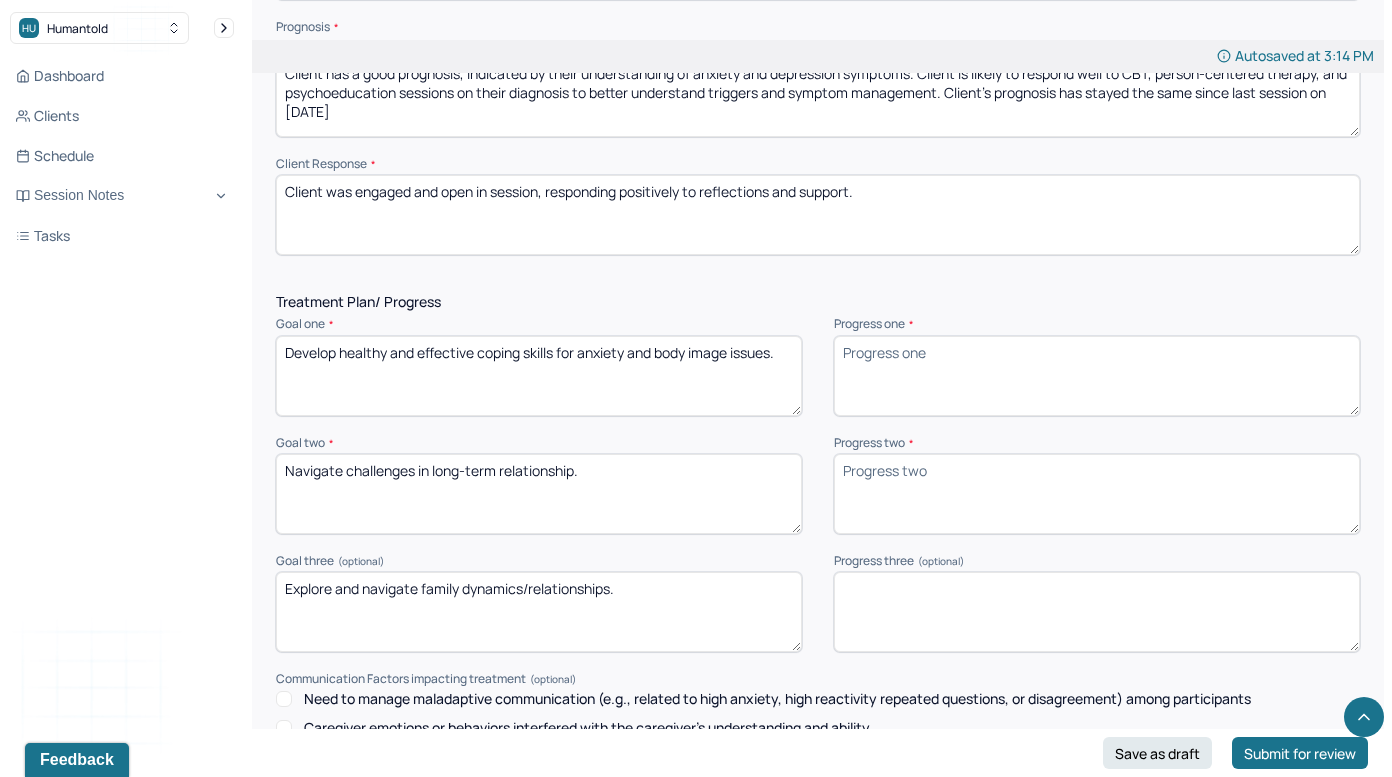 type on "Client was engaged and open in session, responding positively to reflections and support." 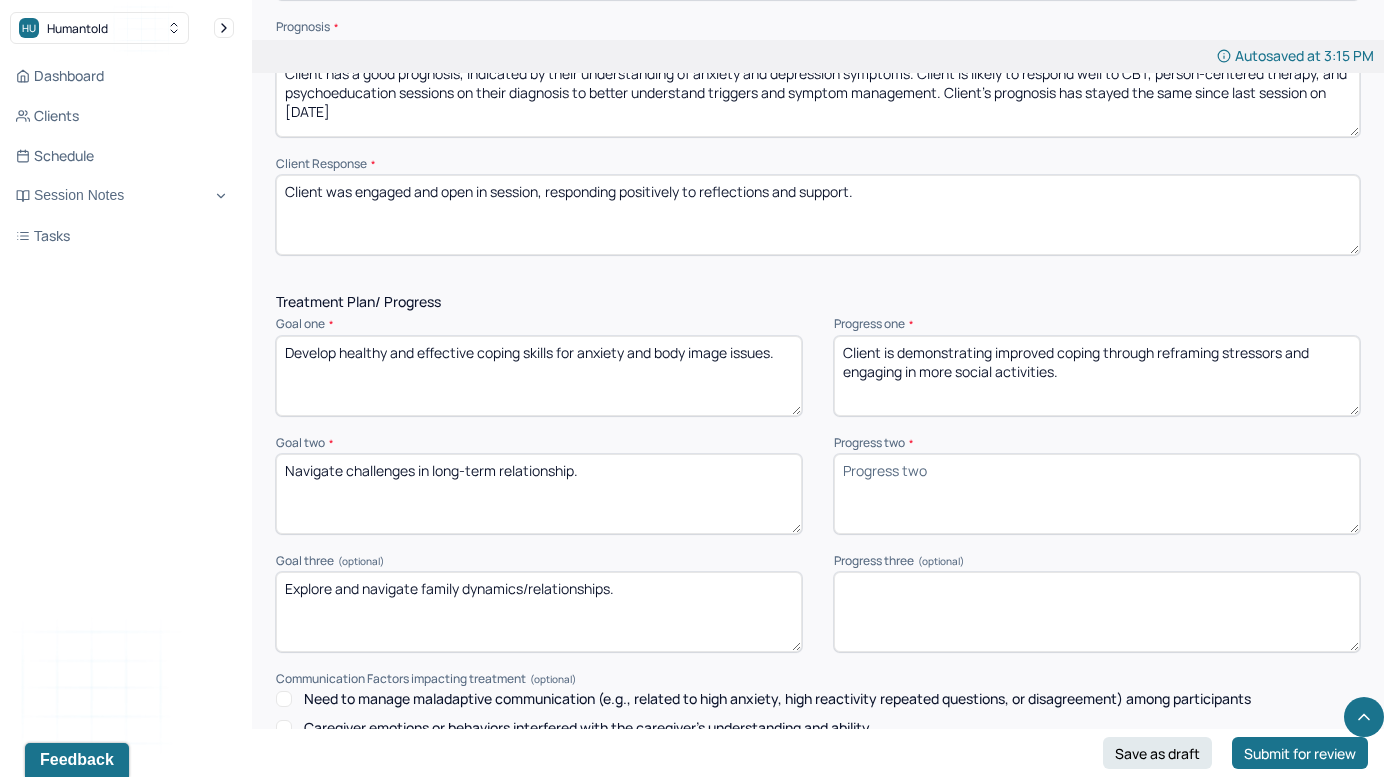 type on "Client is demonstrating improved coping through reframing stressors and engaging in more social activities." 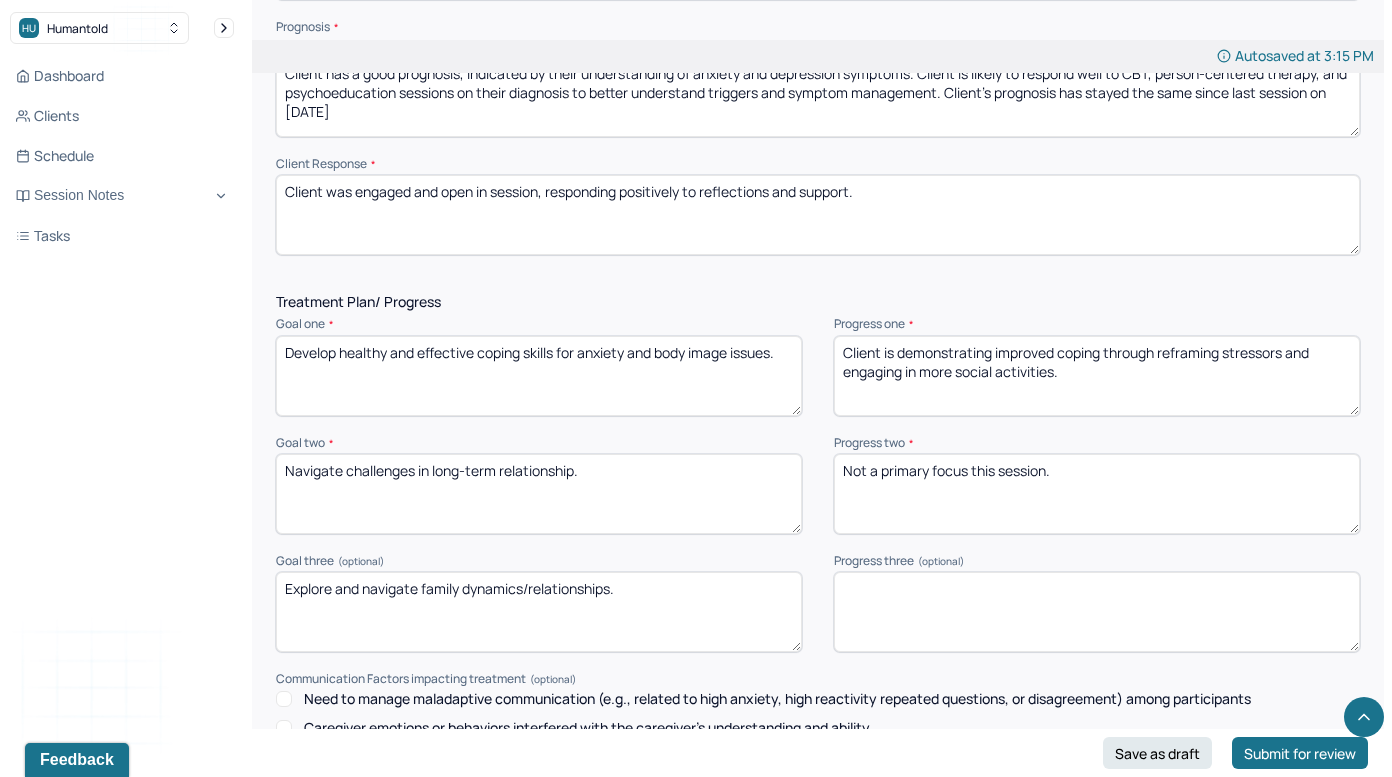 type on "Not a primary focus this session." 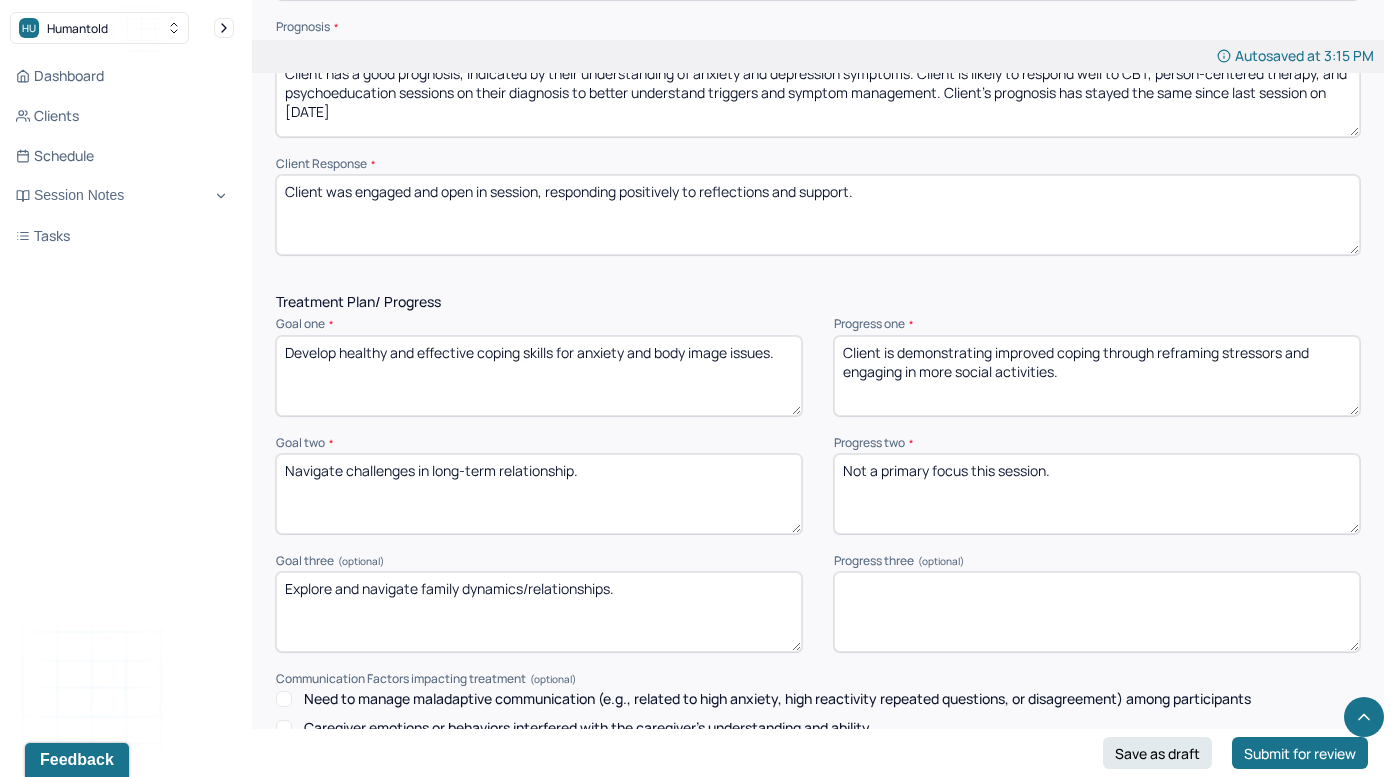 click on "Progress three (optional)" at bounding box center [1097, 612] 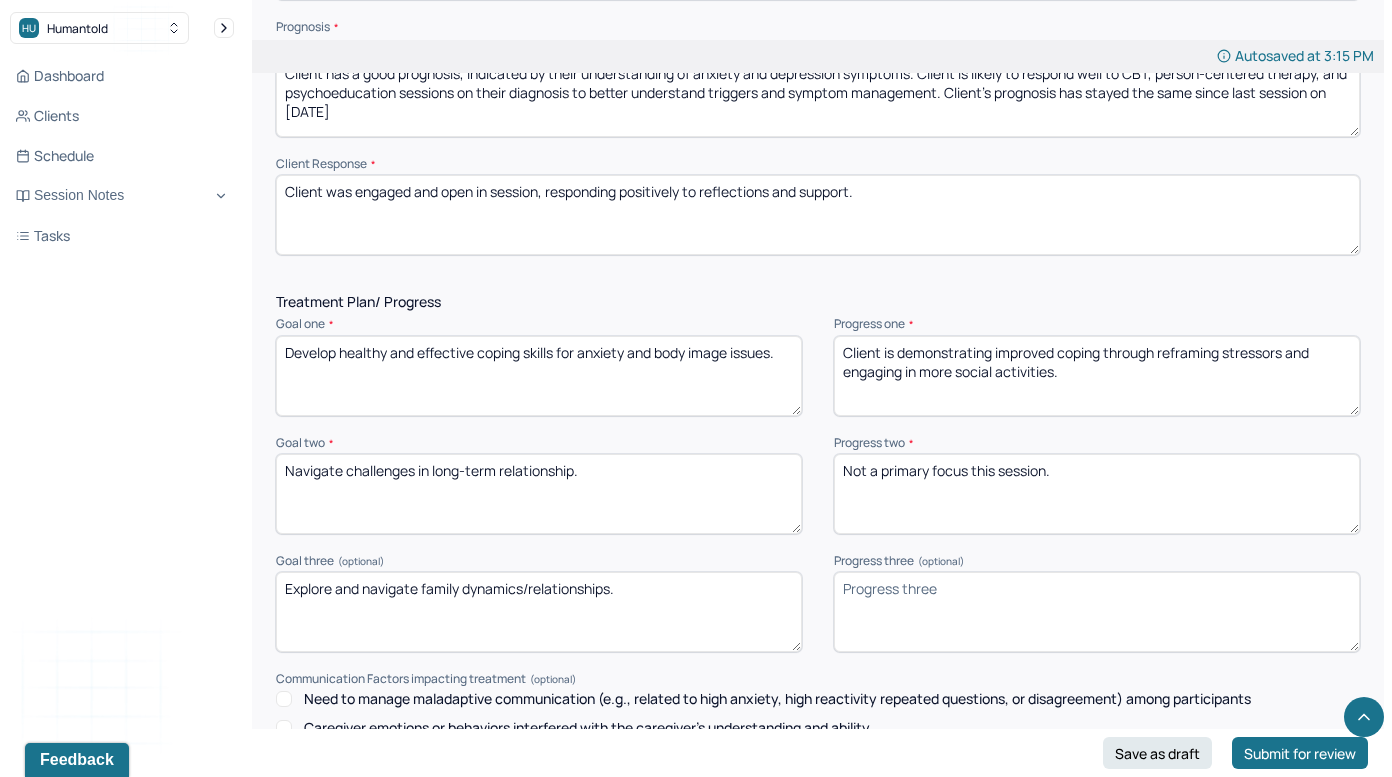 paste on "Client discussed balancing expectations from distant family members and maintaining emotional presence, indicating awareness of relational pressures." 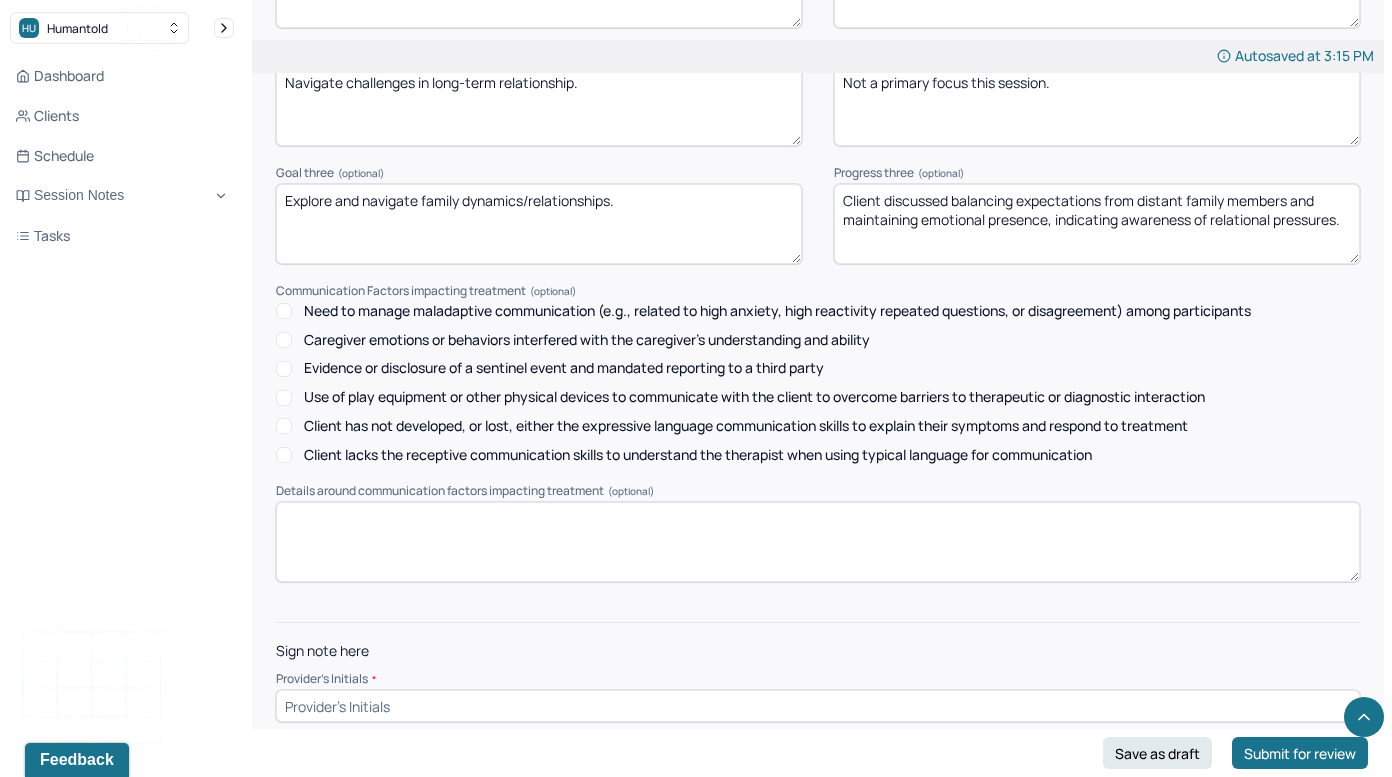 type on "Client discussed balancing expectations from distant family members and maintaining emotional presence, indicating awareness of relational pressures." 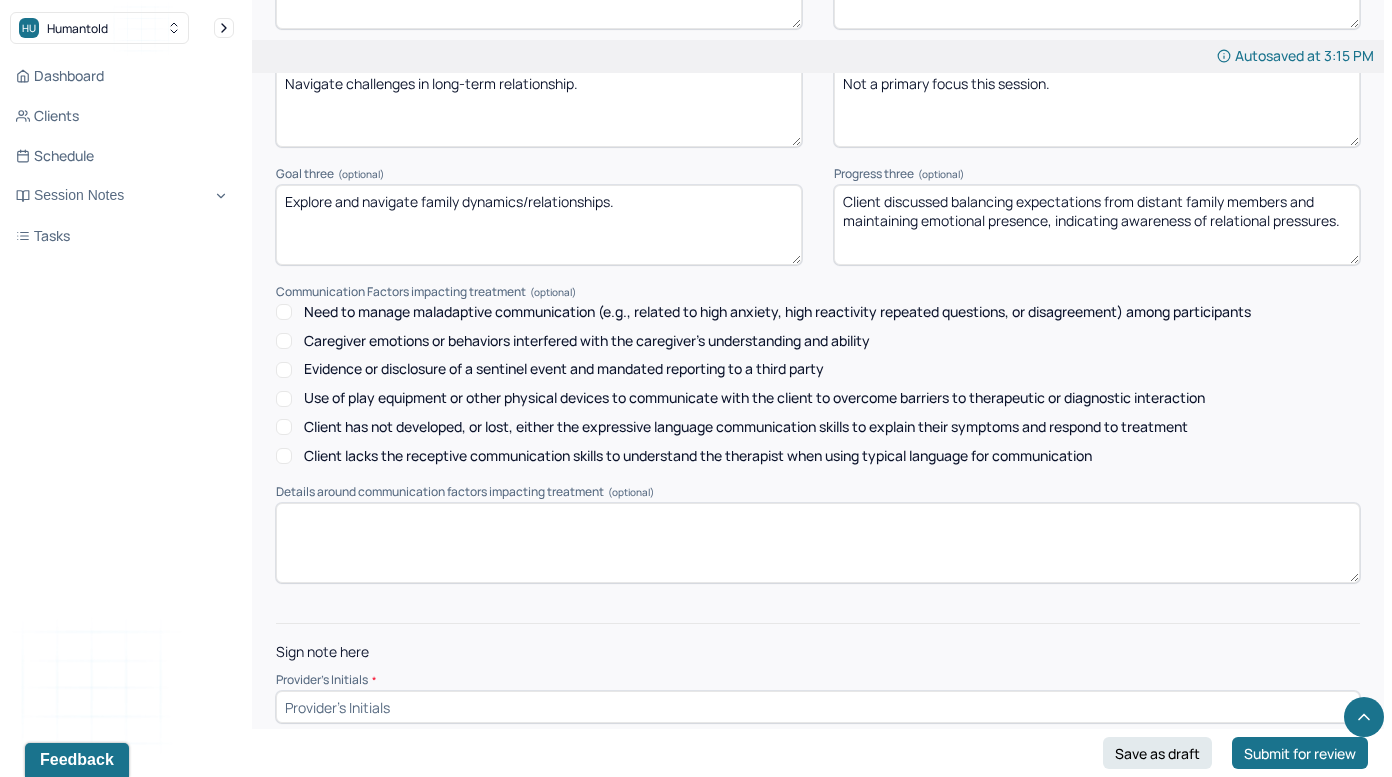 click at bounding box center (818, 707) 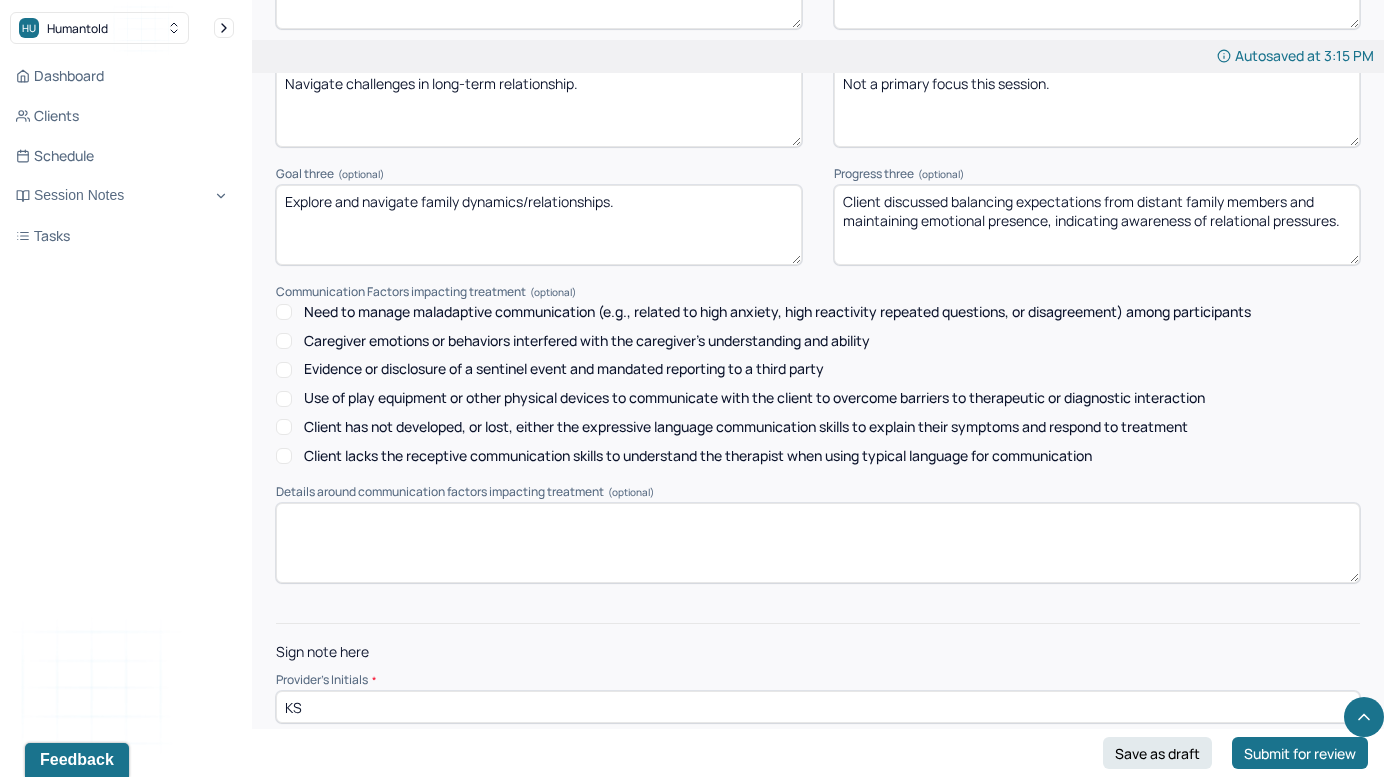 type on "KS" 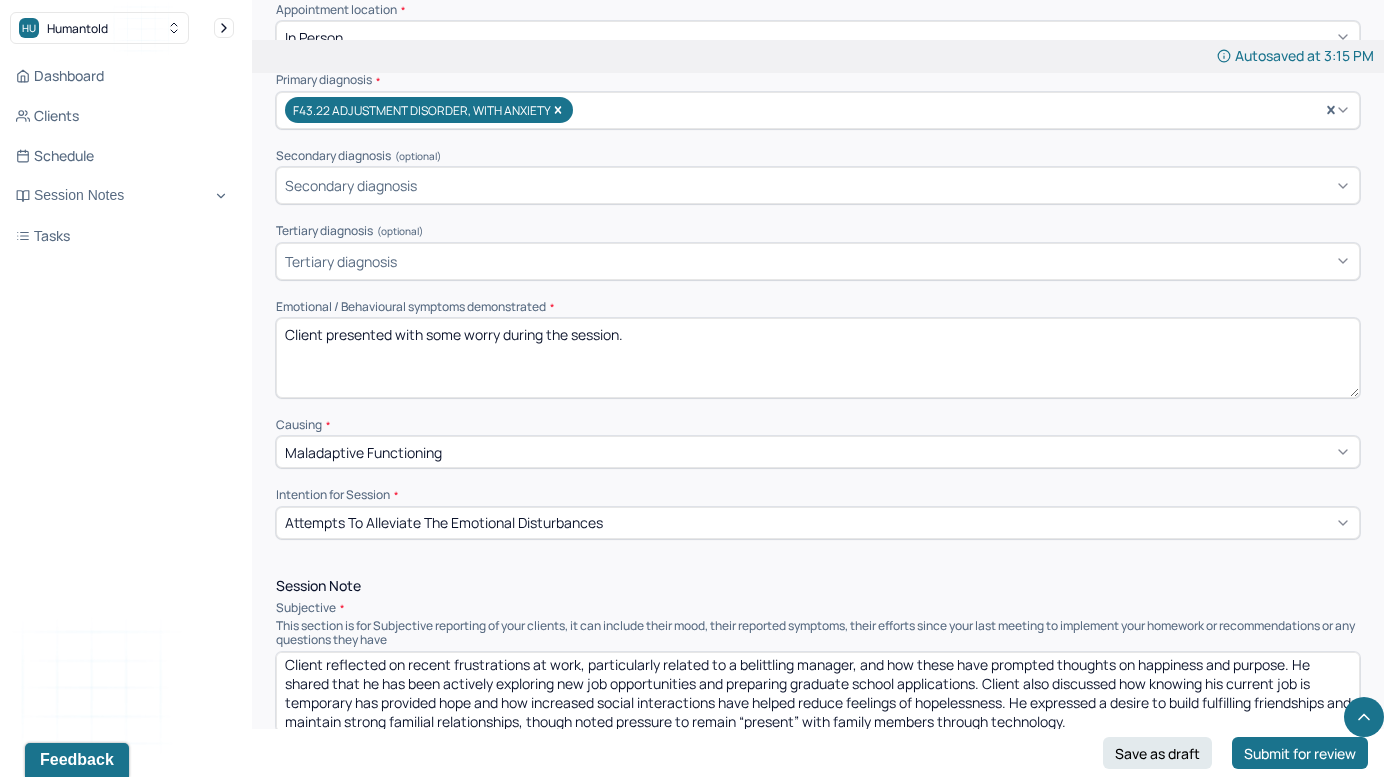 scroll, scrollTop: 413, scrollLeft: 0, axis: vertical 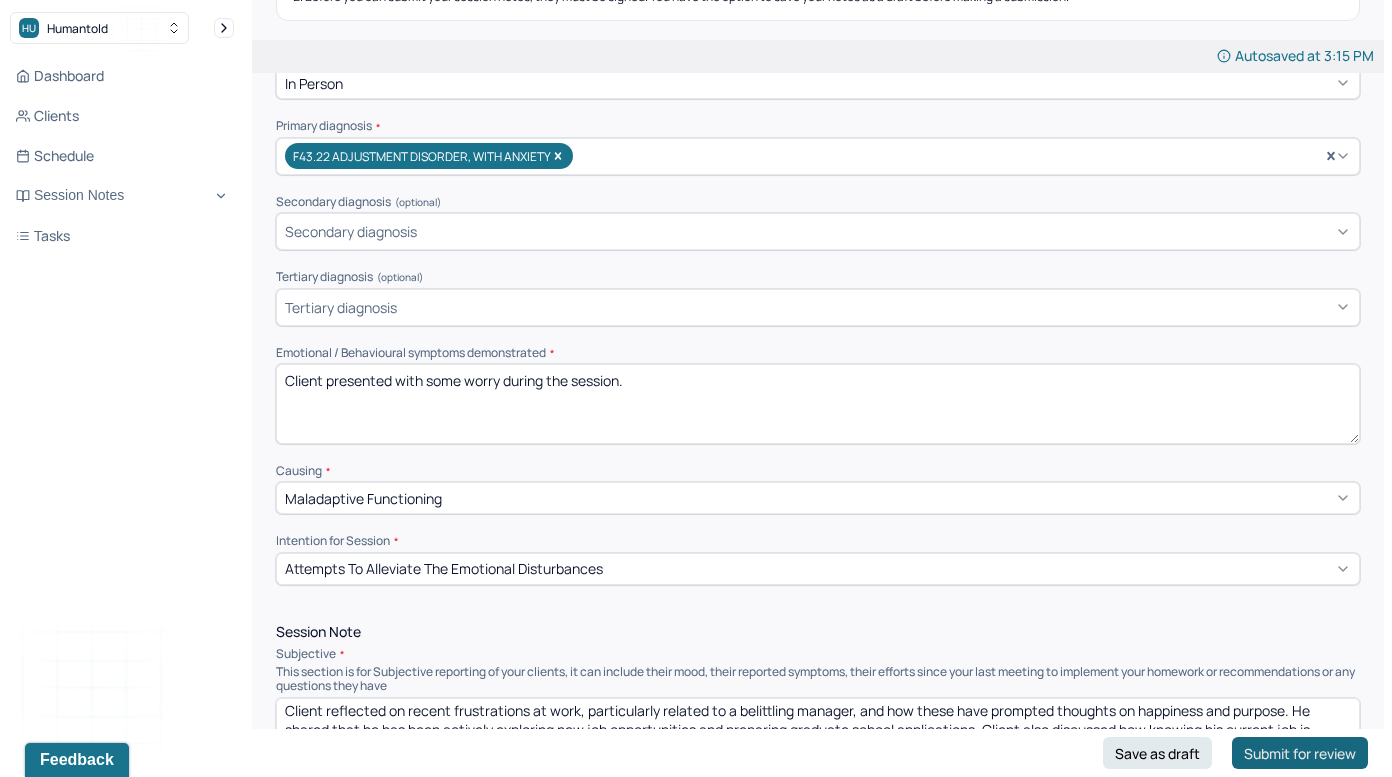 click on "Submit for review" at bounding box center (1300, 753) 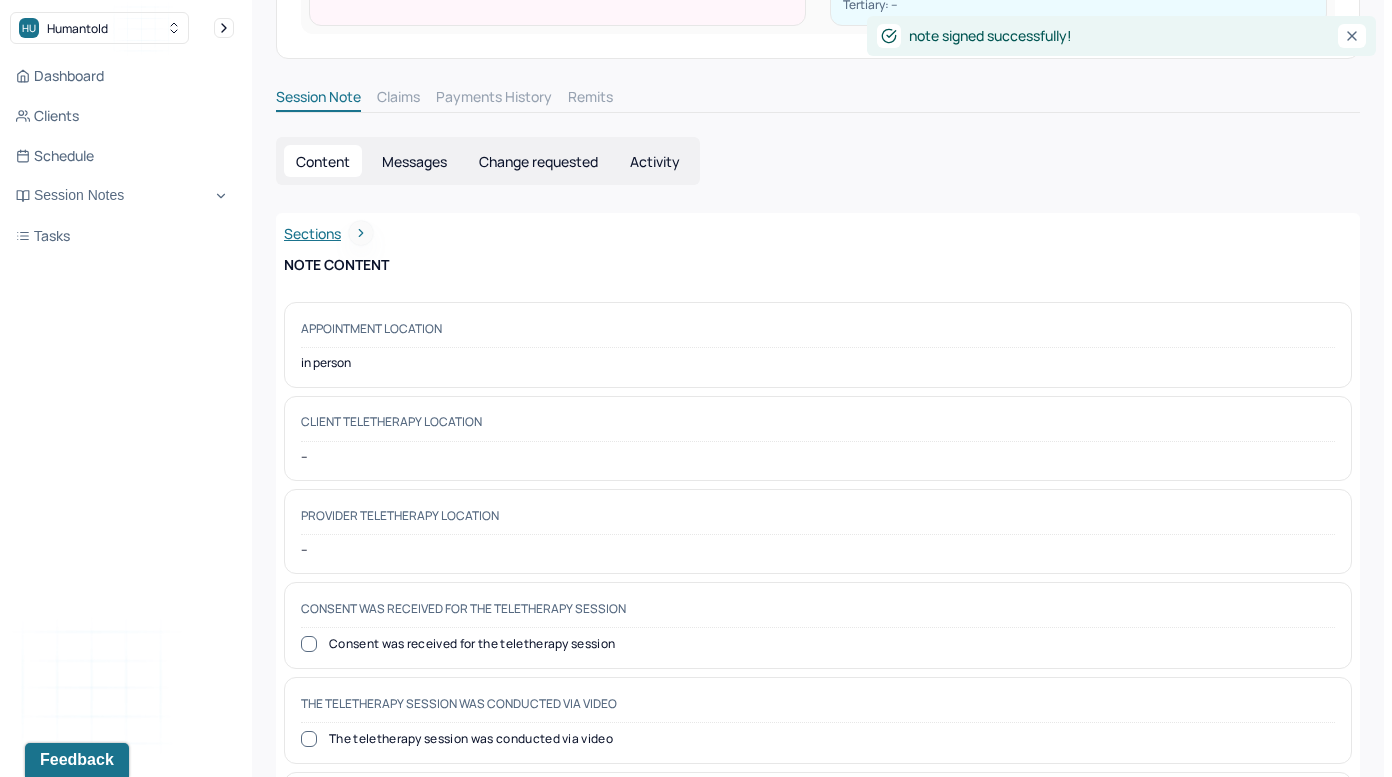 scroll, scrollTop: 0, scrollLeft: 0, axis: both 